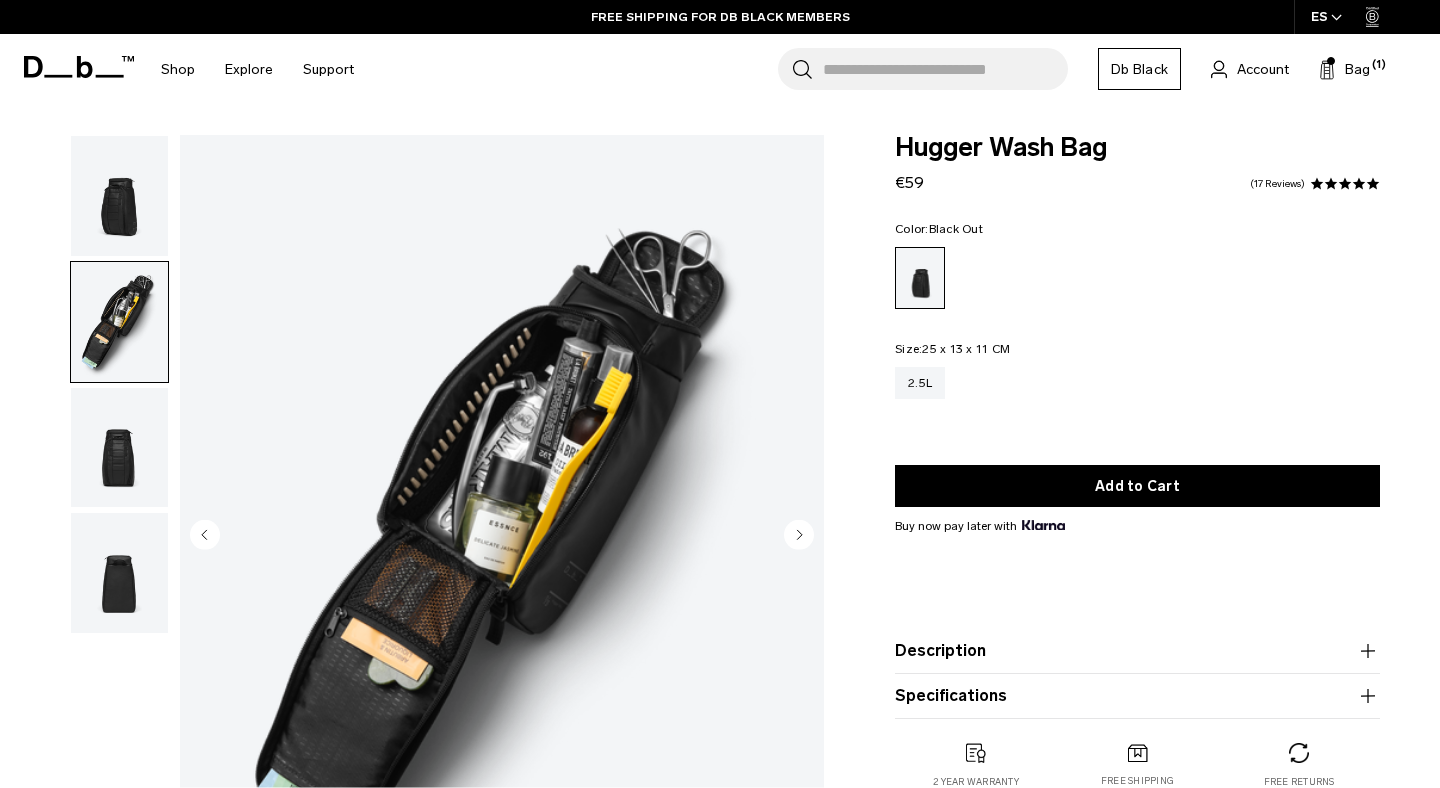 scroll, scrollTop: 0, scrollLeft: 0, axis: both 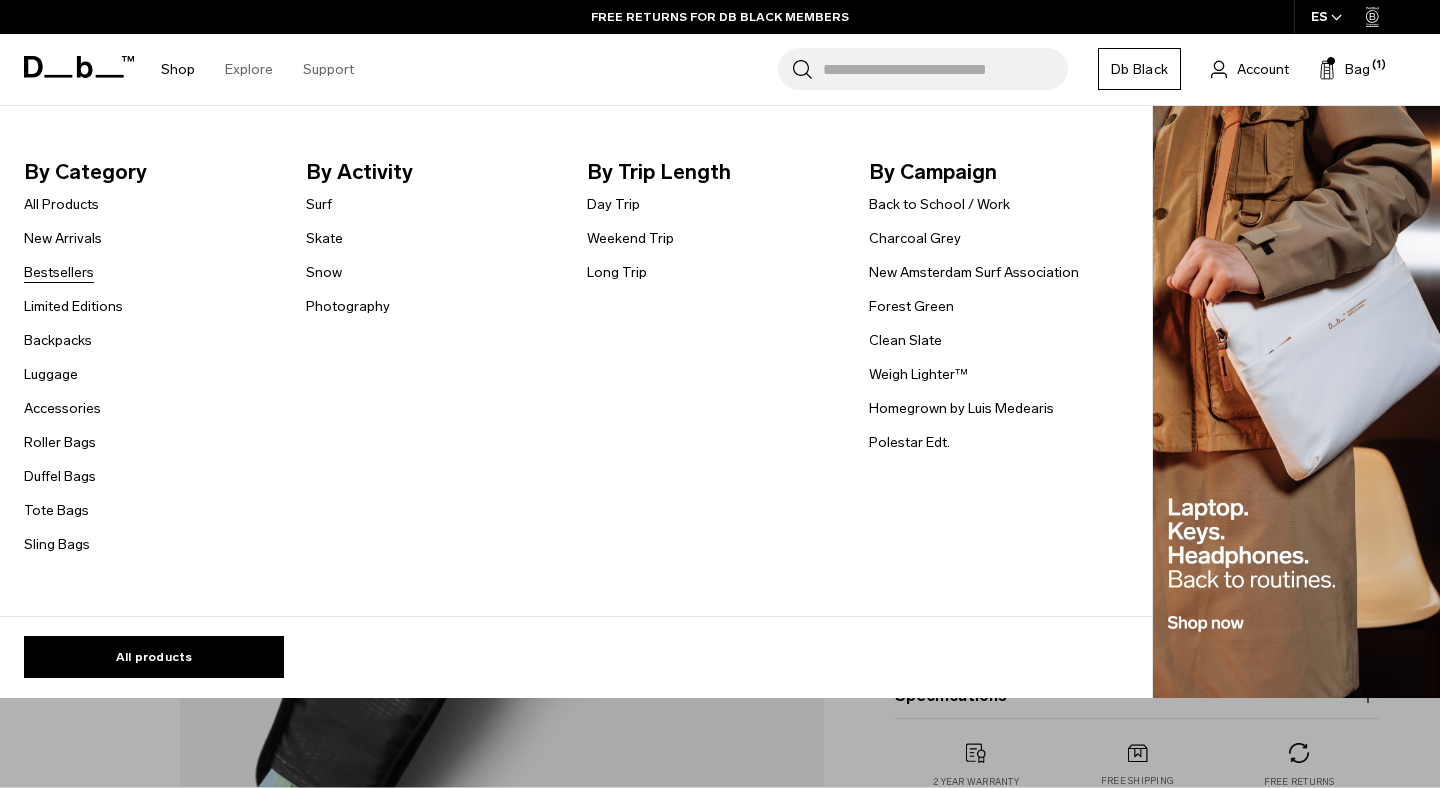 click on "Bestsellers" at bounding box center (59, 272) 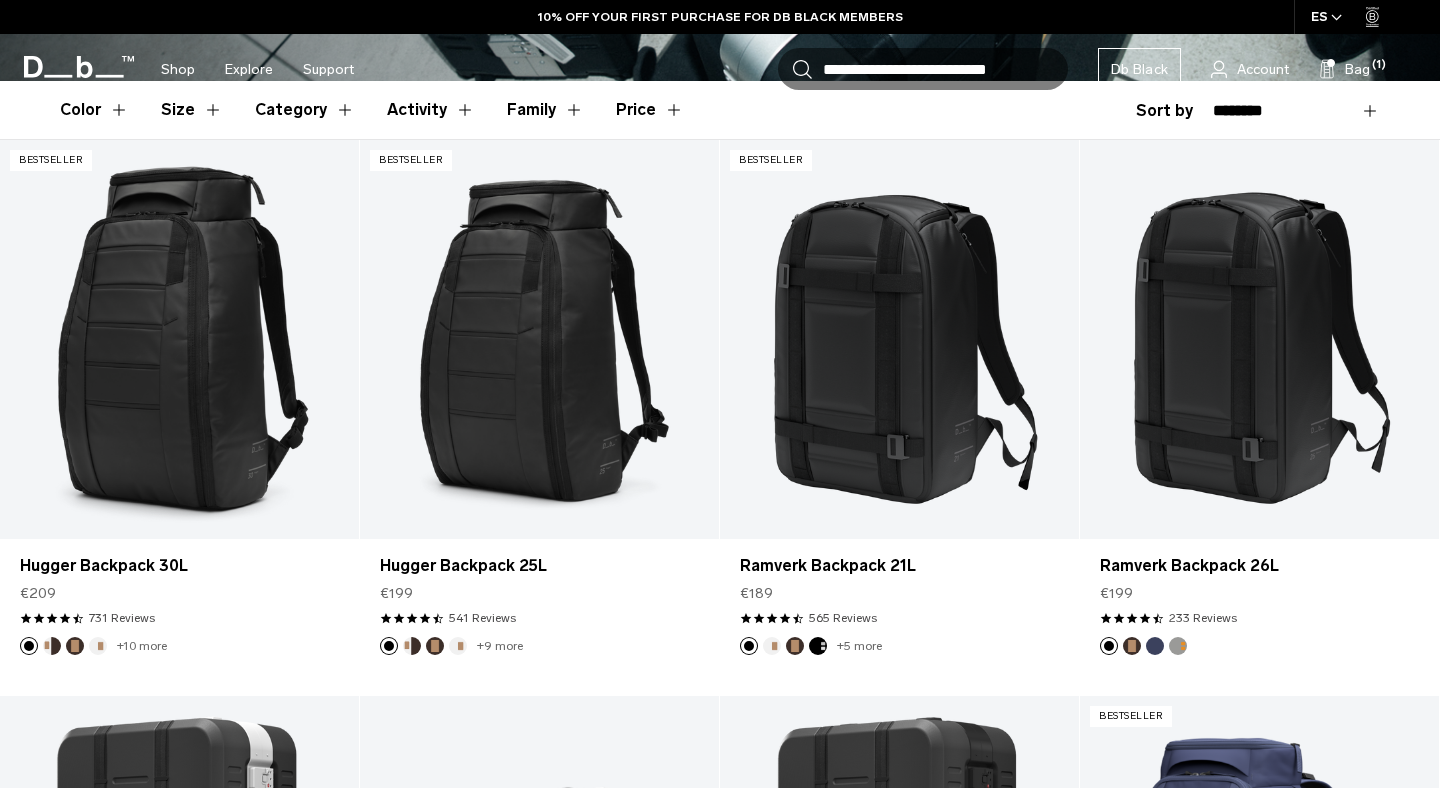scroll, scrollTop: 569, scrollLeft: 0, axis: vertical 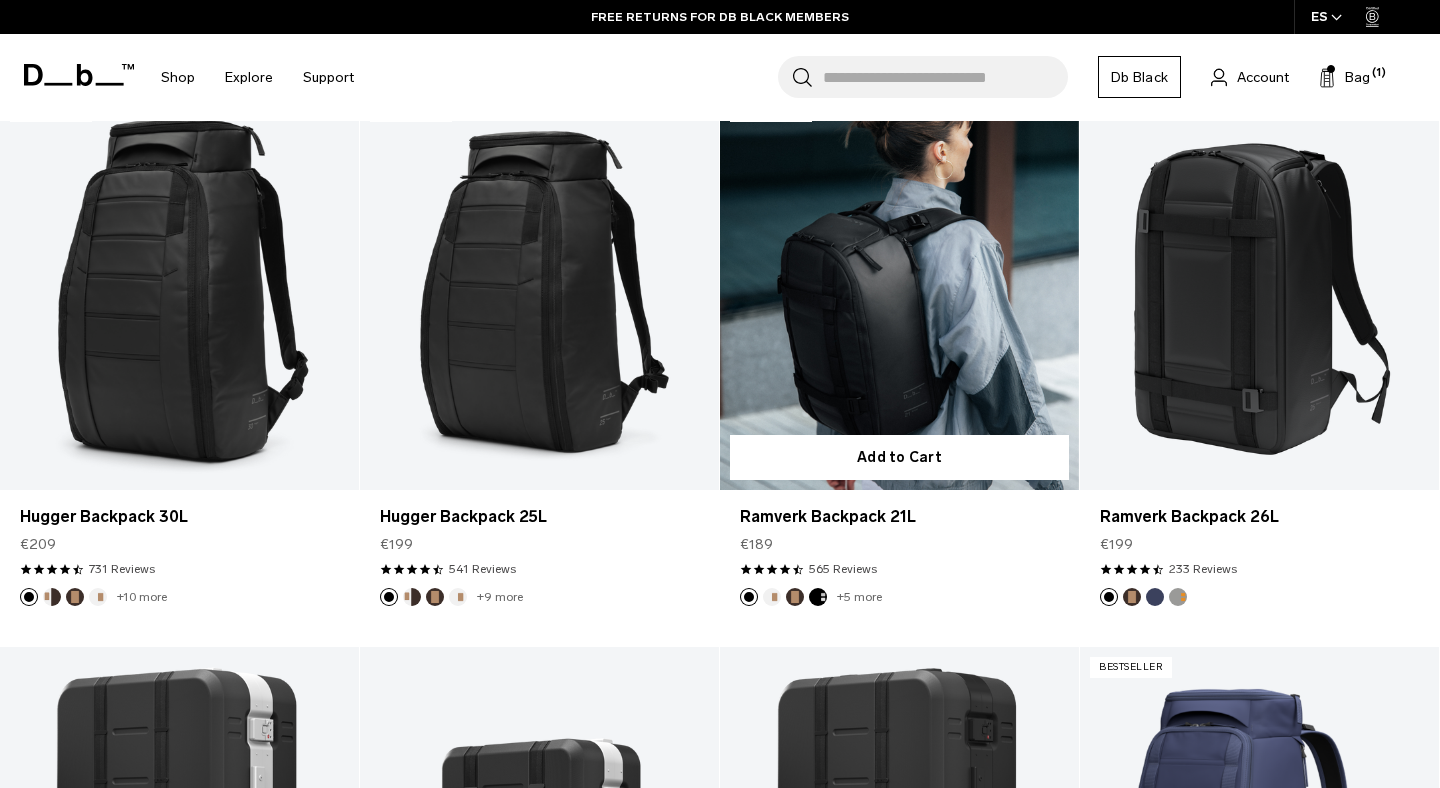 click at bounding box center (899, 290) 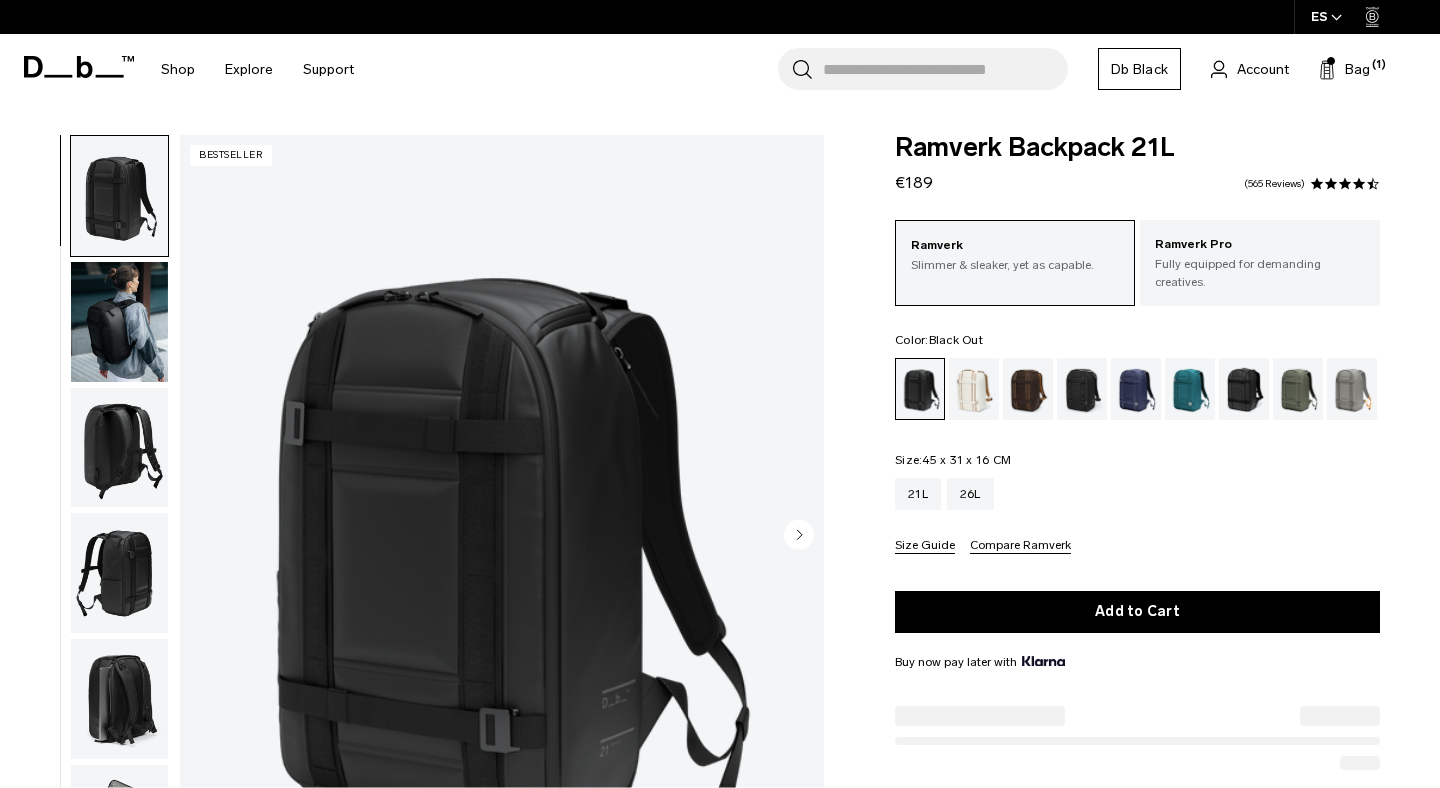 scroll, scrollTop: 33, scrollLeft: 0, axis: vertical 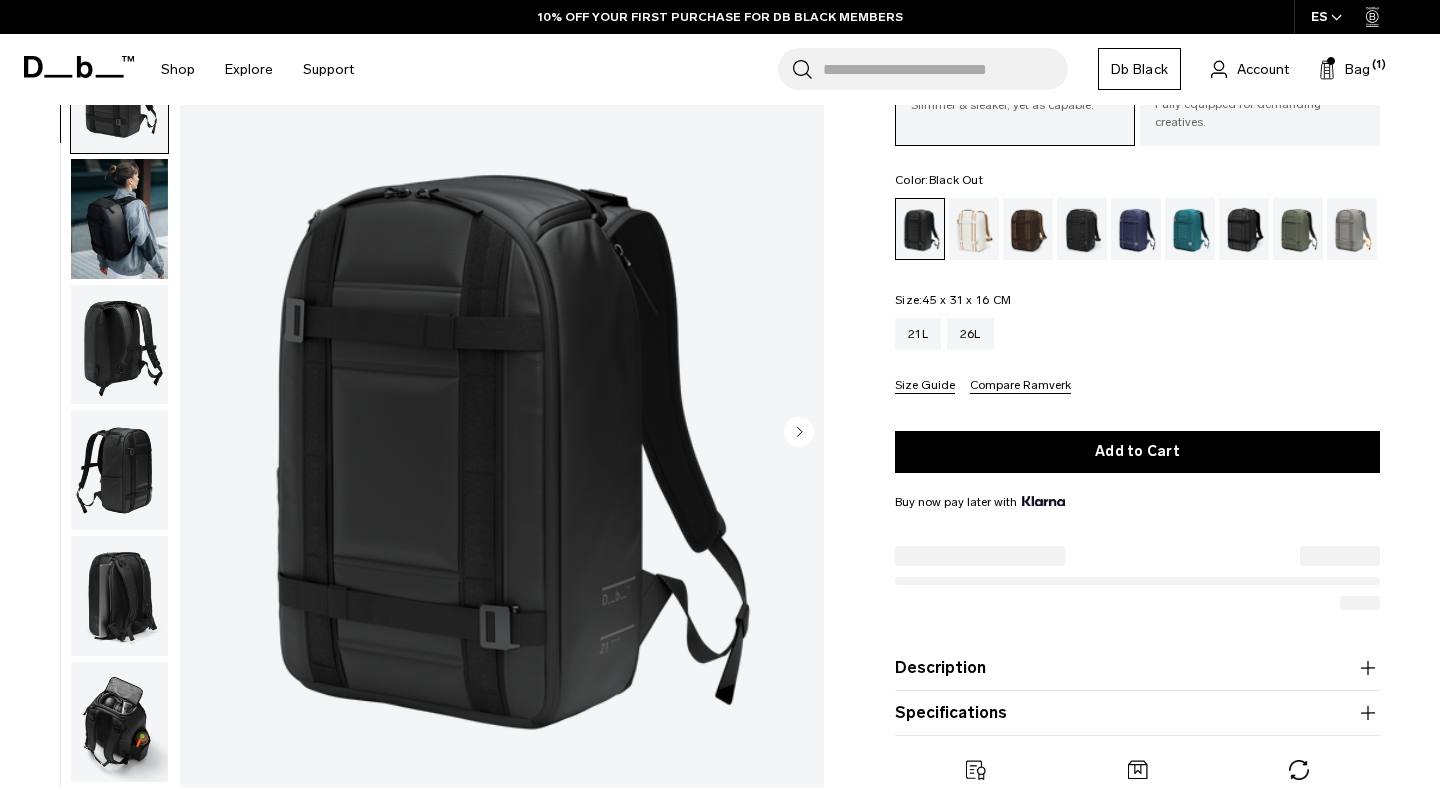click at bounding box center (119, 722) 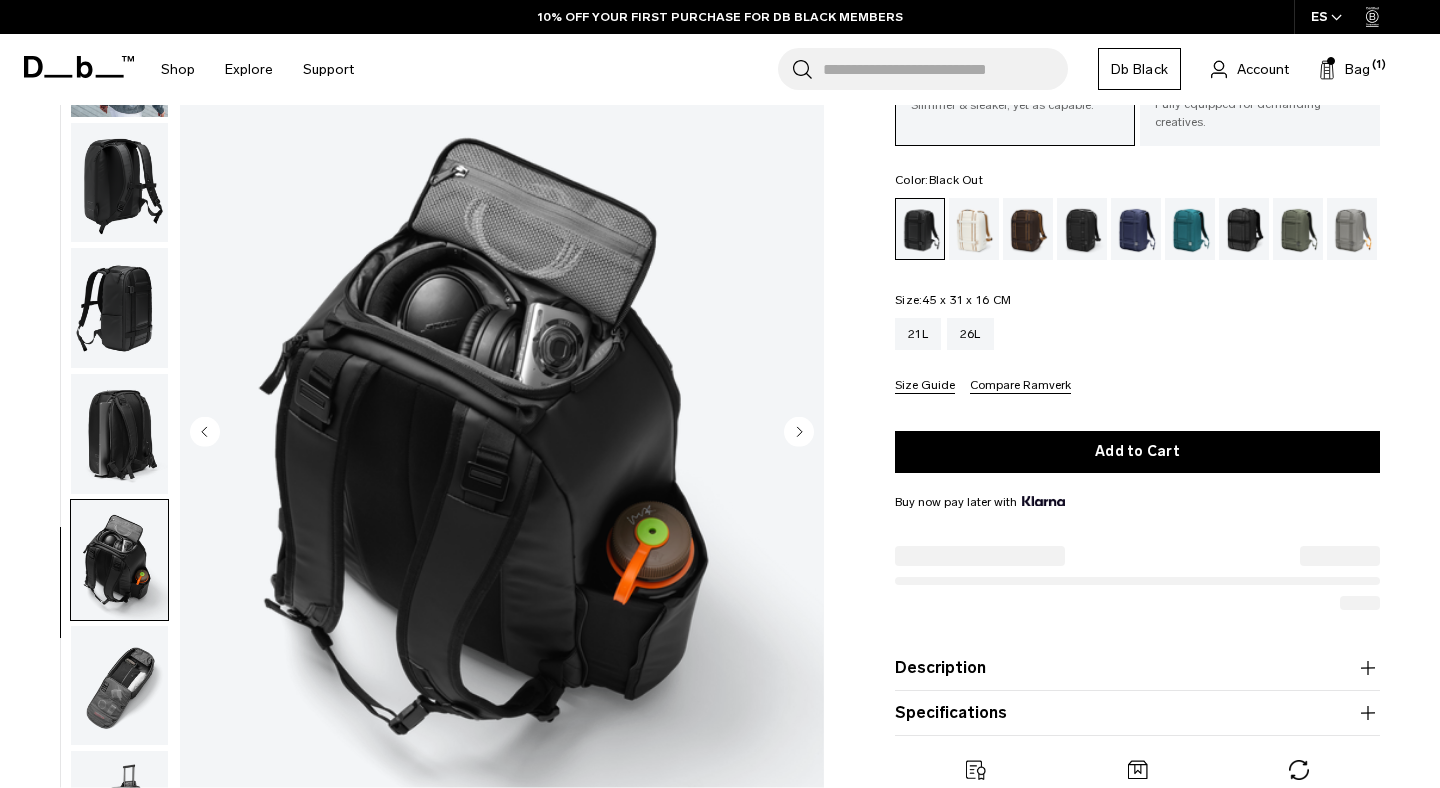 scroll, scrollTop: 198, scrollLeft: 0, axis: vertical 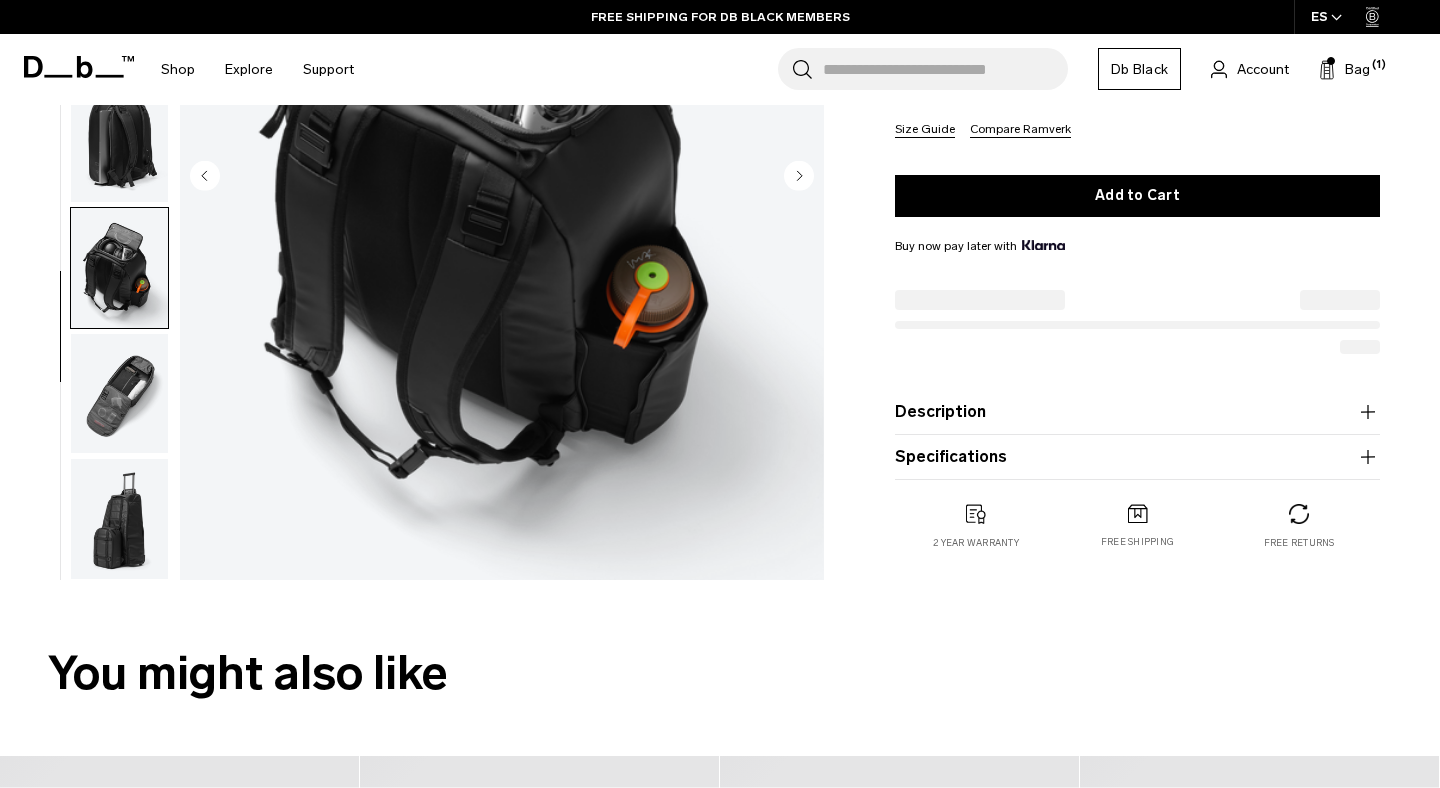 click at bounding box center (119, 519) 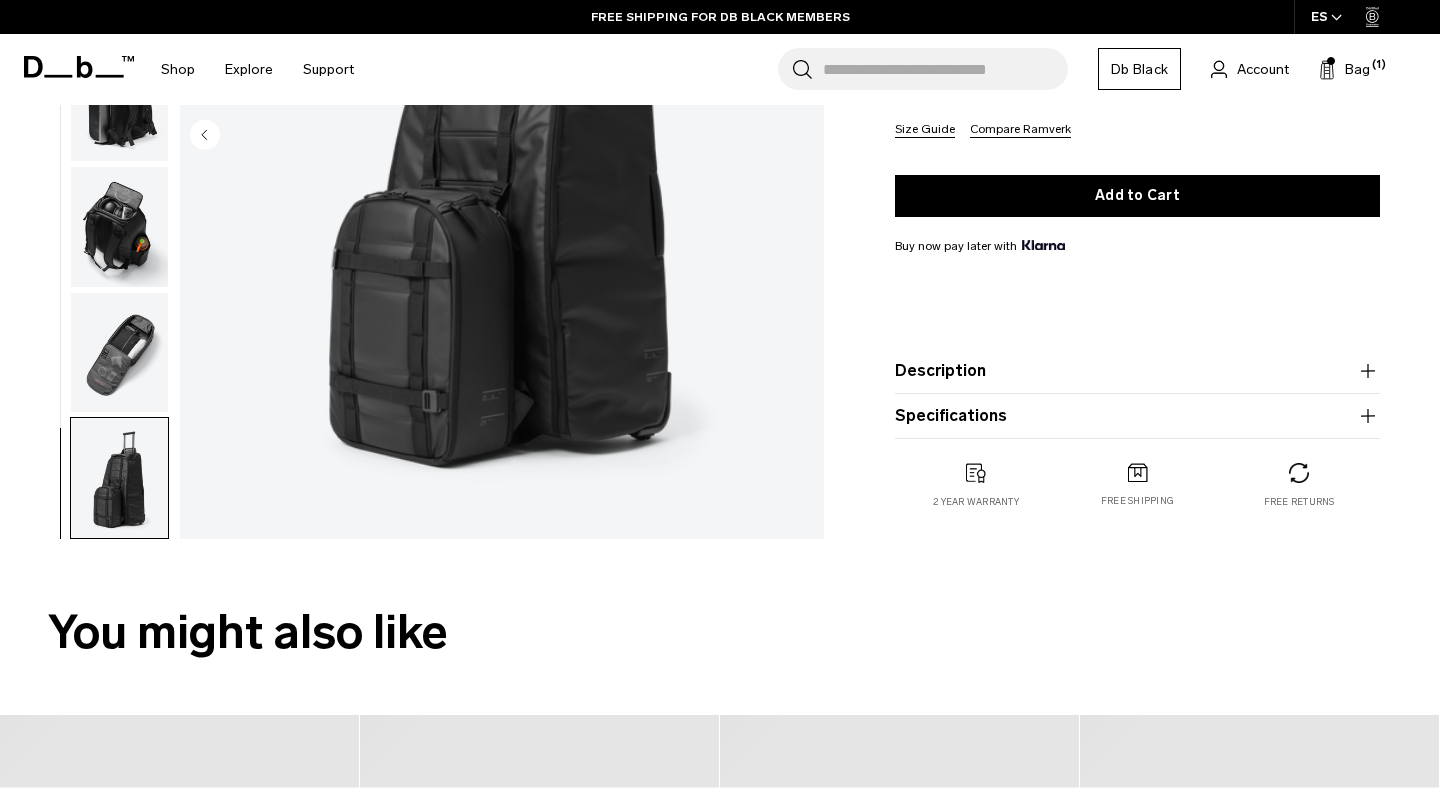 scroll, scrollTop: 0, scrollLeft: 0, axis: both 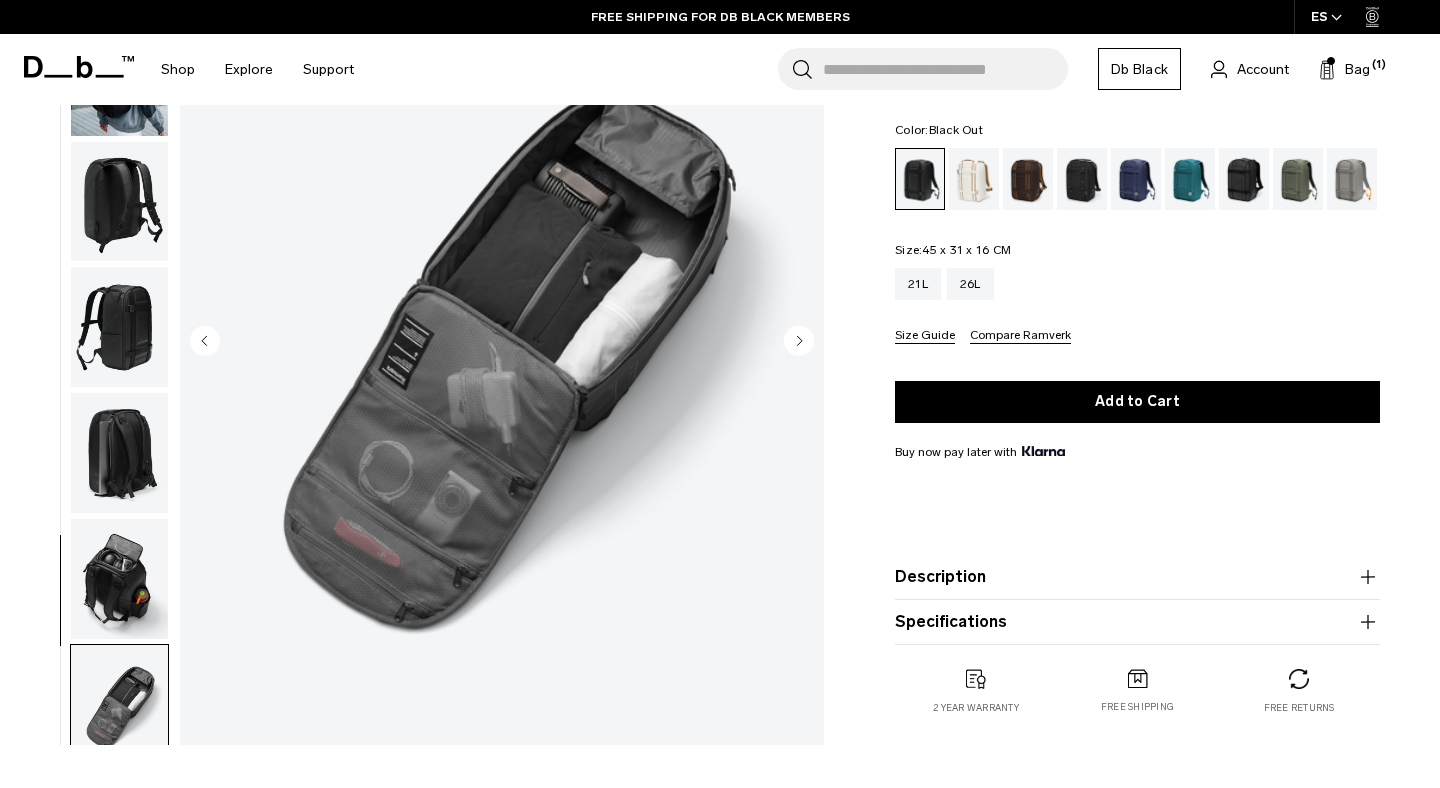 click at bounding box center (119, 579) 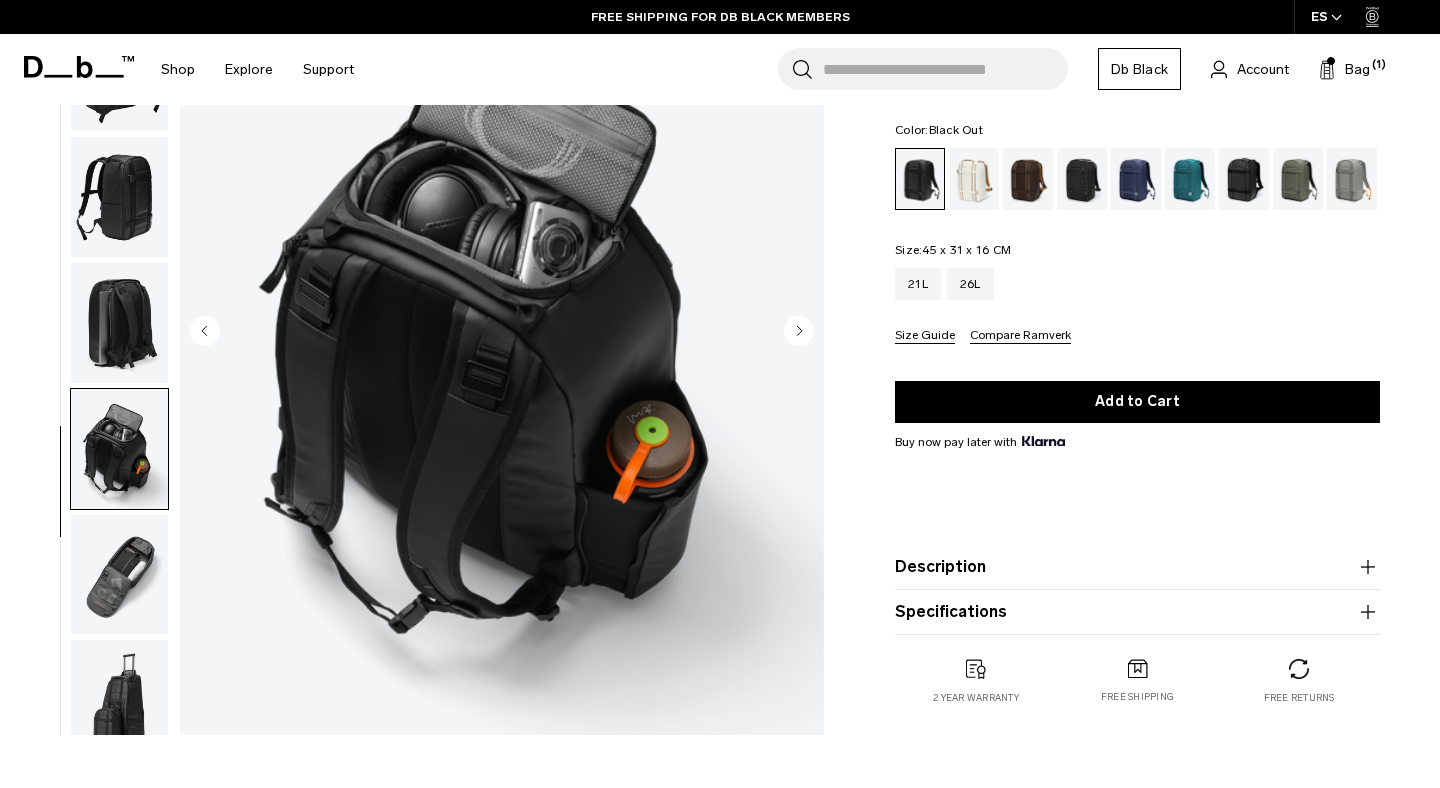 scroll, scrollTop: 168, scrollLeft: 0, axis: vertical 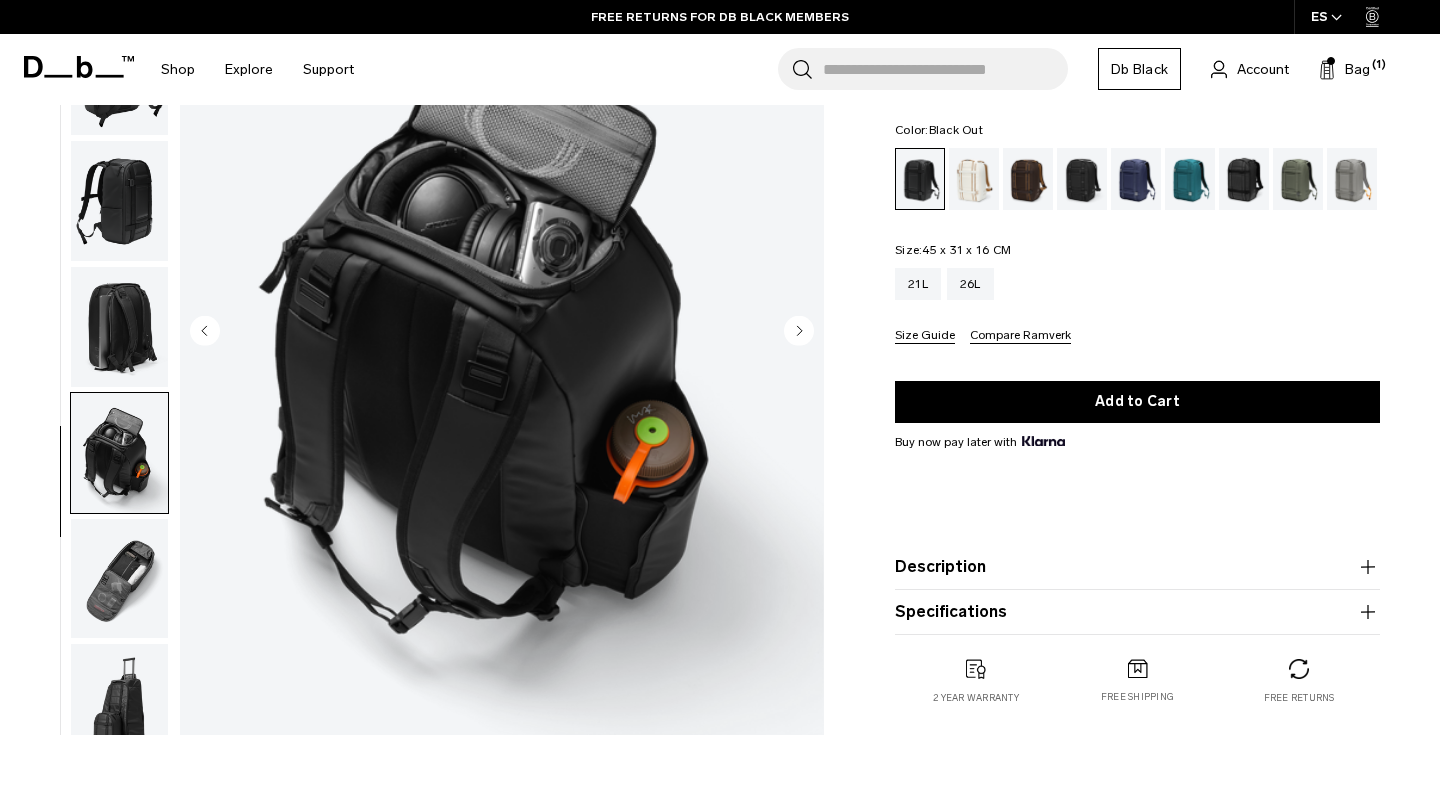 click at bounding box center (119, 327) 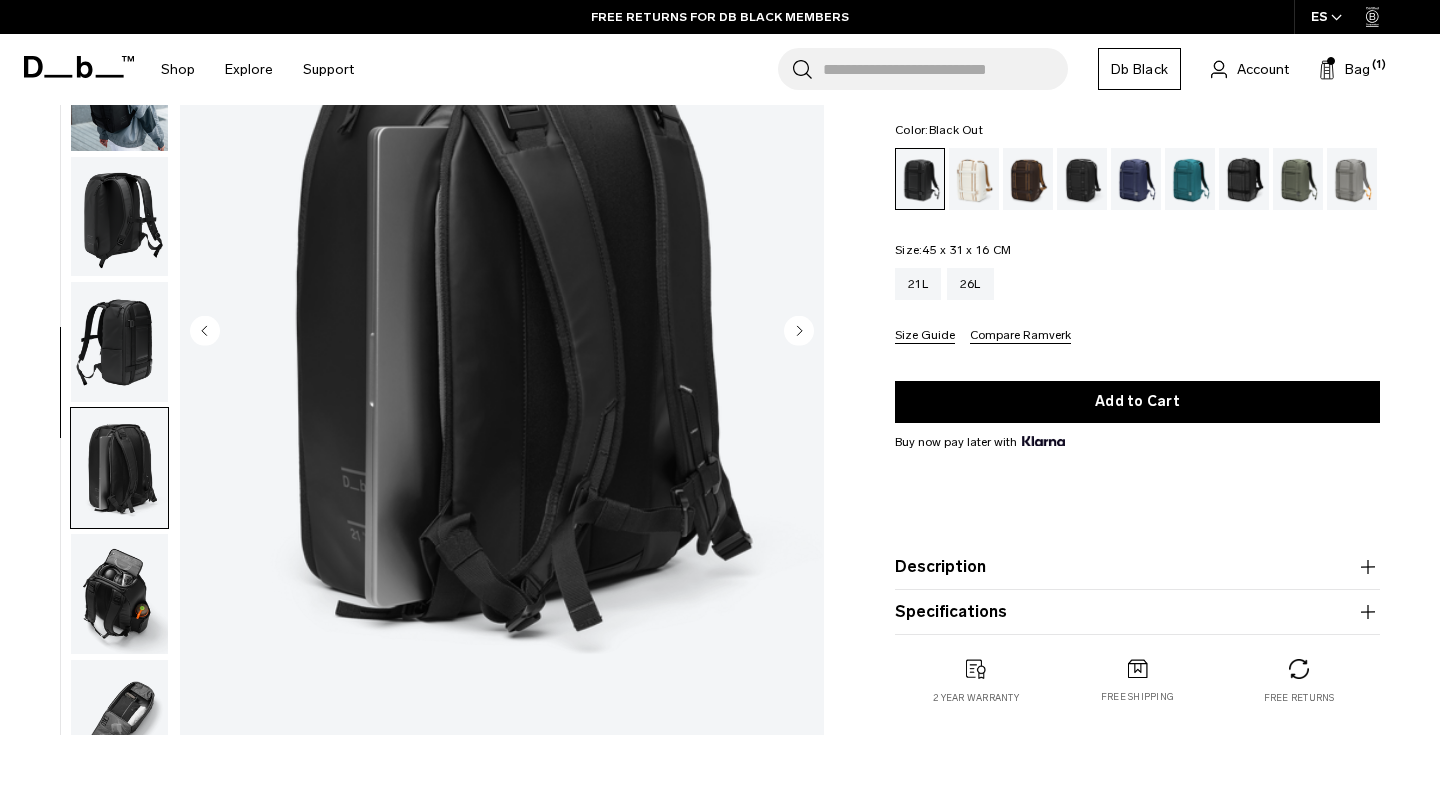 scroll, scrollTop: 26, scrollLeft: 0, axis: vertical 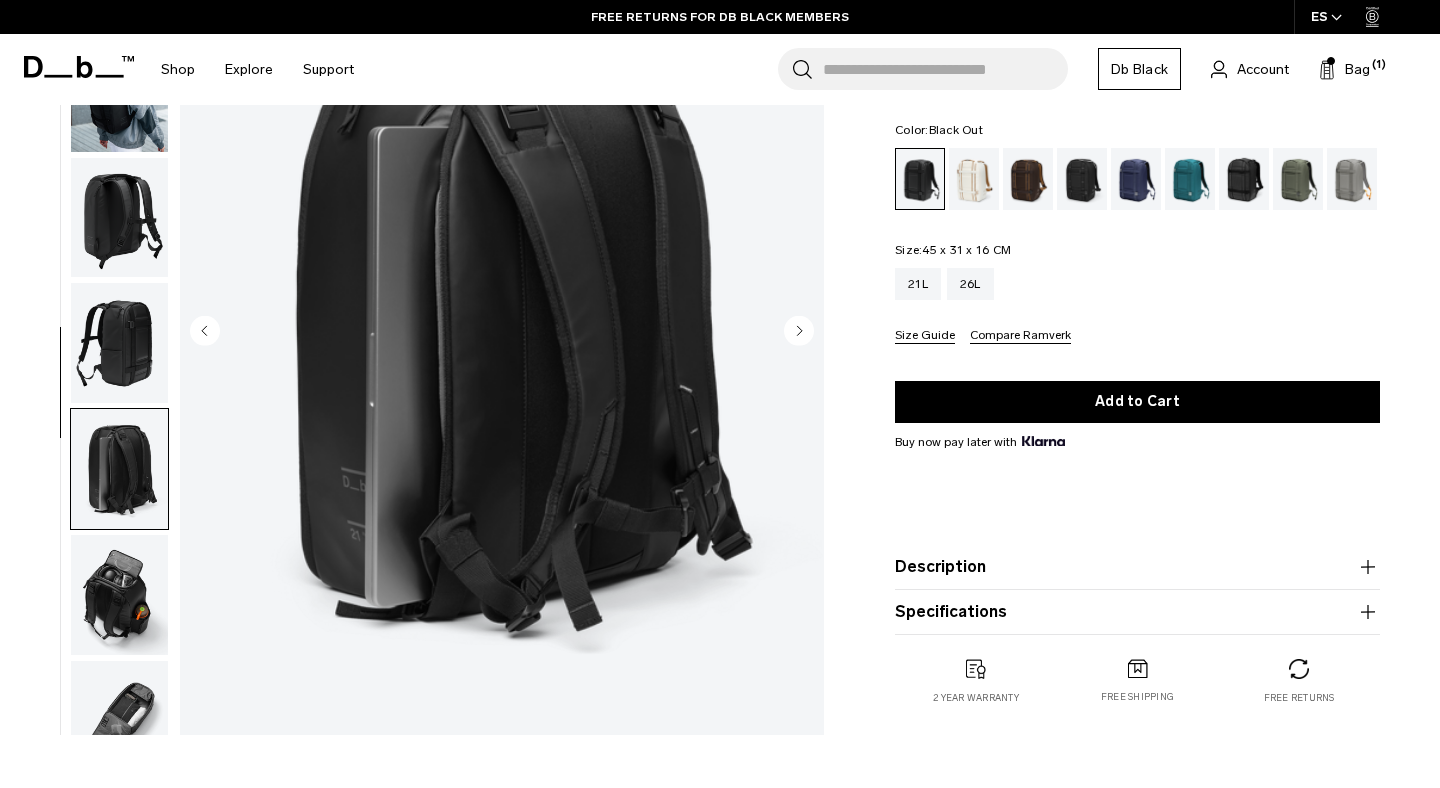 click at bounding box center (119, 343) 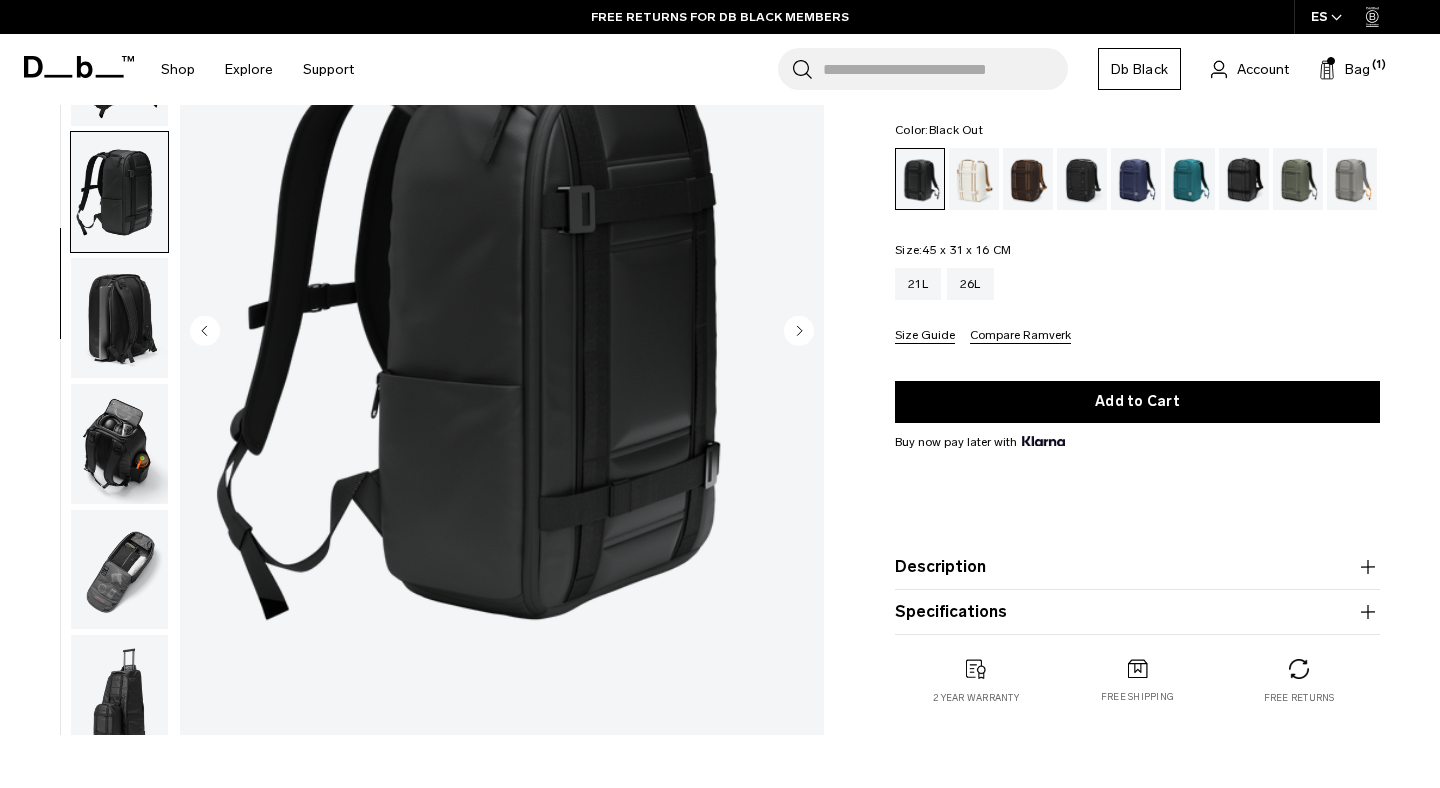 scroll, scrollTop: 198, scrollLeft: 0, axis: vertical 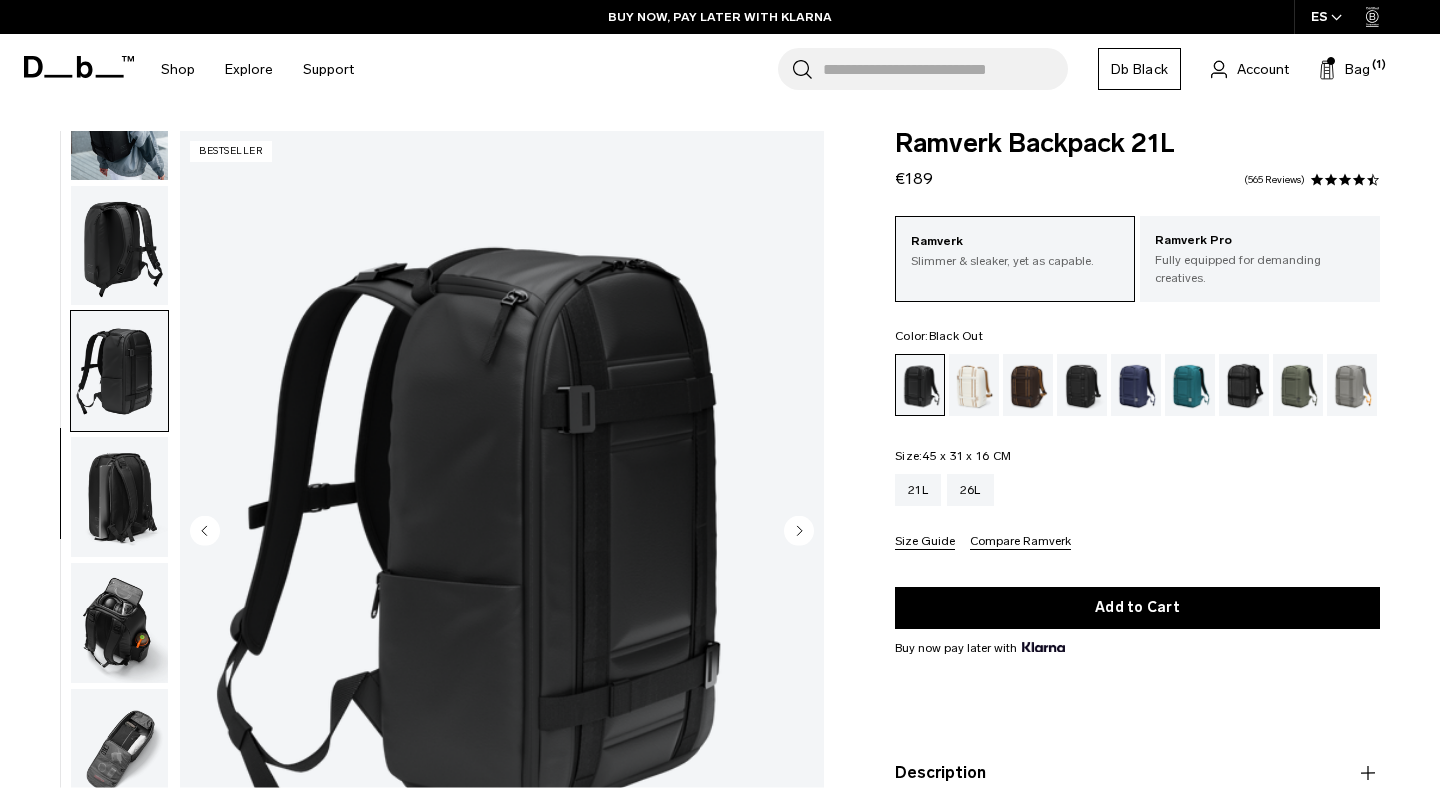 click at bounding box center [119, 246] 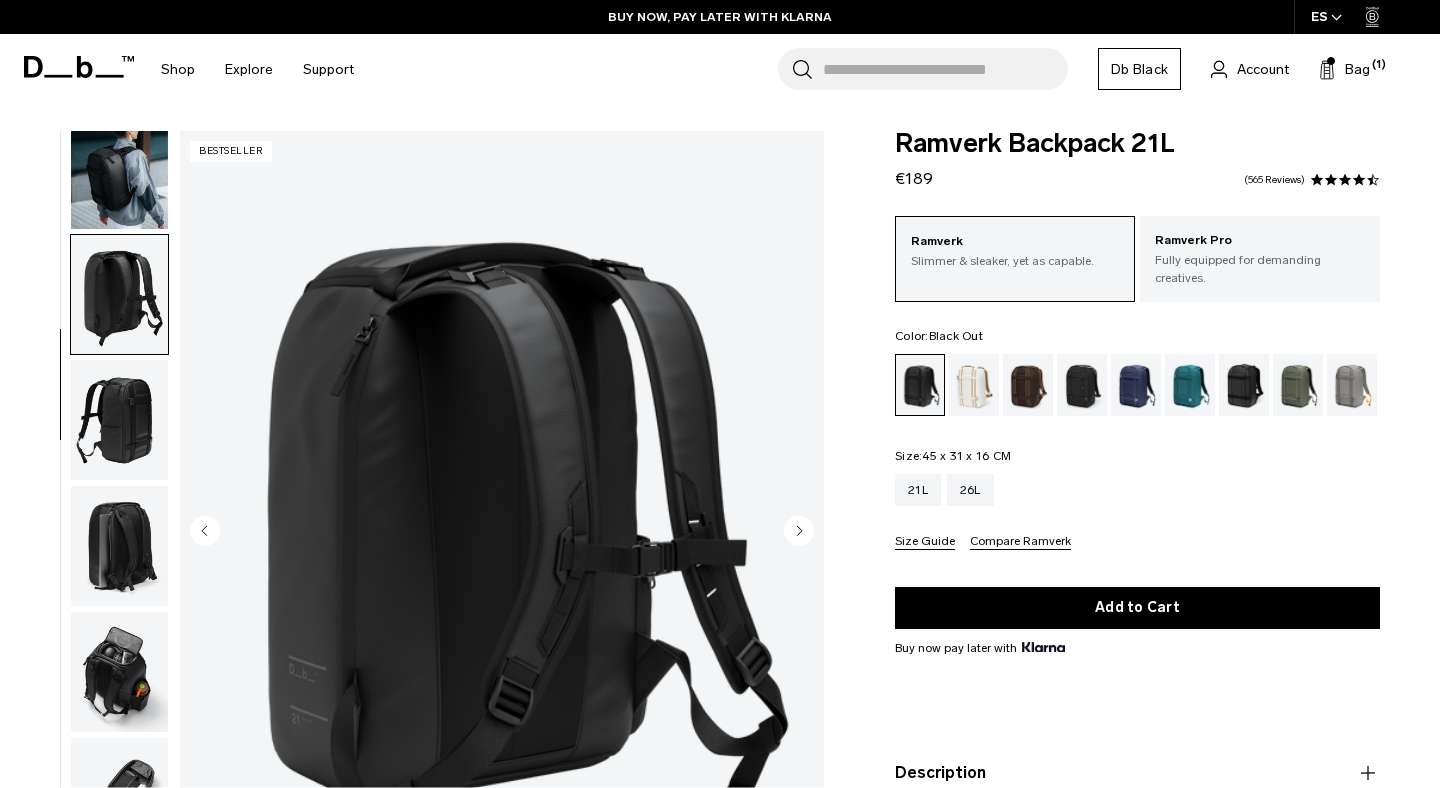 scroll, scrollTop: 151, scrollLeft: 0, axis: vertical 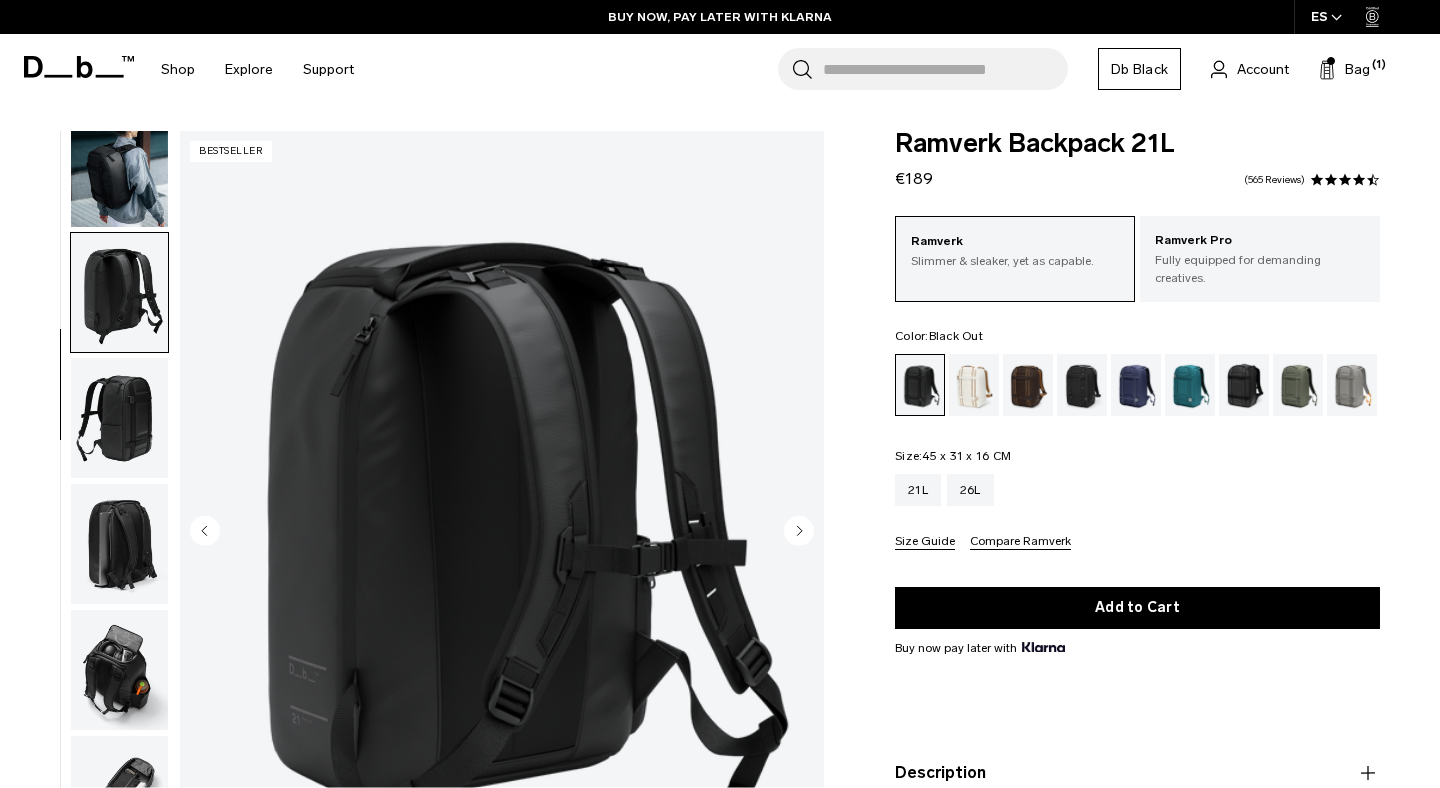 click at bounding box center (119, 418) 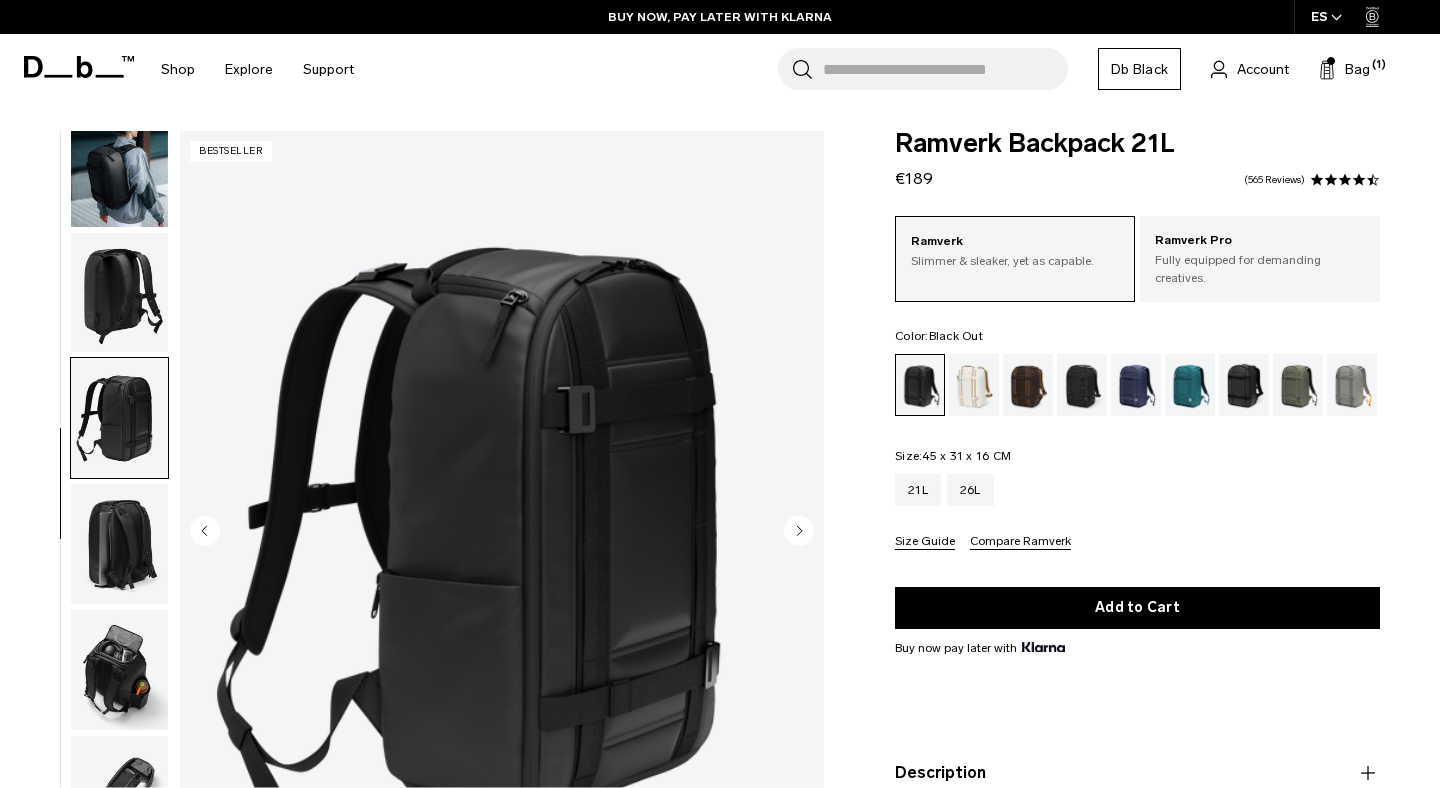 scroll, scrollTop: 198, scrollLeft: 0, axis: vertical 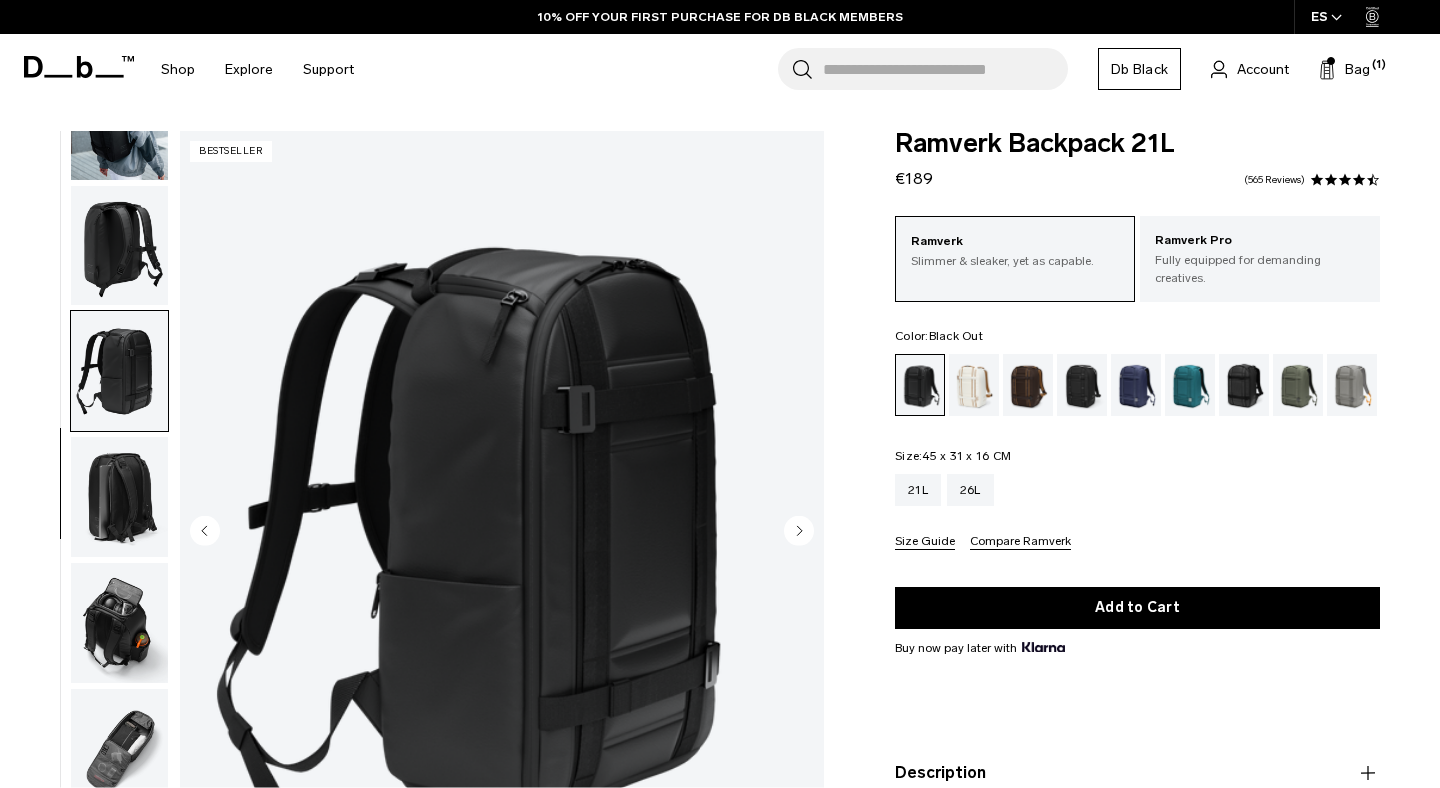 click at bounding box center [119, 497] 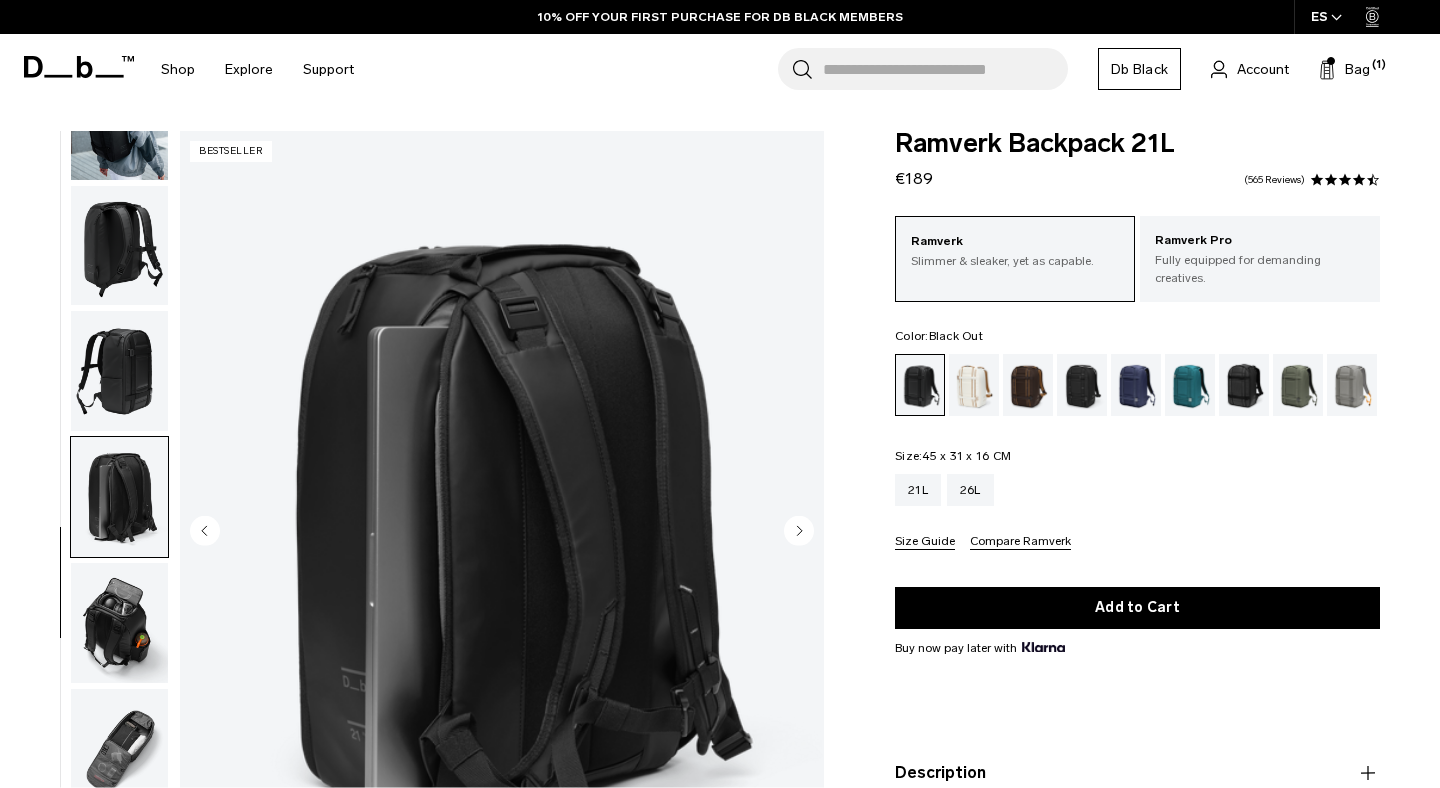 click at bounding box center [119, 371] 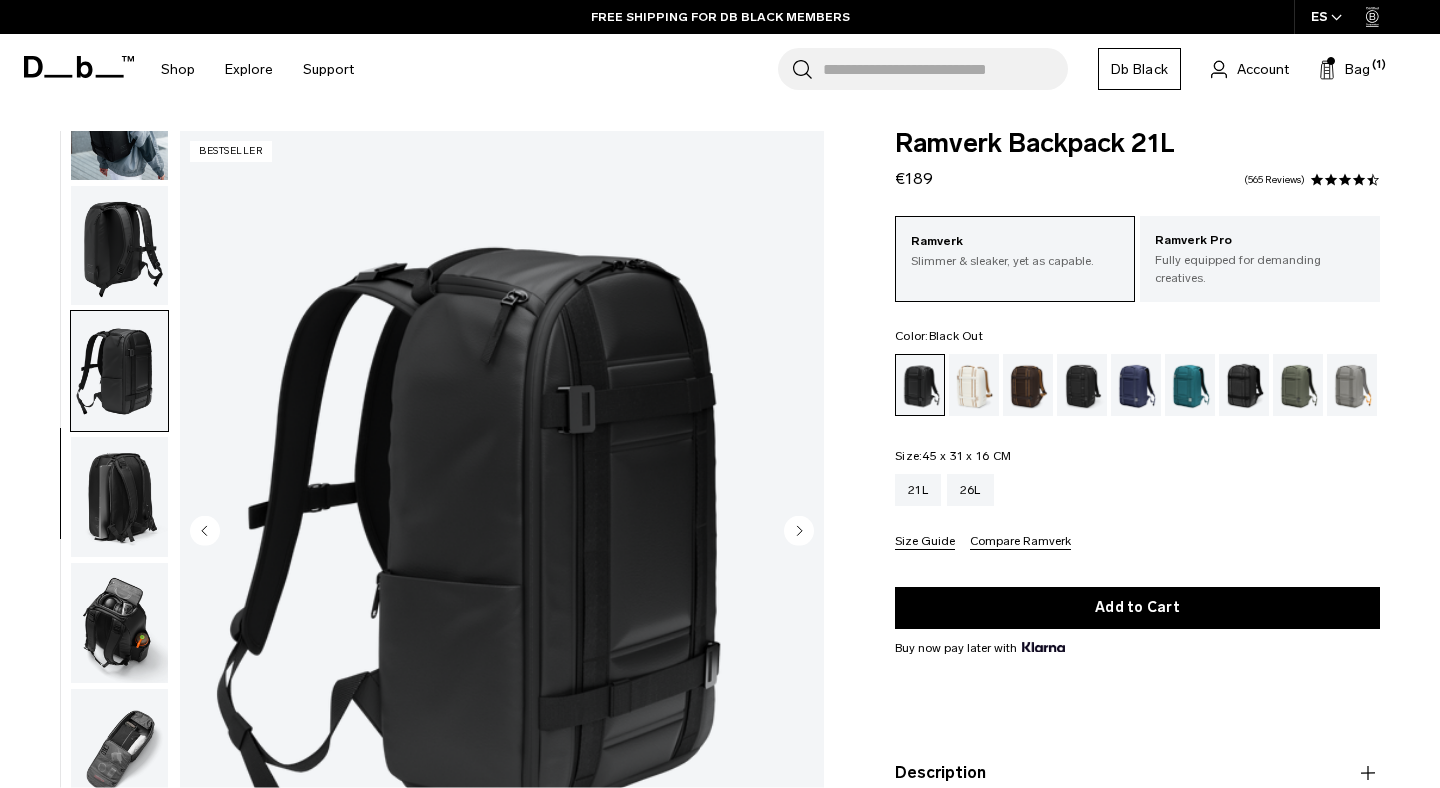 scroll, scrollTop: 0, scrollLeft: 0, axis: both 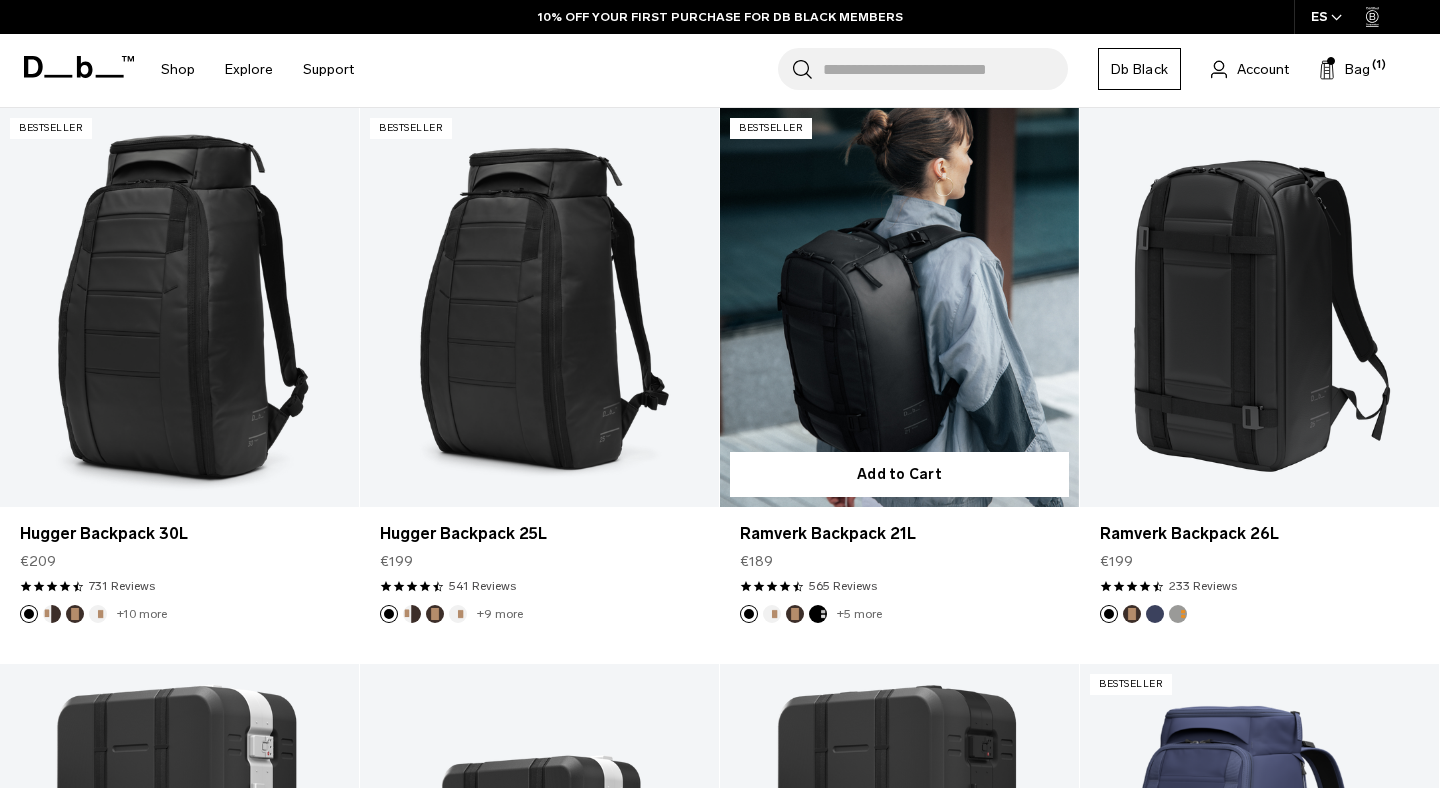 click at bounding box center (899, 307) 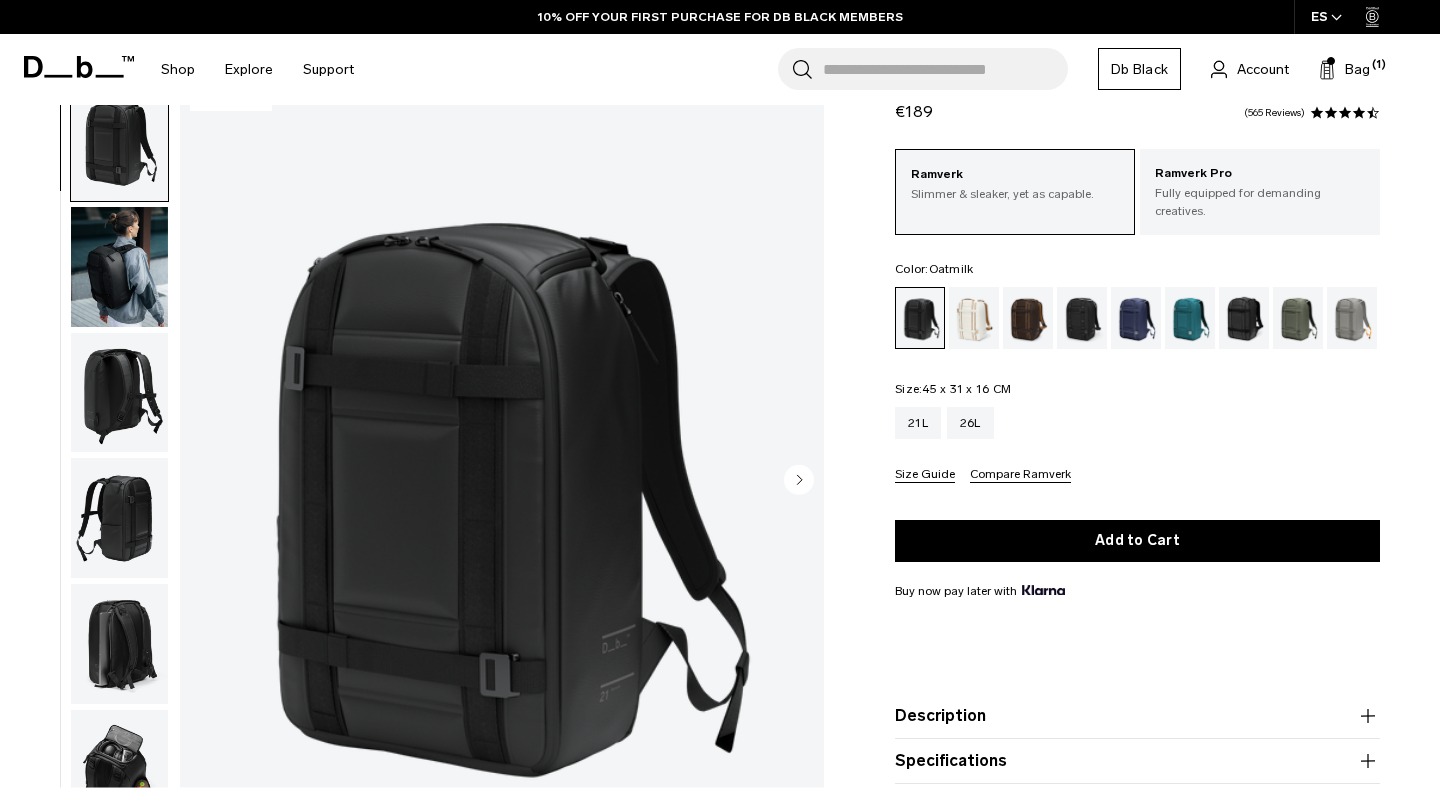 scroll, scrollTop: 0, scrollLeft: 0, axis: both 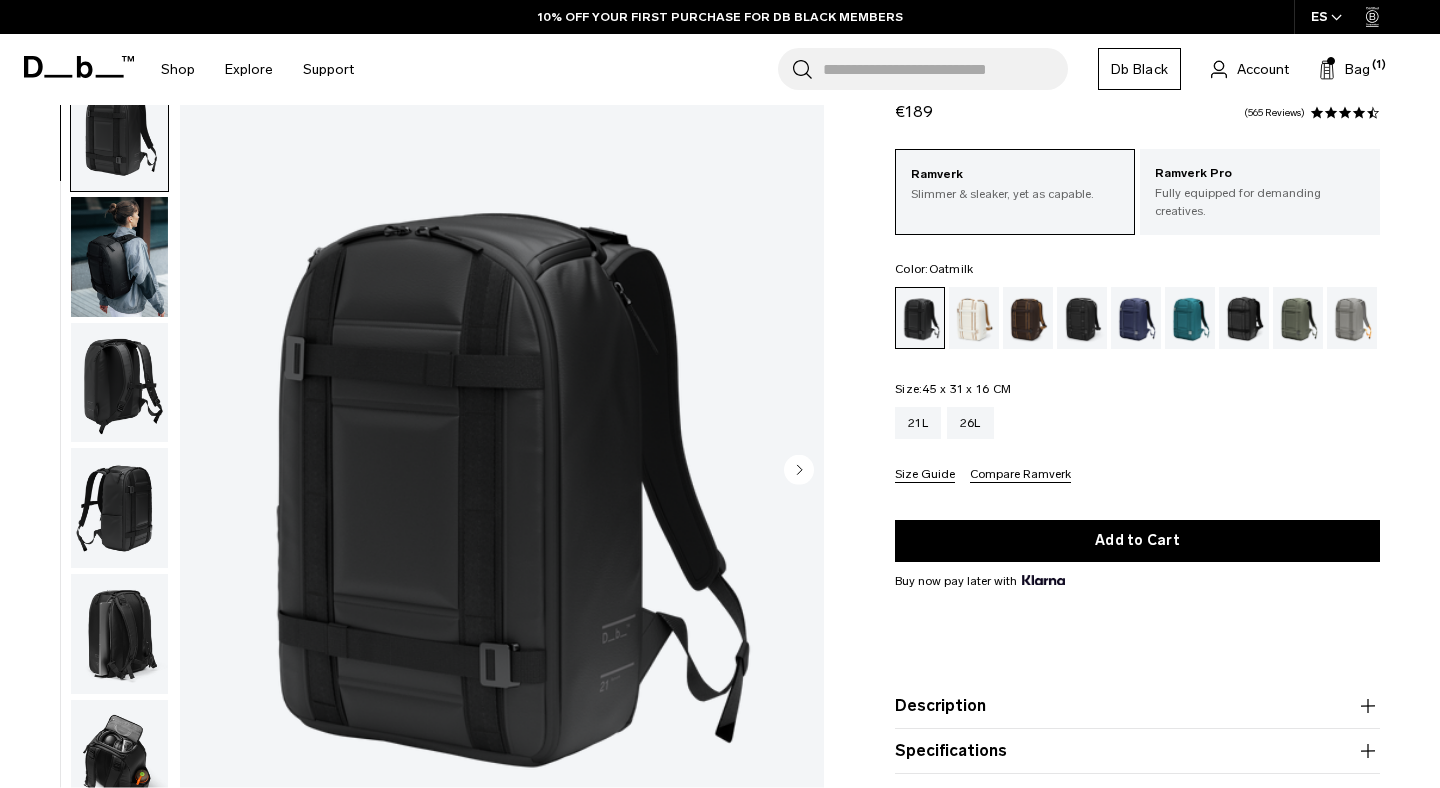 click at bounding box center [974, 318] 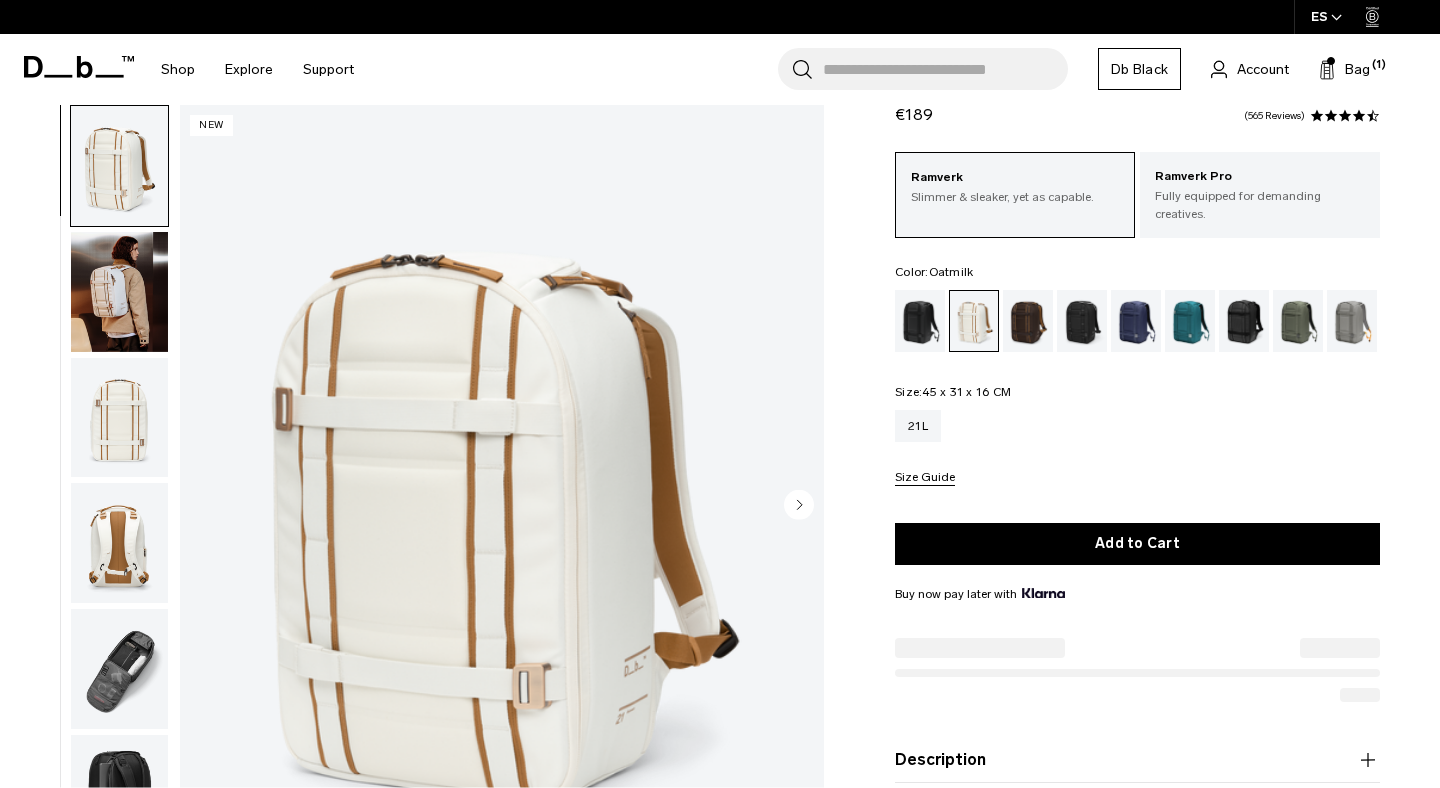 scroll, scrollTop: 0, scrollLeft: 0, axis: both 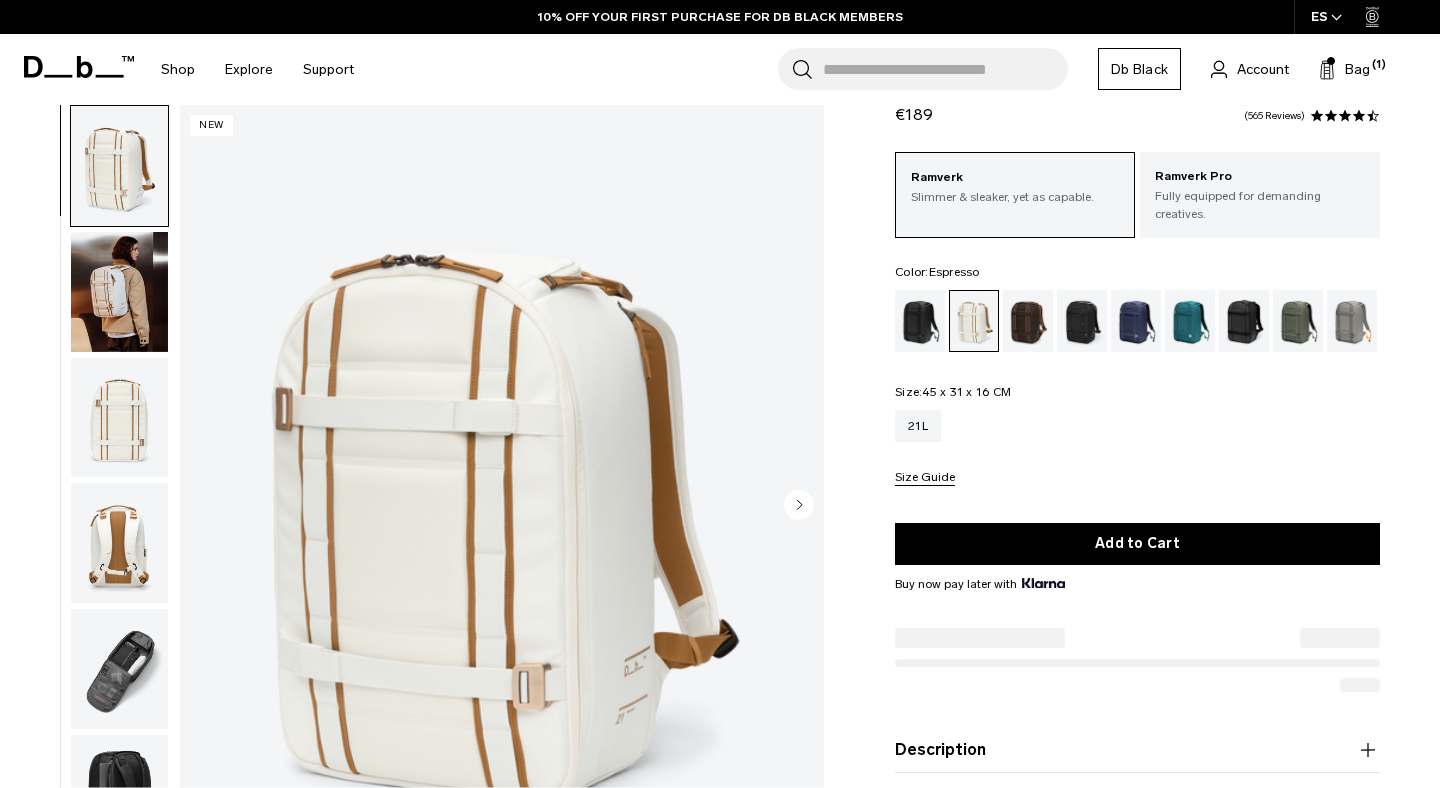 click at bounding box center [1028, 321] 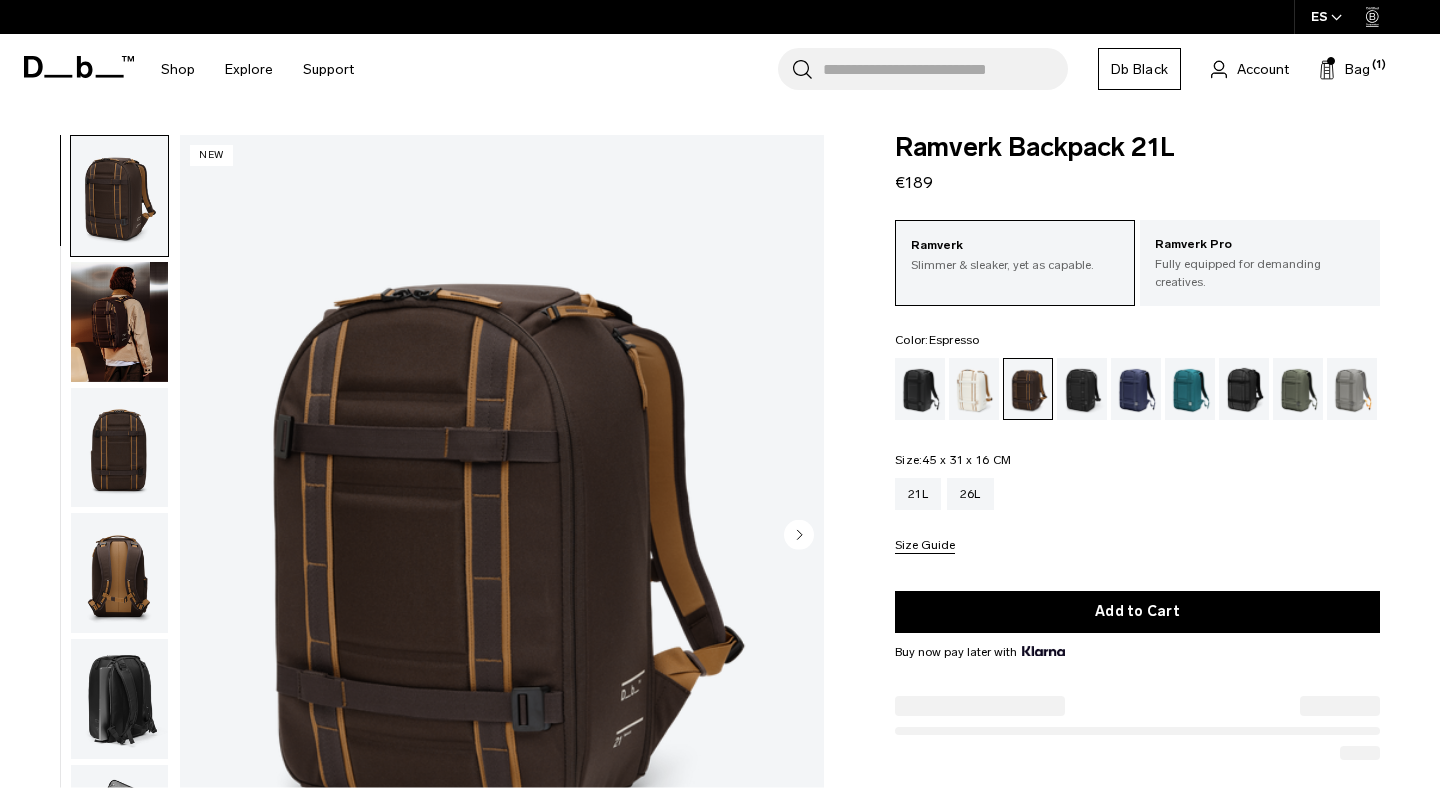 scroll, scrollTop: 0, scrollLeft: 0, axis: both 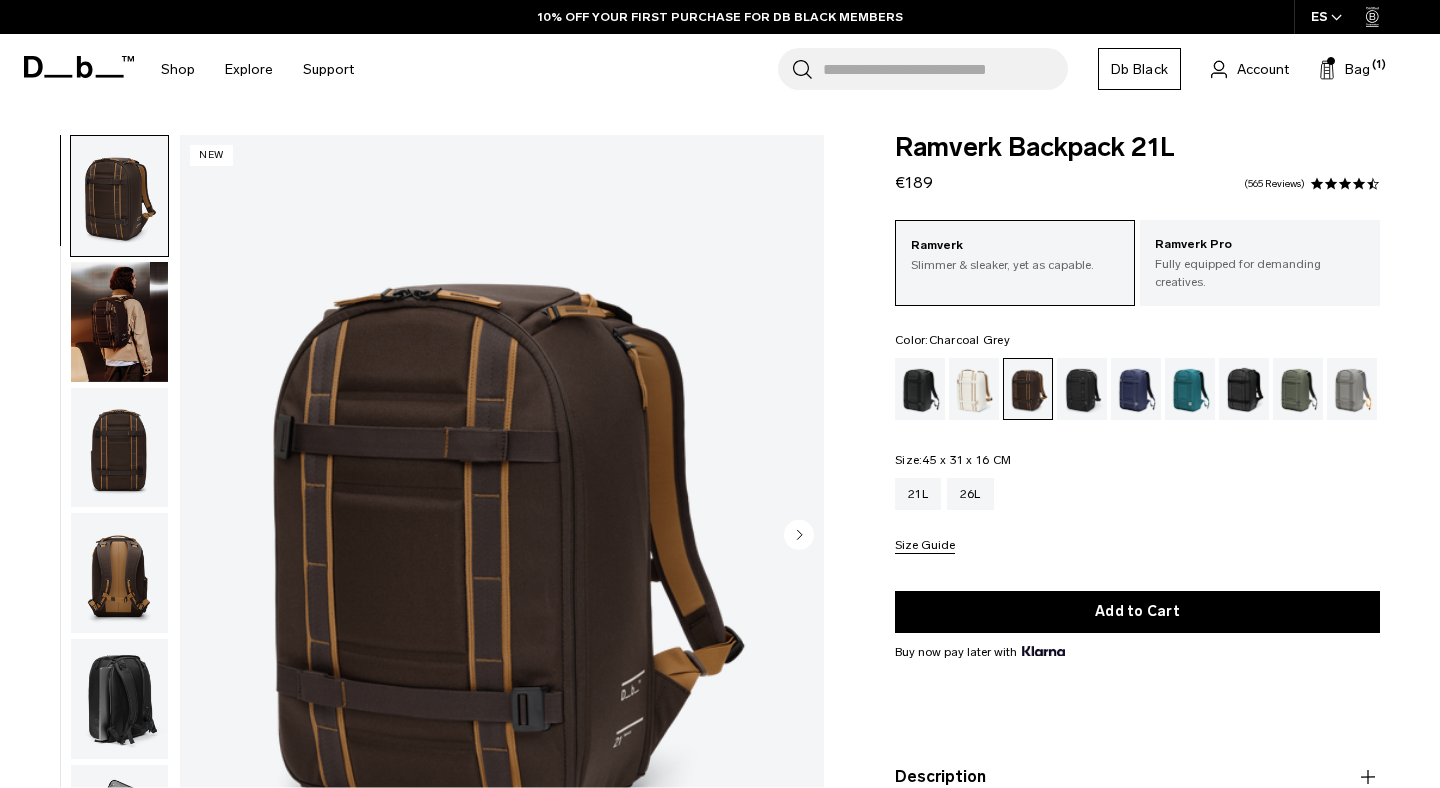 click at bounding box center [1082, 389] 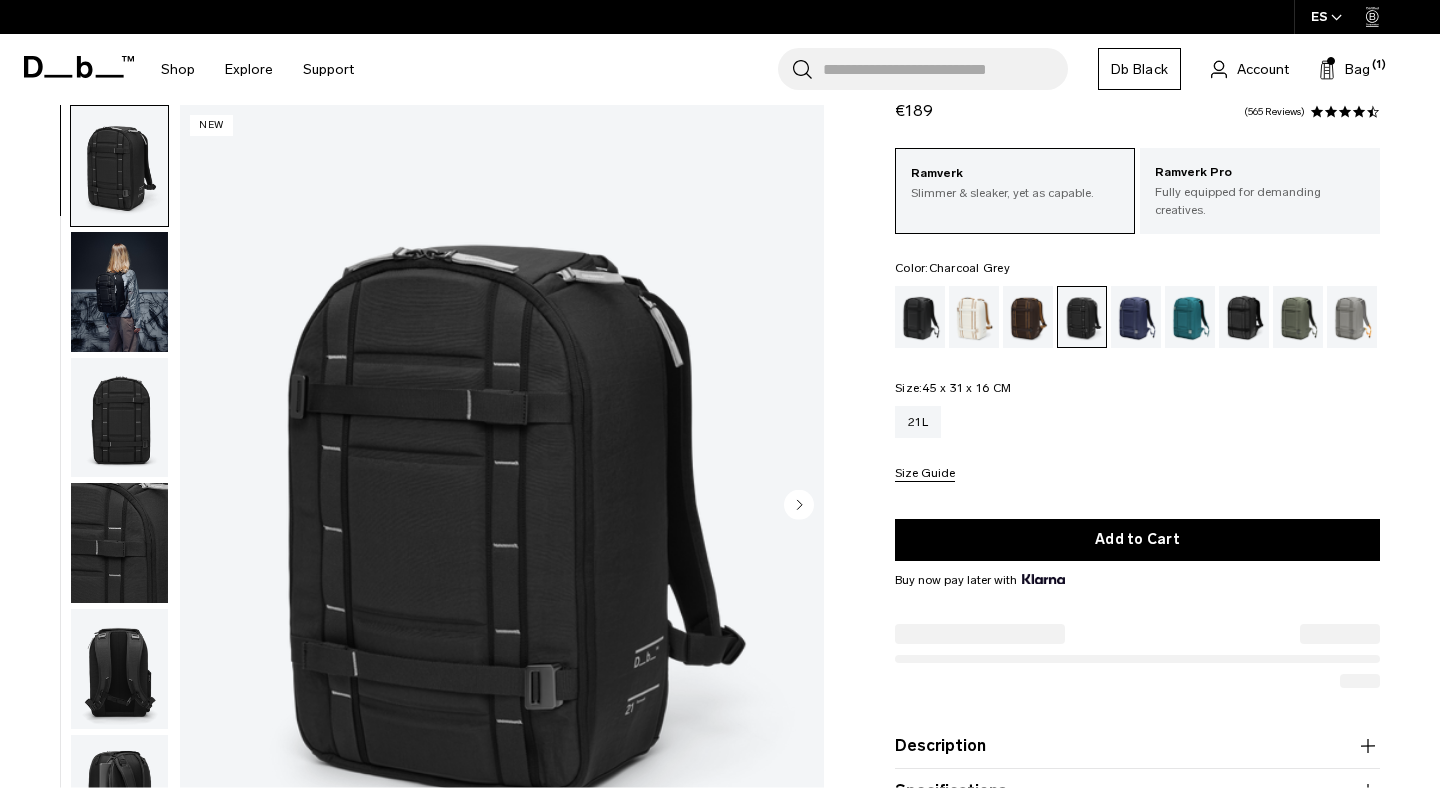 scroll, scrollTop: 0, scrollLeft: 0, axis: both 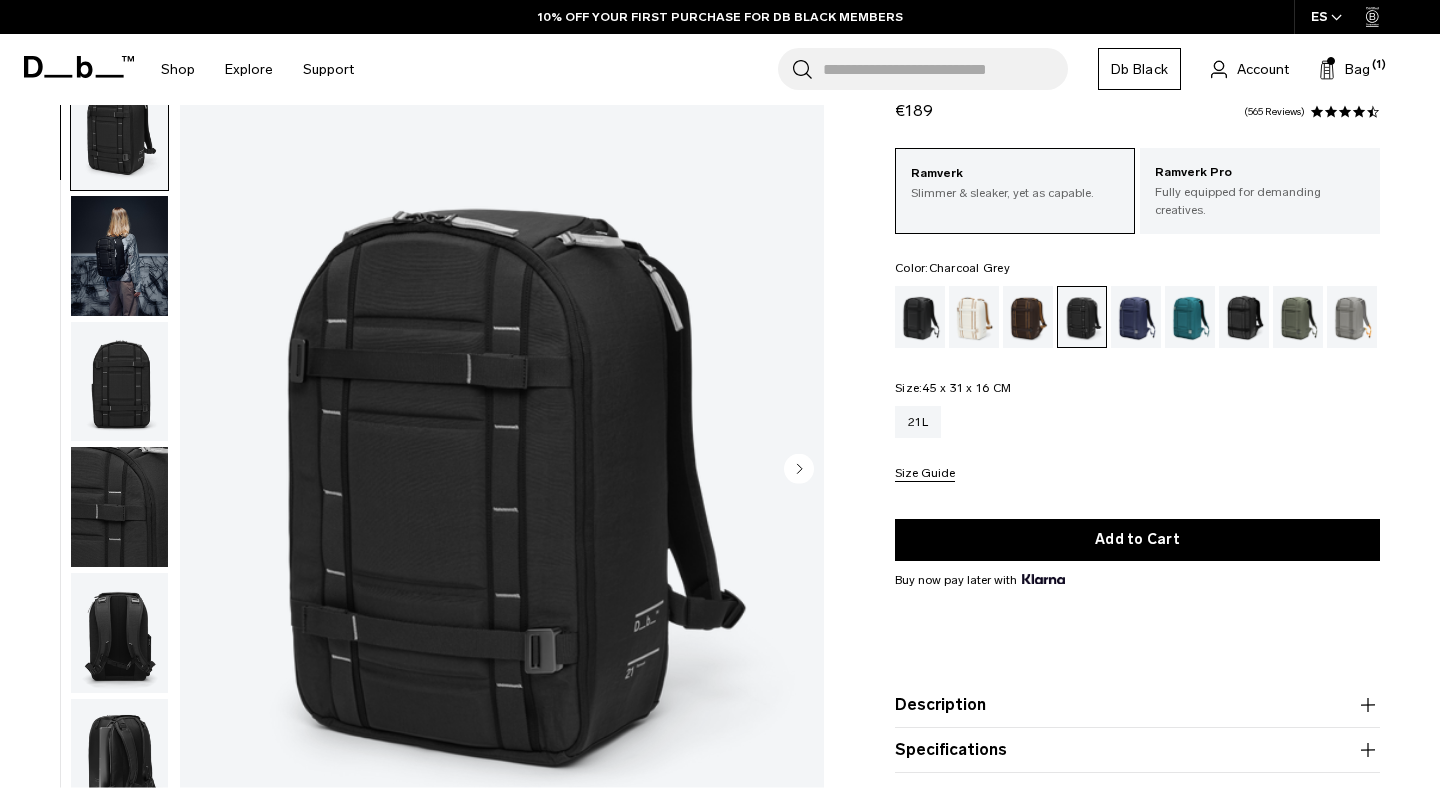 click at bounding box center [119, 507] 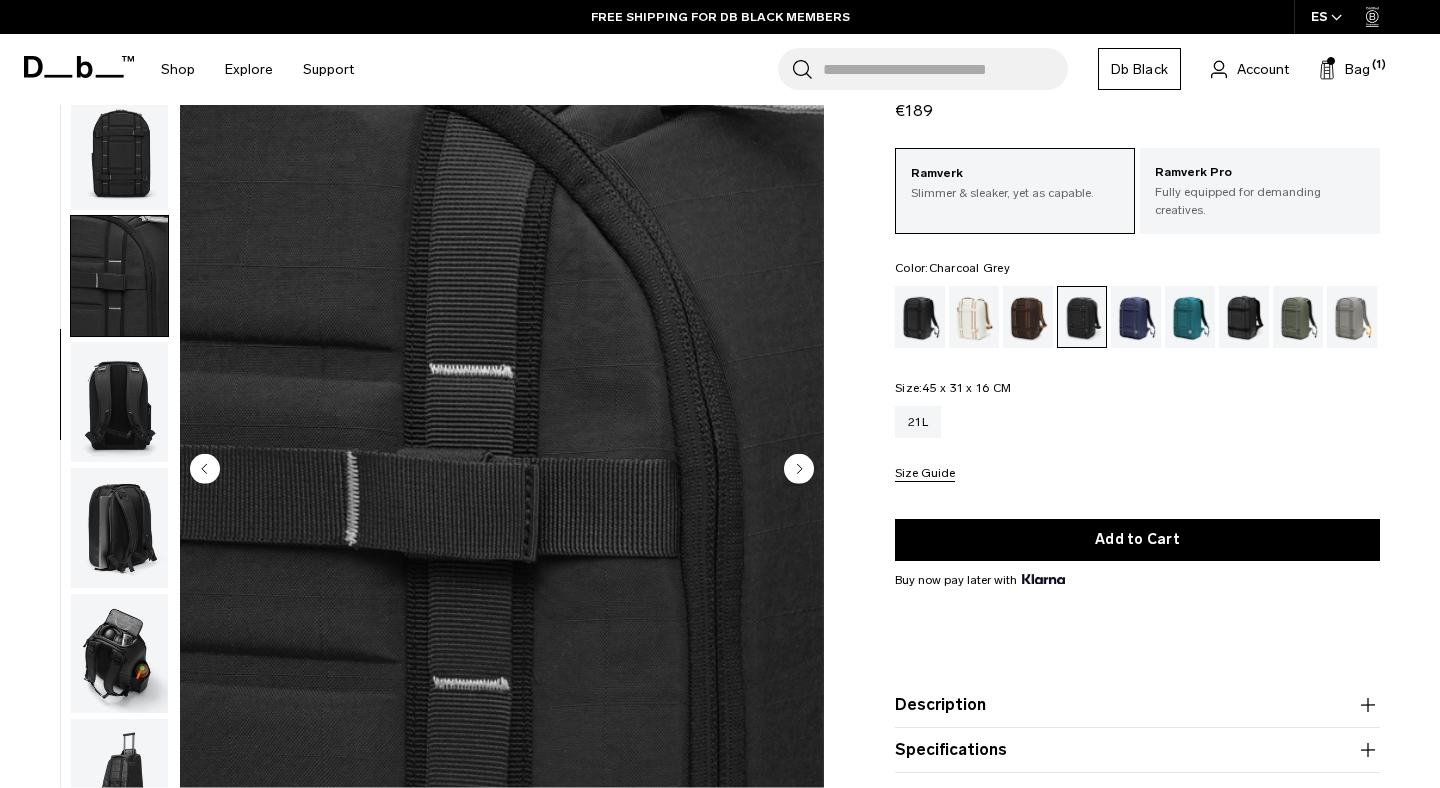 scroll, scrollTop: 324, scrollLeft: 0, axis: vertical 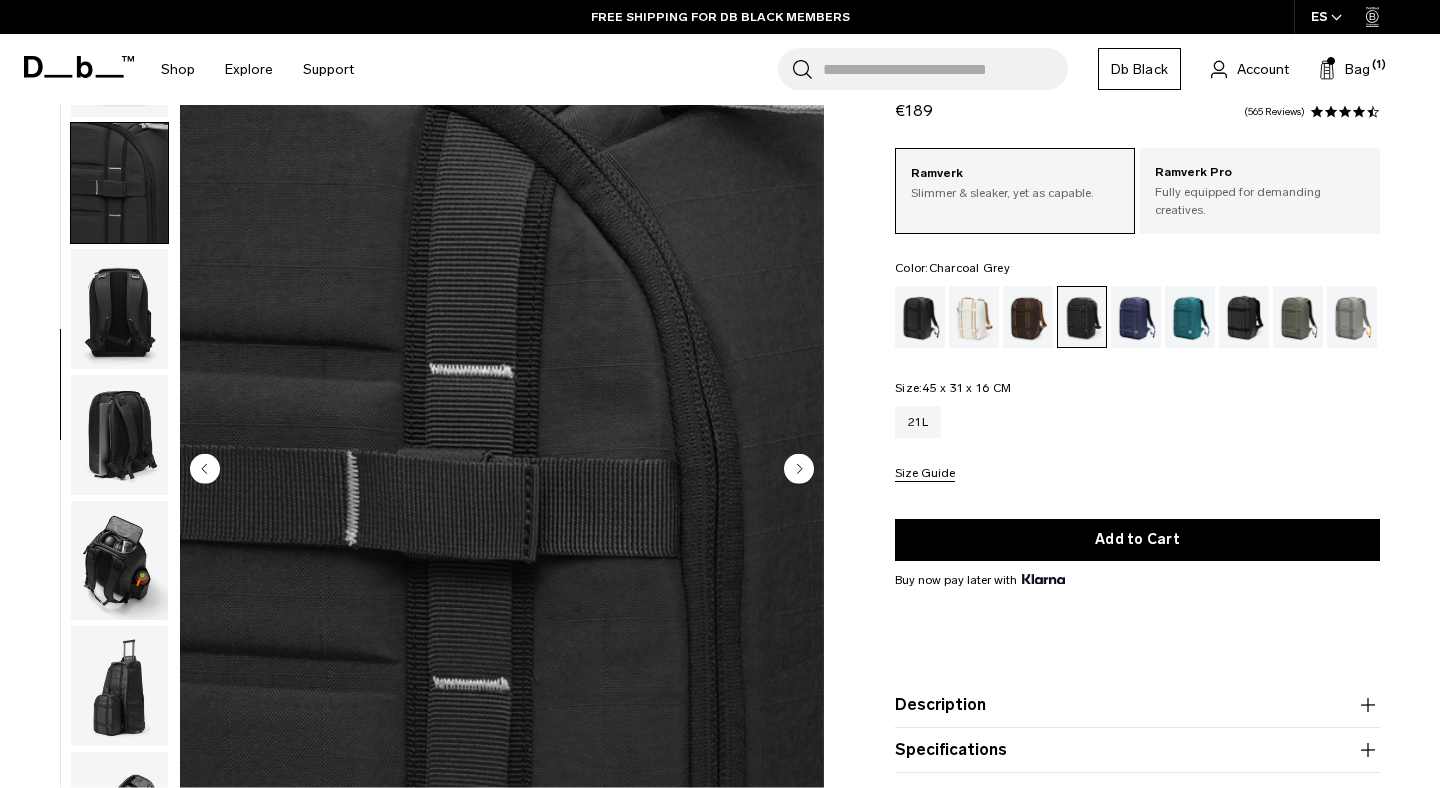 click at bounding box center (119, 560) 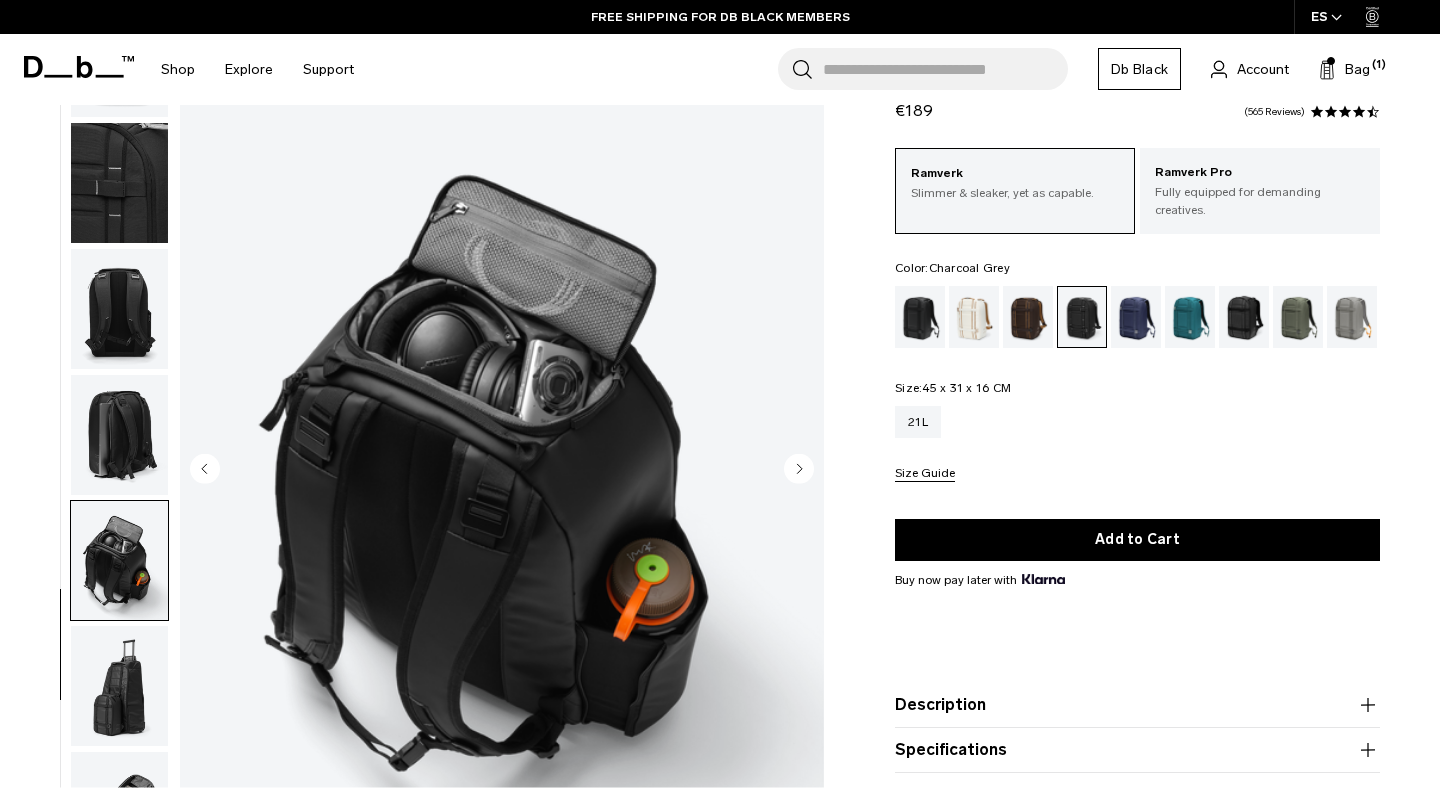 click at bounding box center (119, 435) 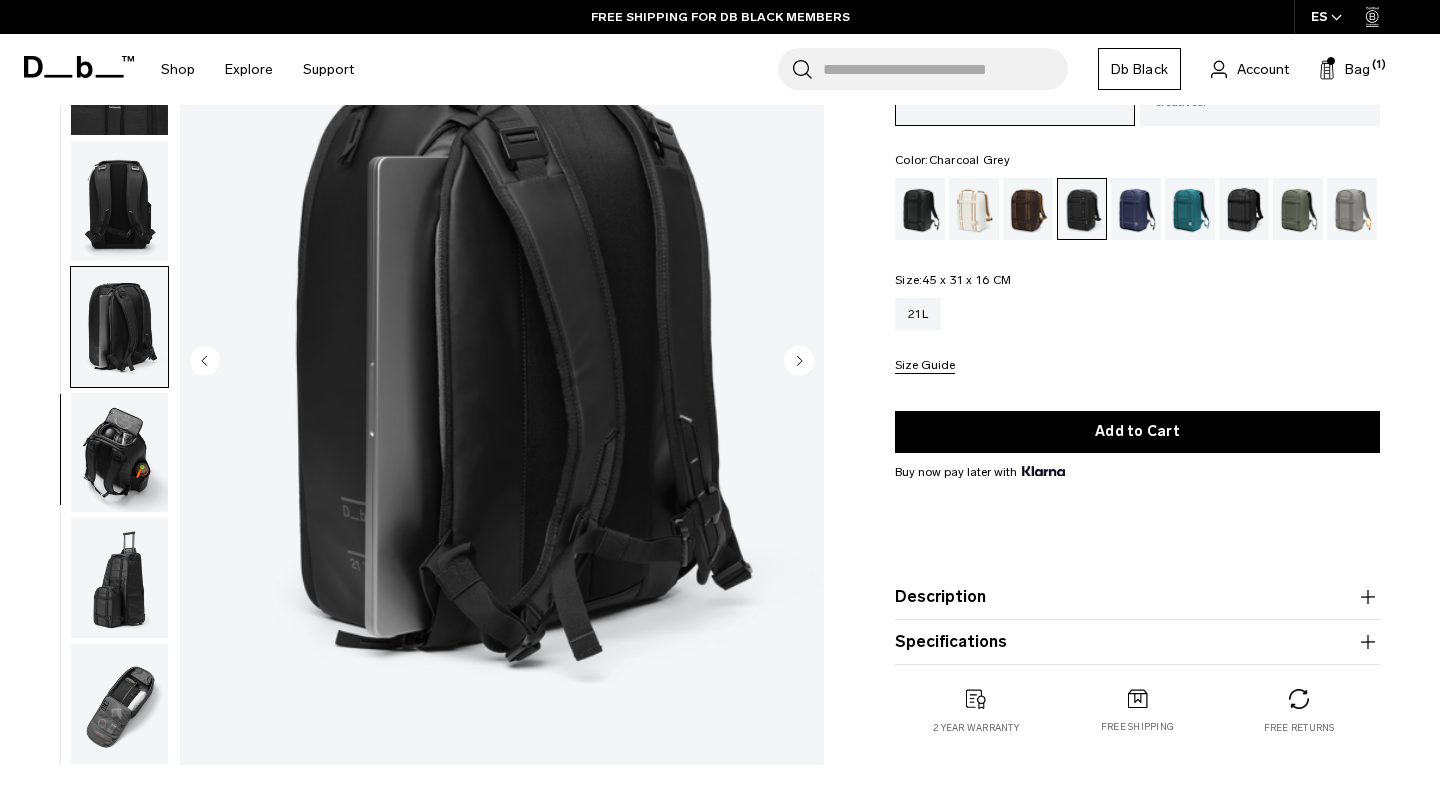 scroll, scrollTop: 189, scrollLeft: 0, axis: vertical 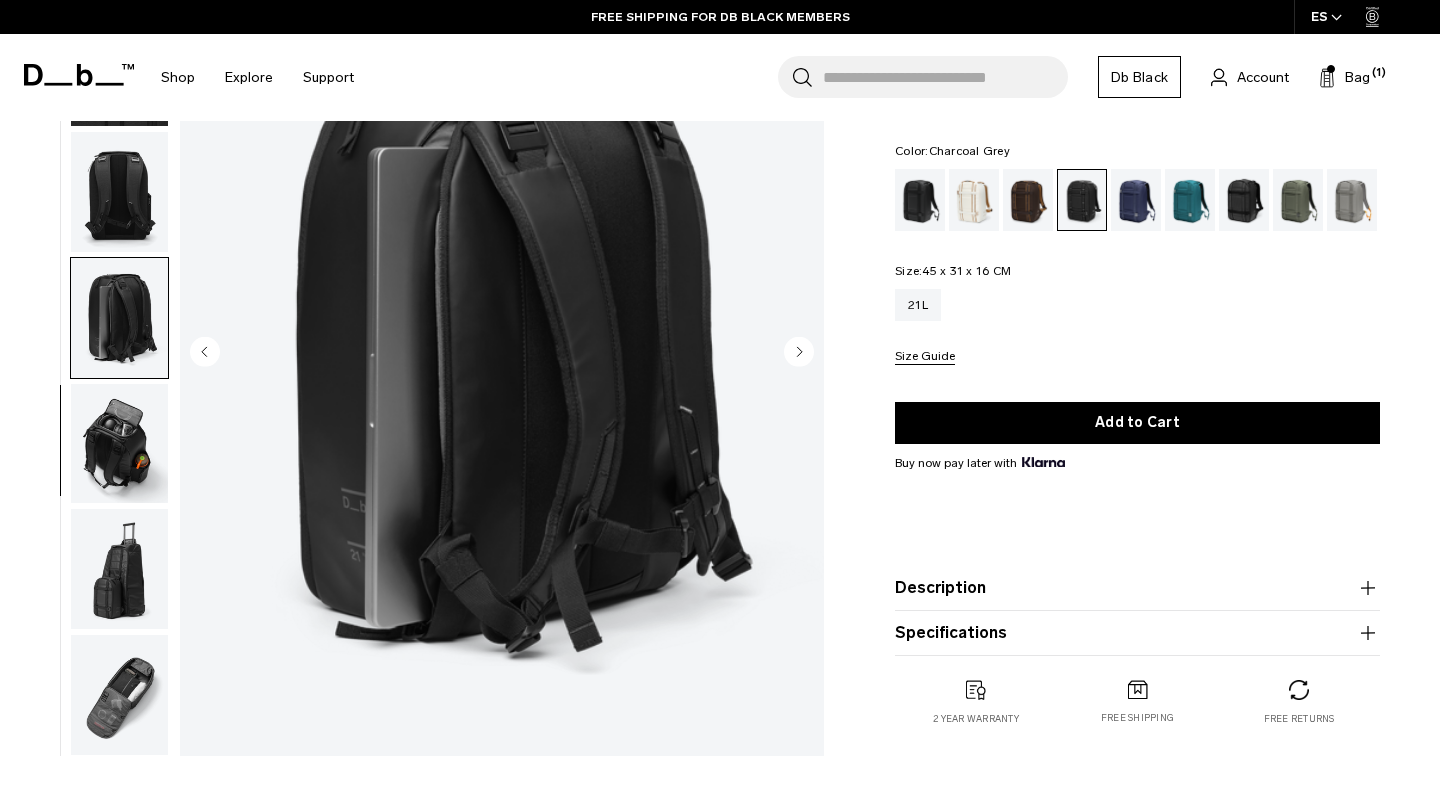 click at bounding box center [119, 569] 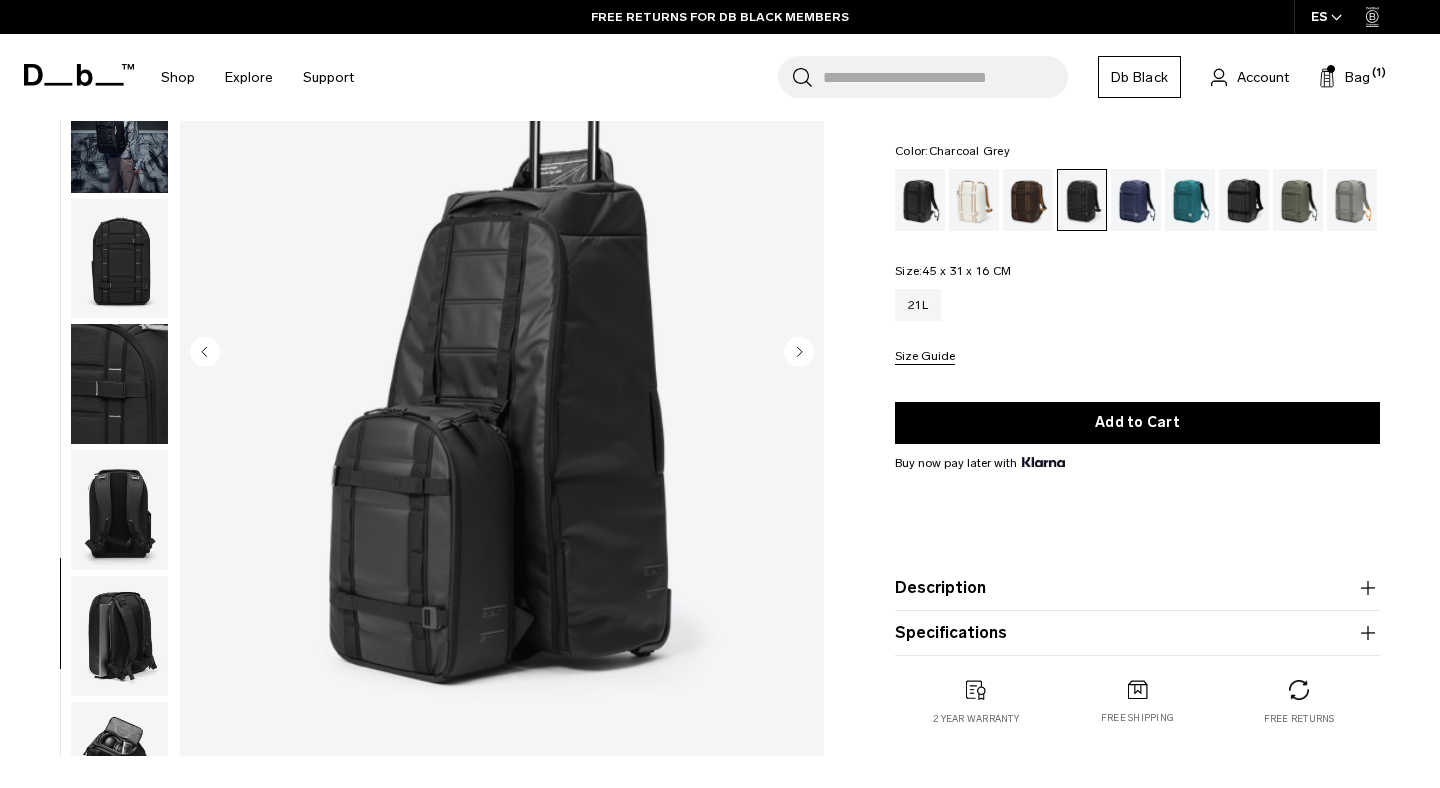 scroll, scrollTop: 0, scrollLeft: 0, axis: both 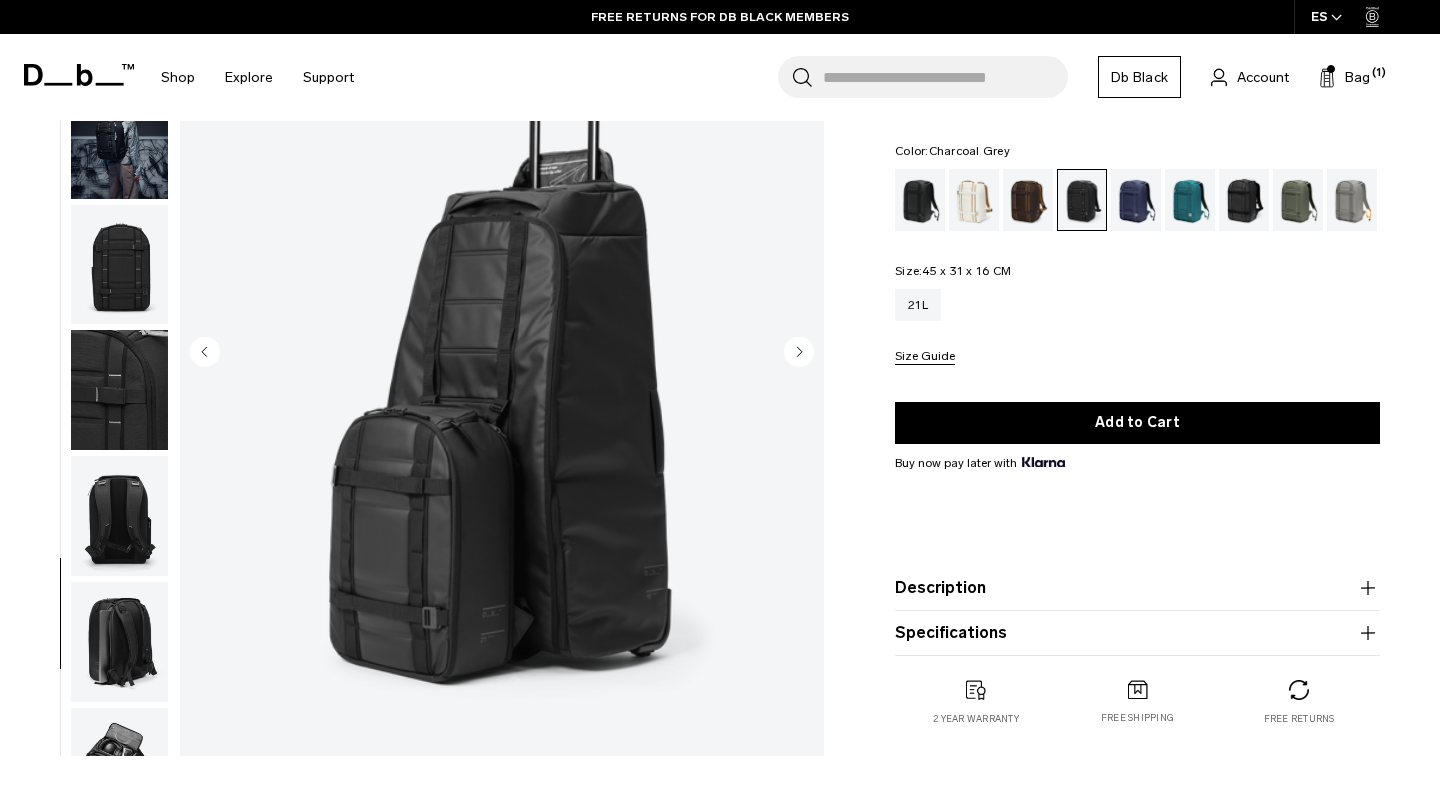 click at bounding box center (119, 390) 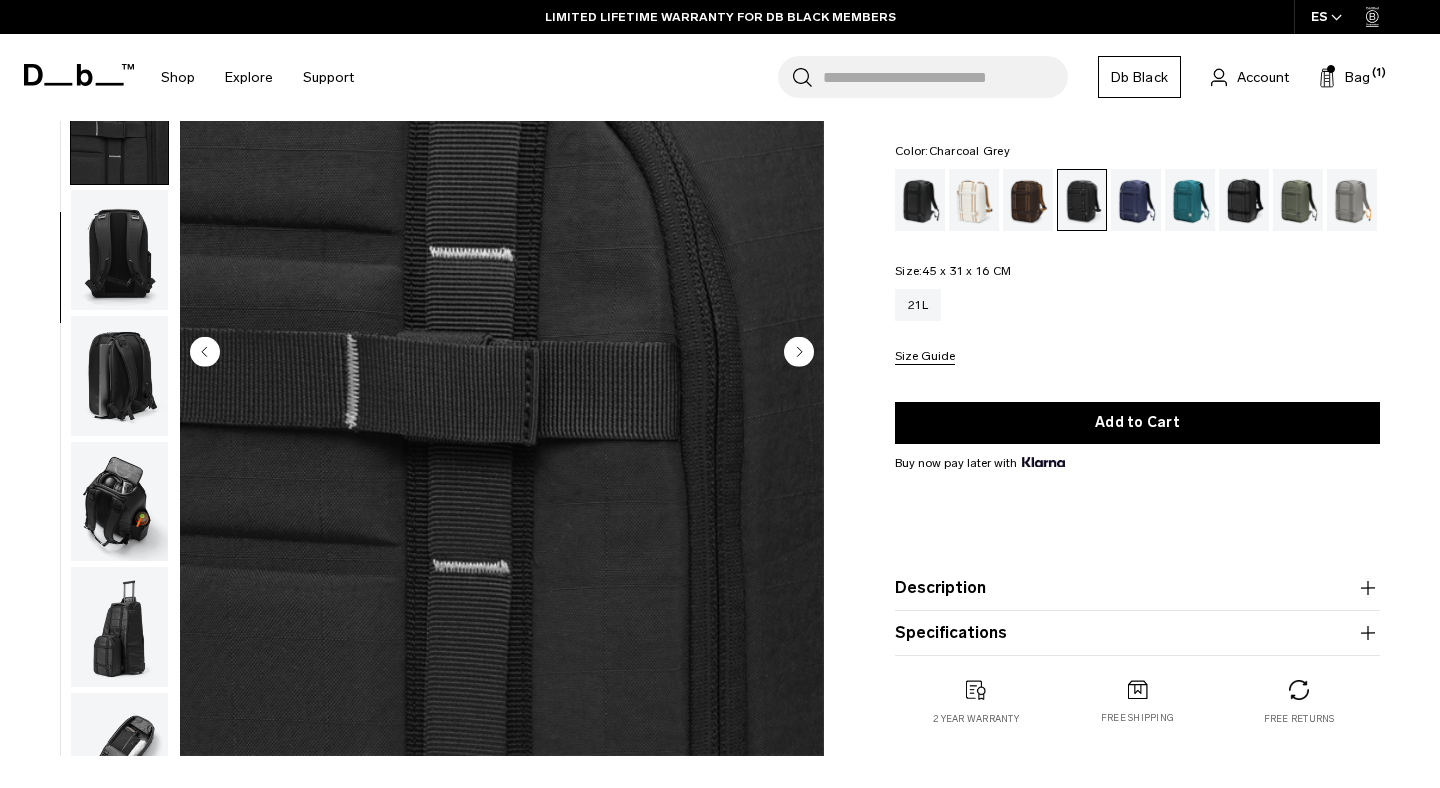 scroll, scrollTop: 324, scrollLeft: 0, axis: vertical 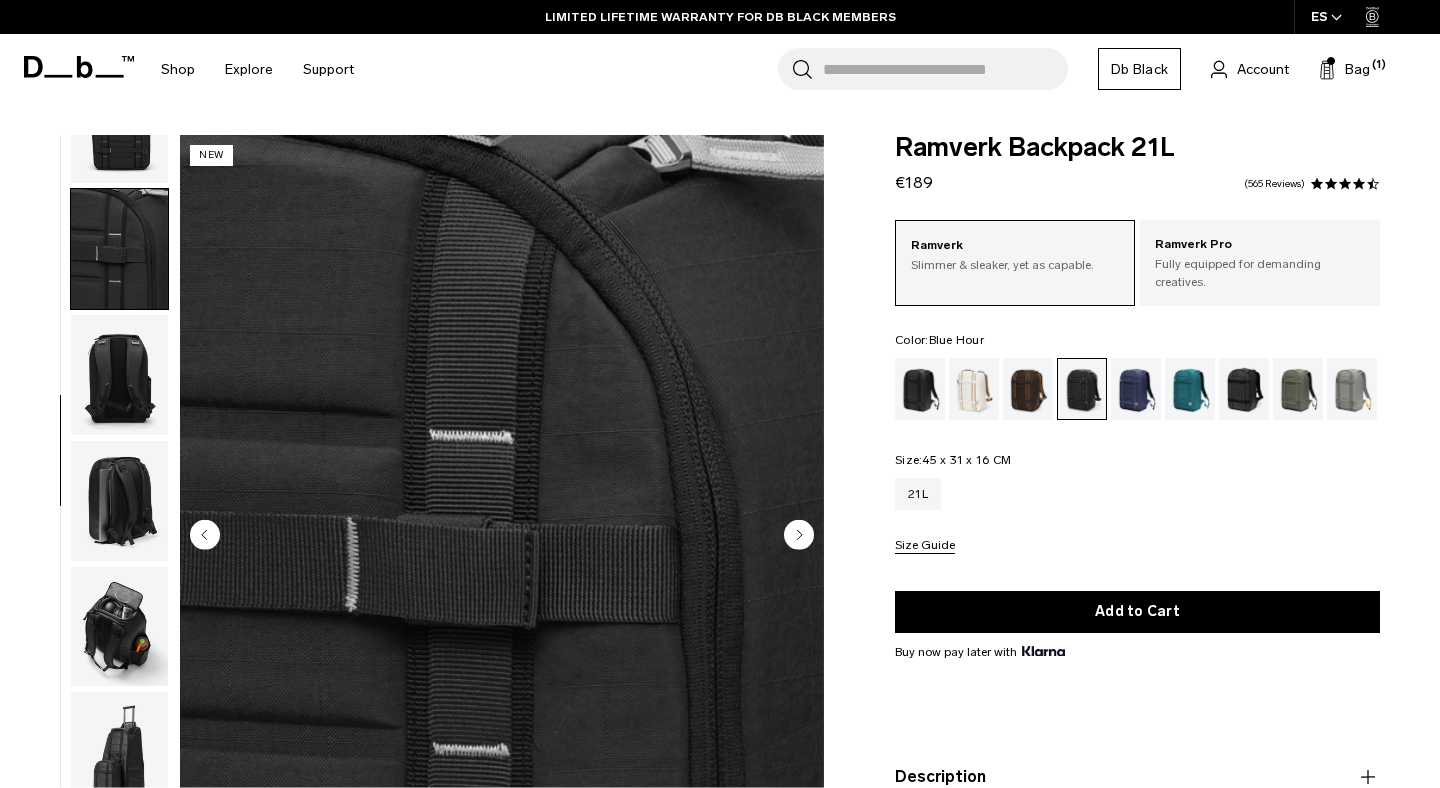 click at bounding box center [1136, 389] 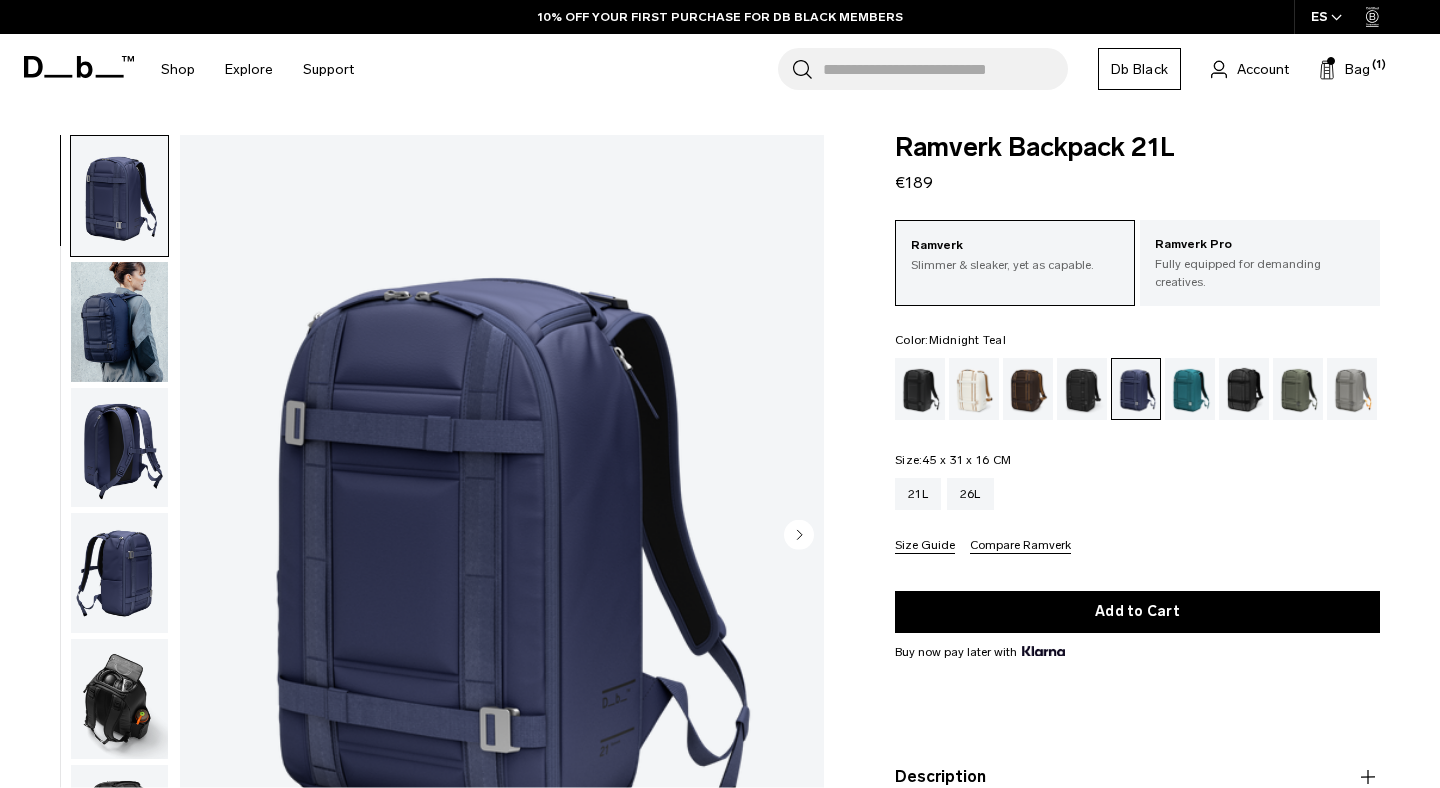 scroll, scrollTop: 0, scrollLeft: 0, axis: both 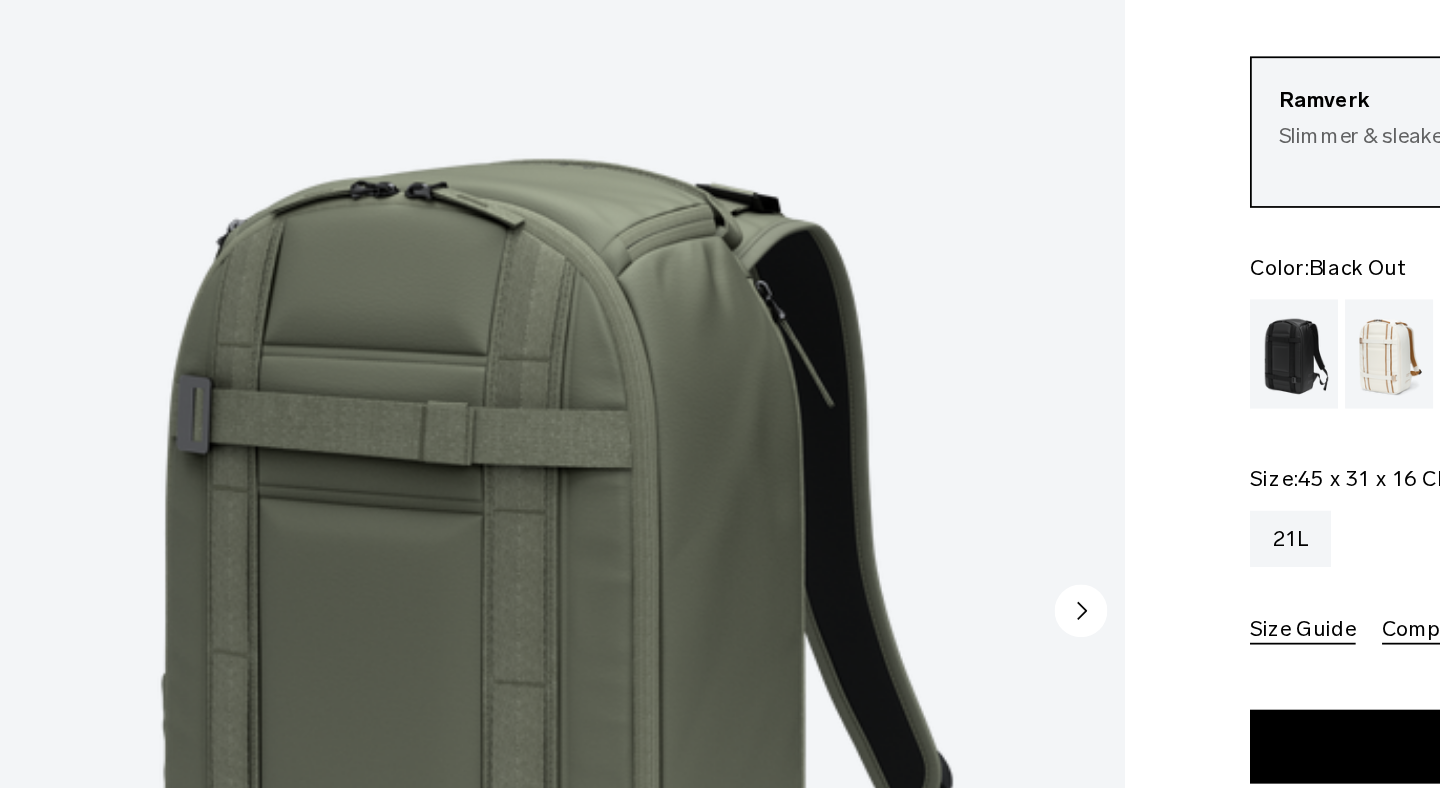 click at bounding box center [920, 389] 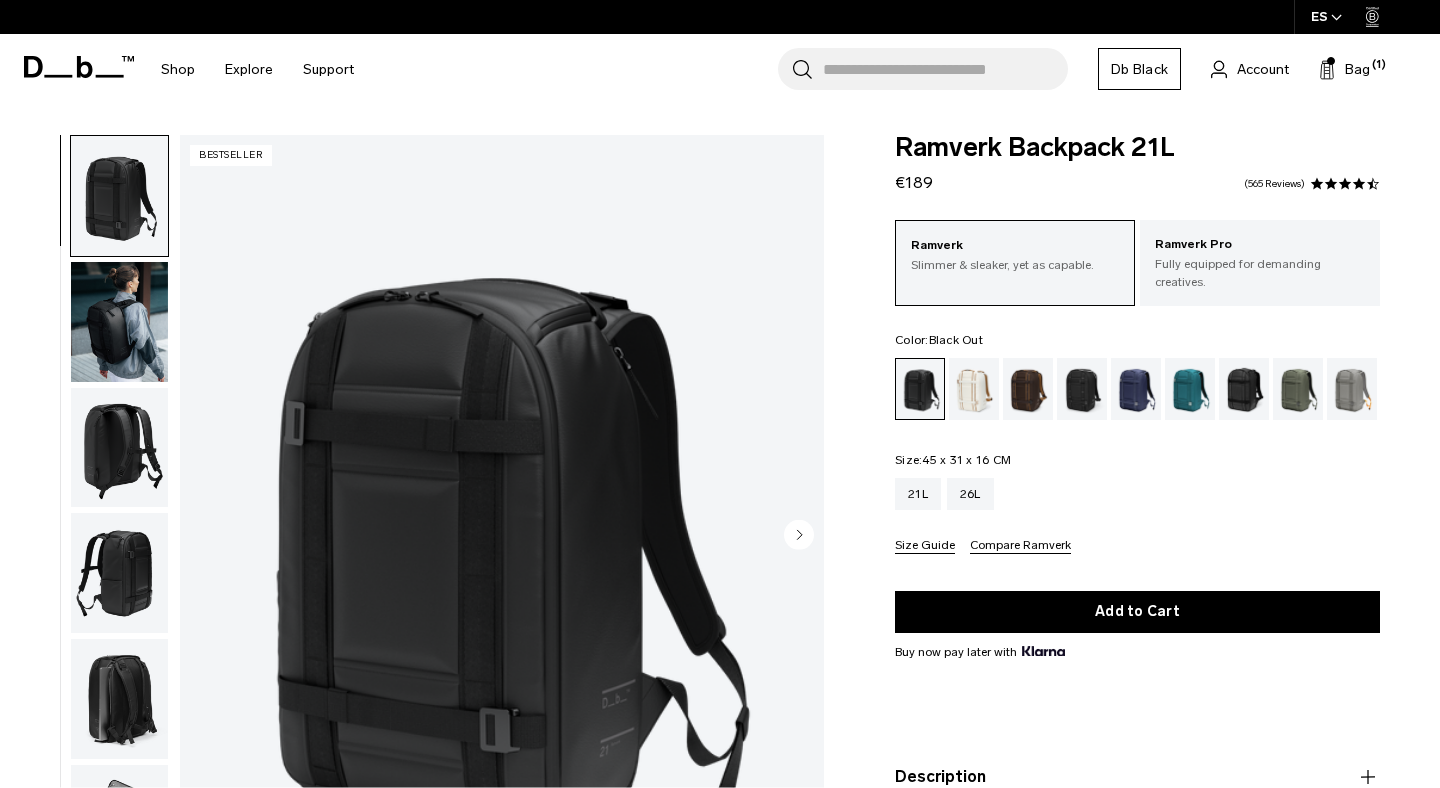 scroll, scrollTop: 0, scrollLeft: 0, axis: both 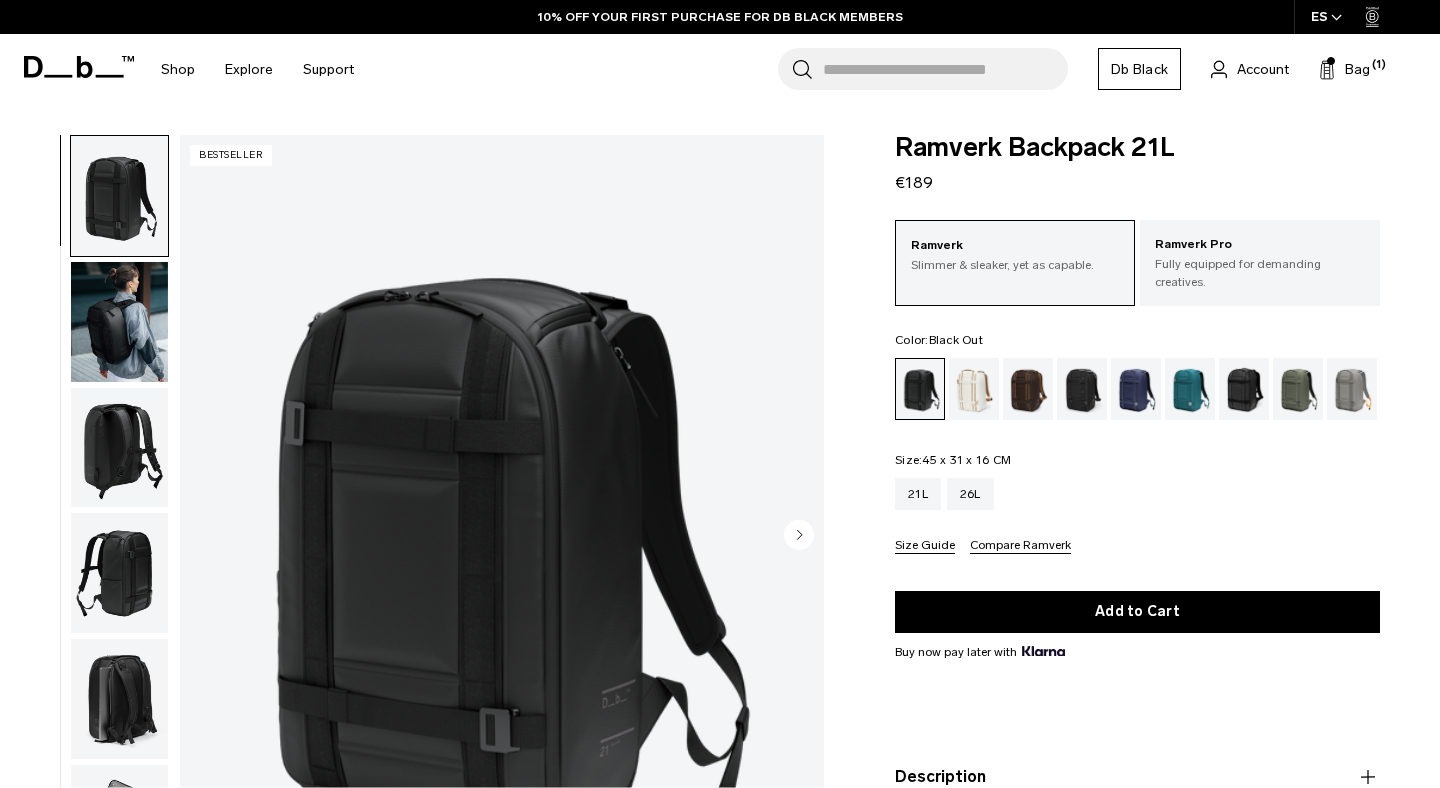 click at bounding box center (119, 322) 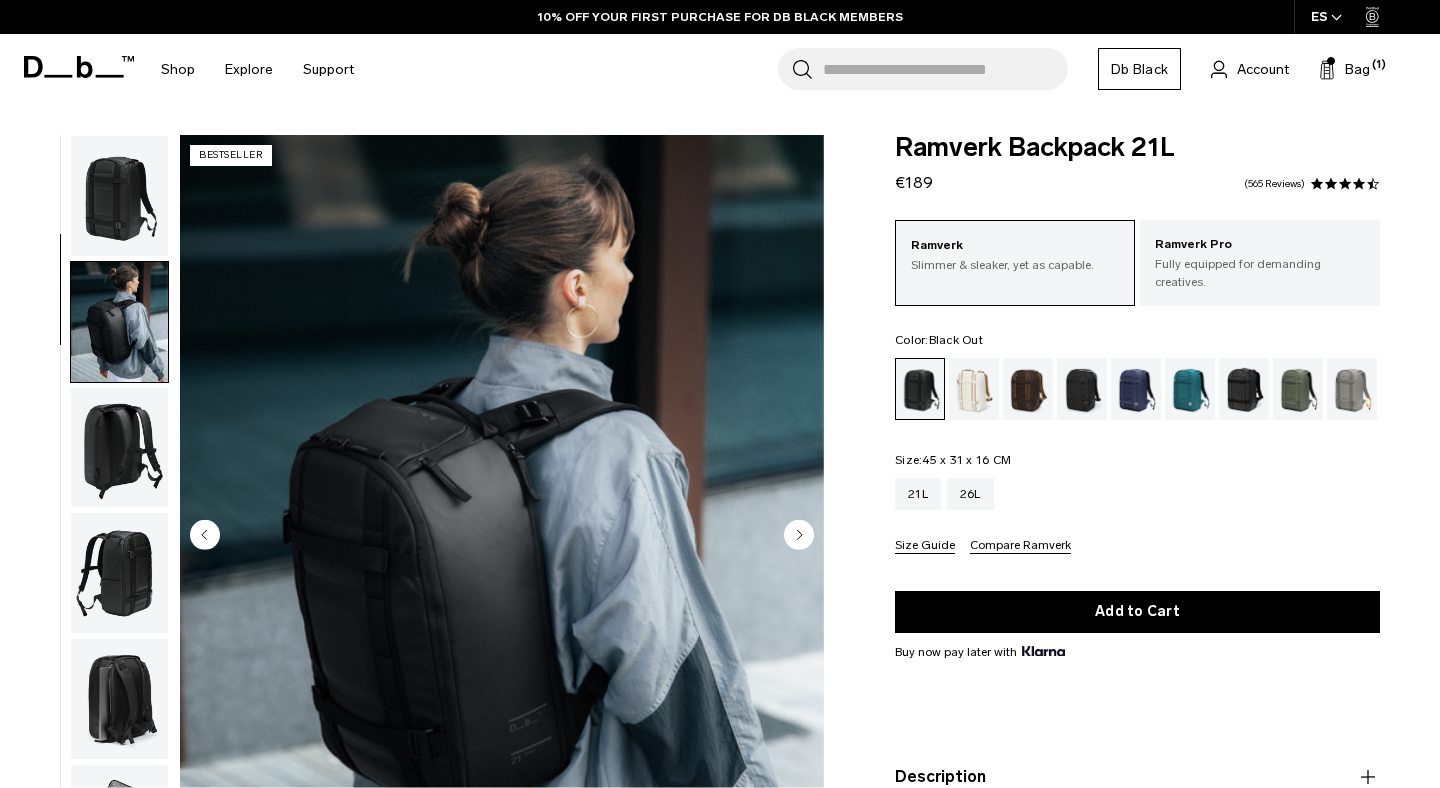 scroll, scrollTop: 126, scrollLeft: 0, axis: vertical 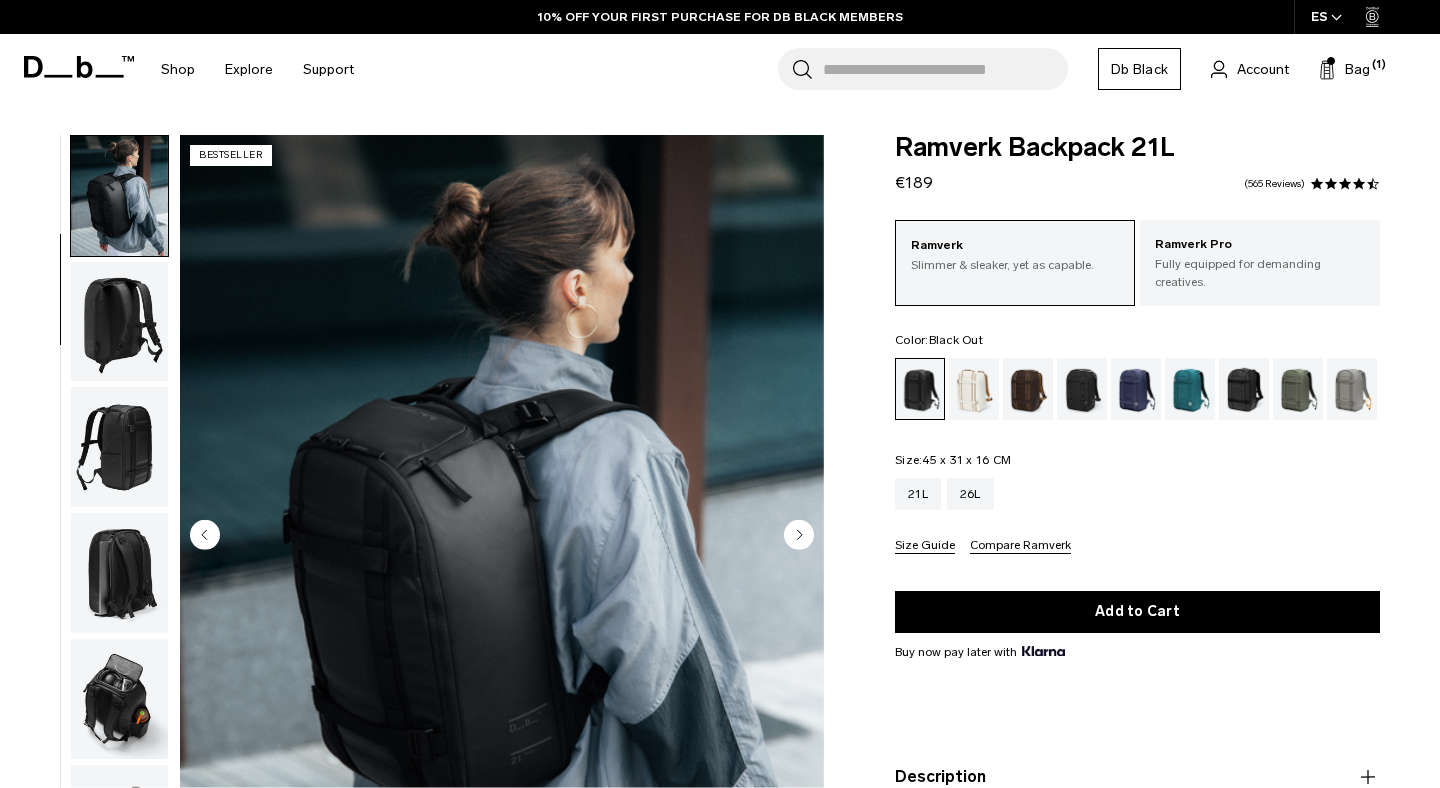 click at bounding box center (119, 322) 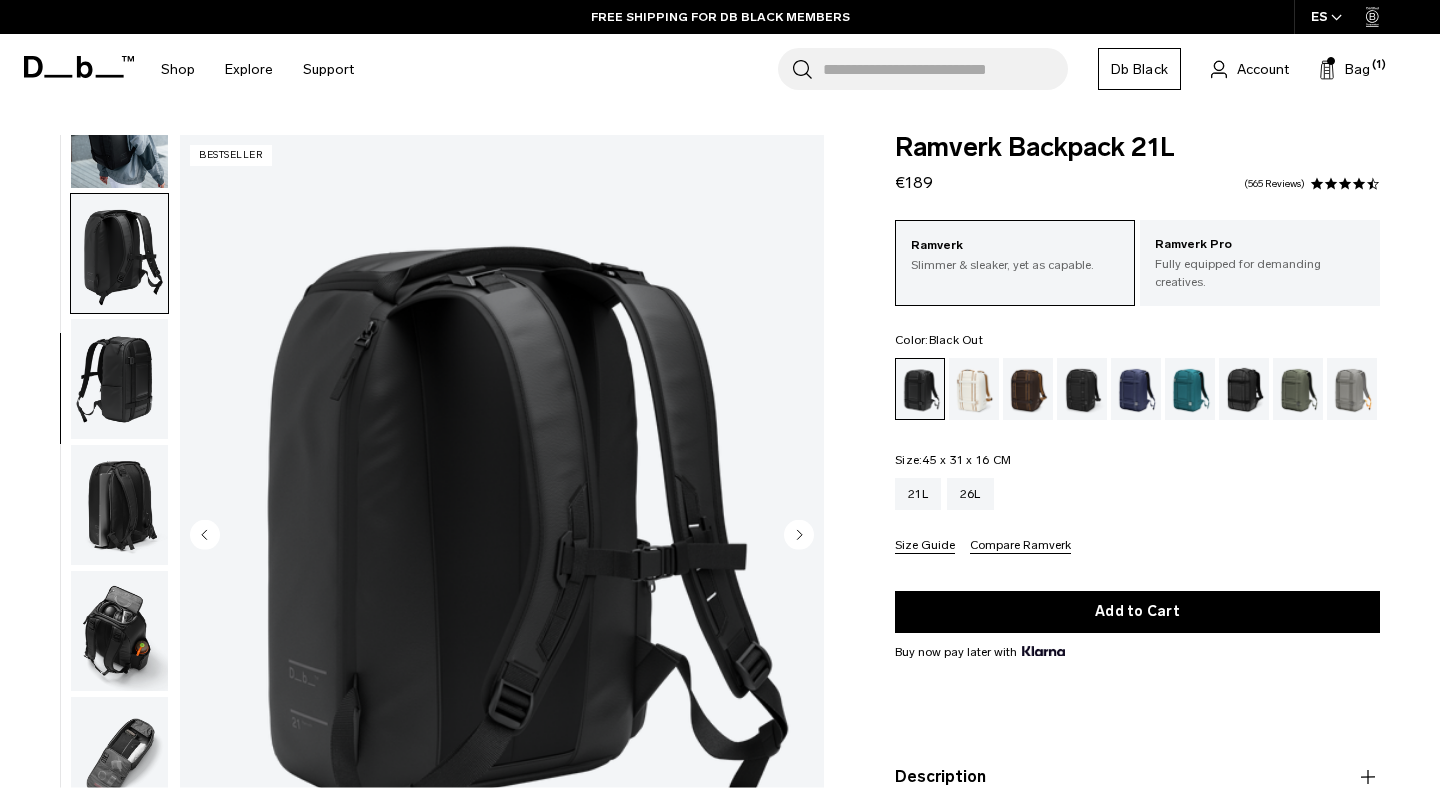 scroll, scrollTop: 198, scrollLeft: 0, axis: vertical 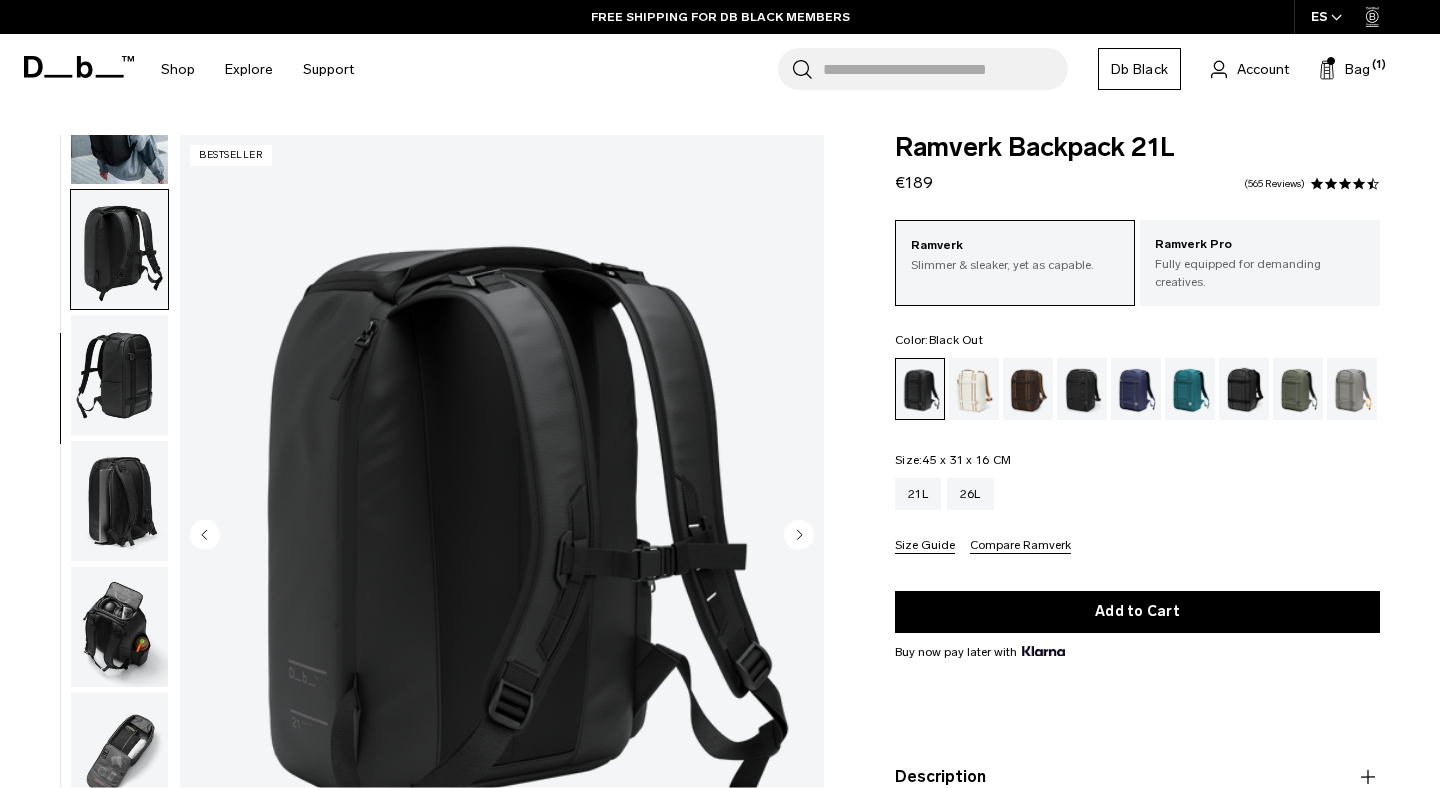 click at bounding box center [119, 375] 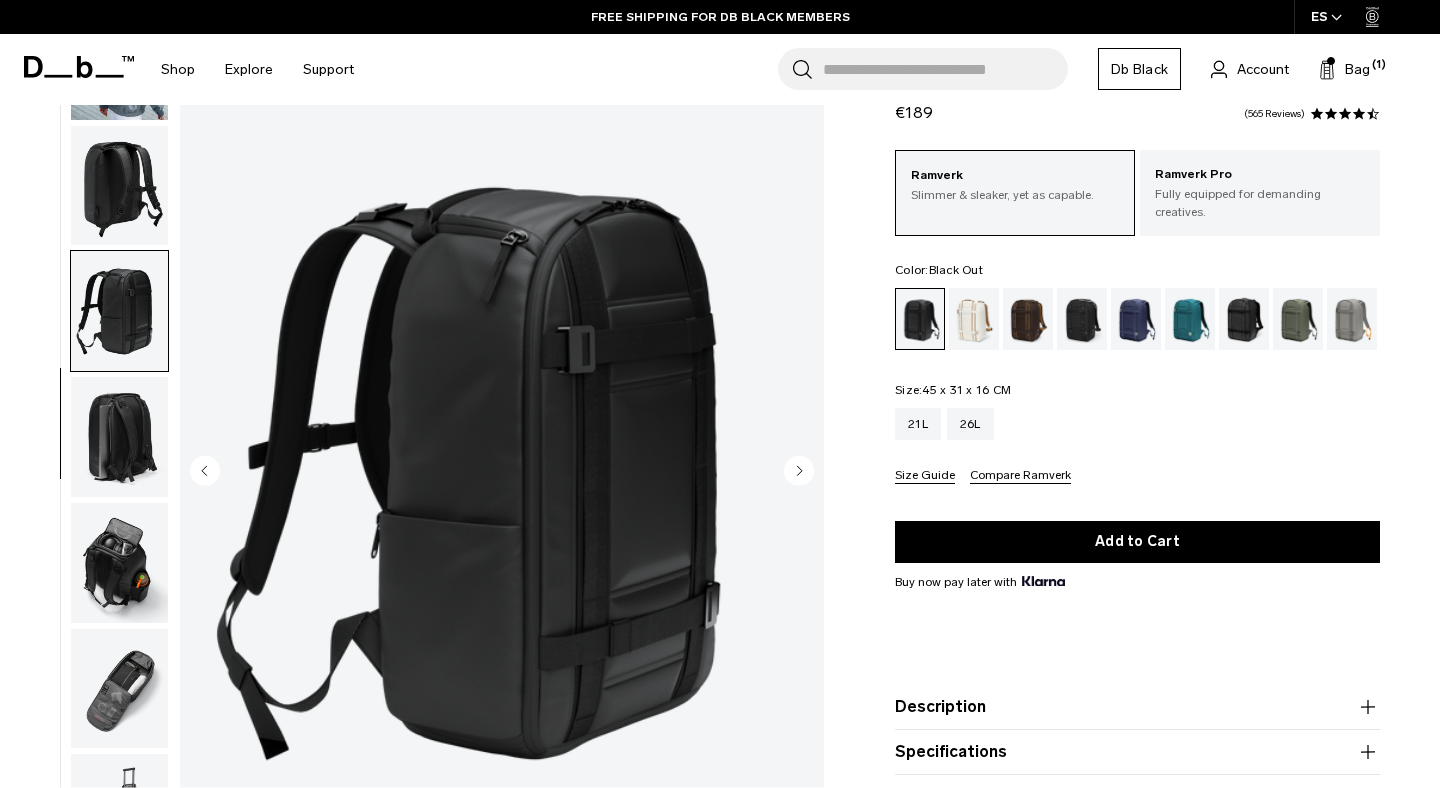 scroll, scrollTop: 73, scrollLeft: 0, axis: vertical 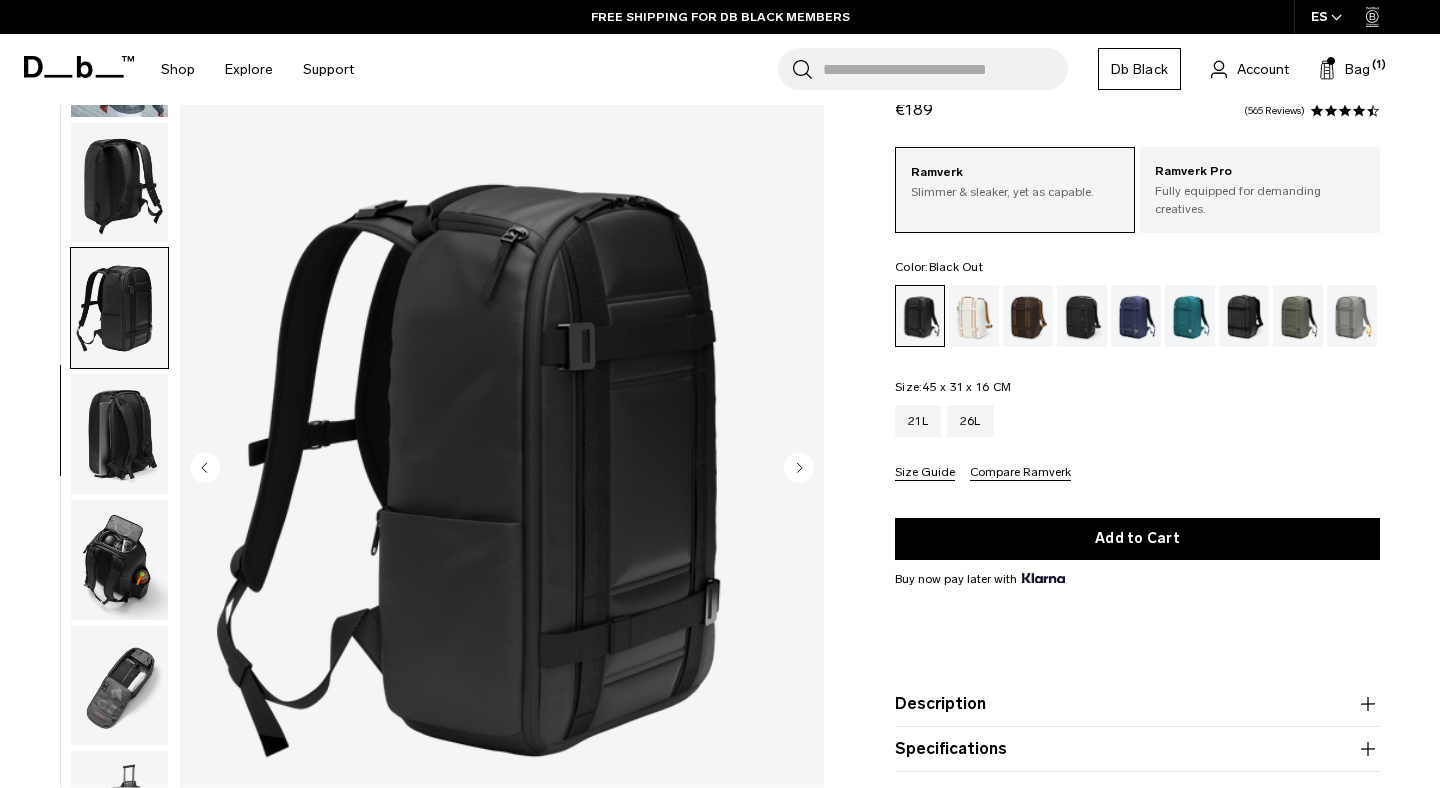 click at bounding box center (119, 434) 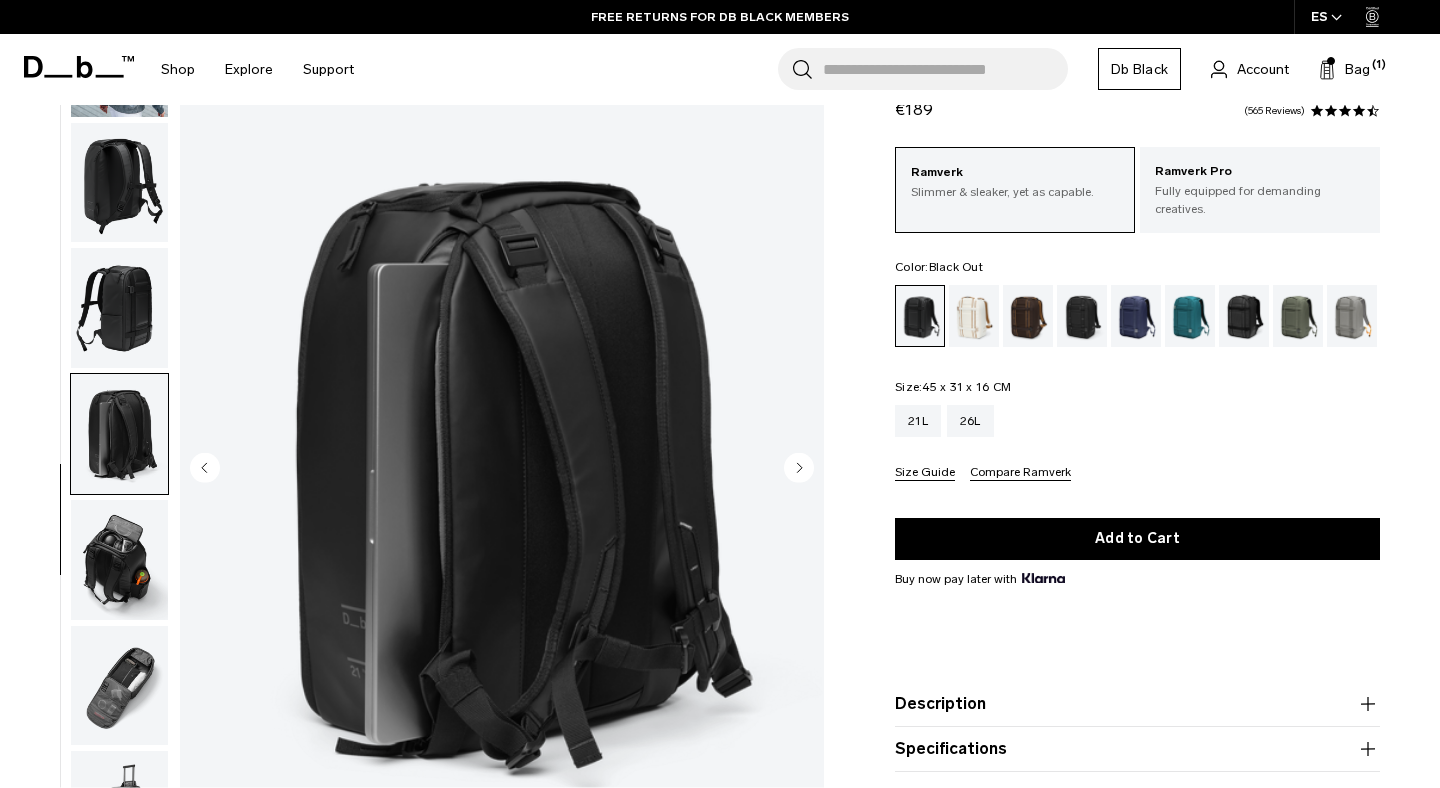 click at bounding box center (119, 560) 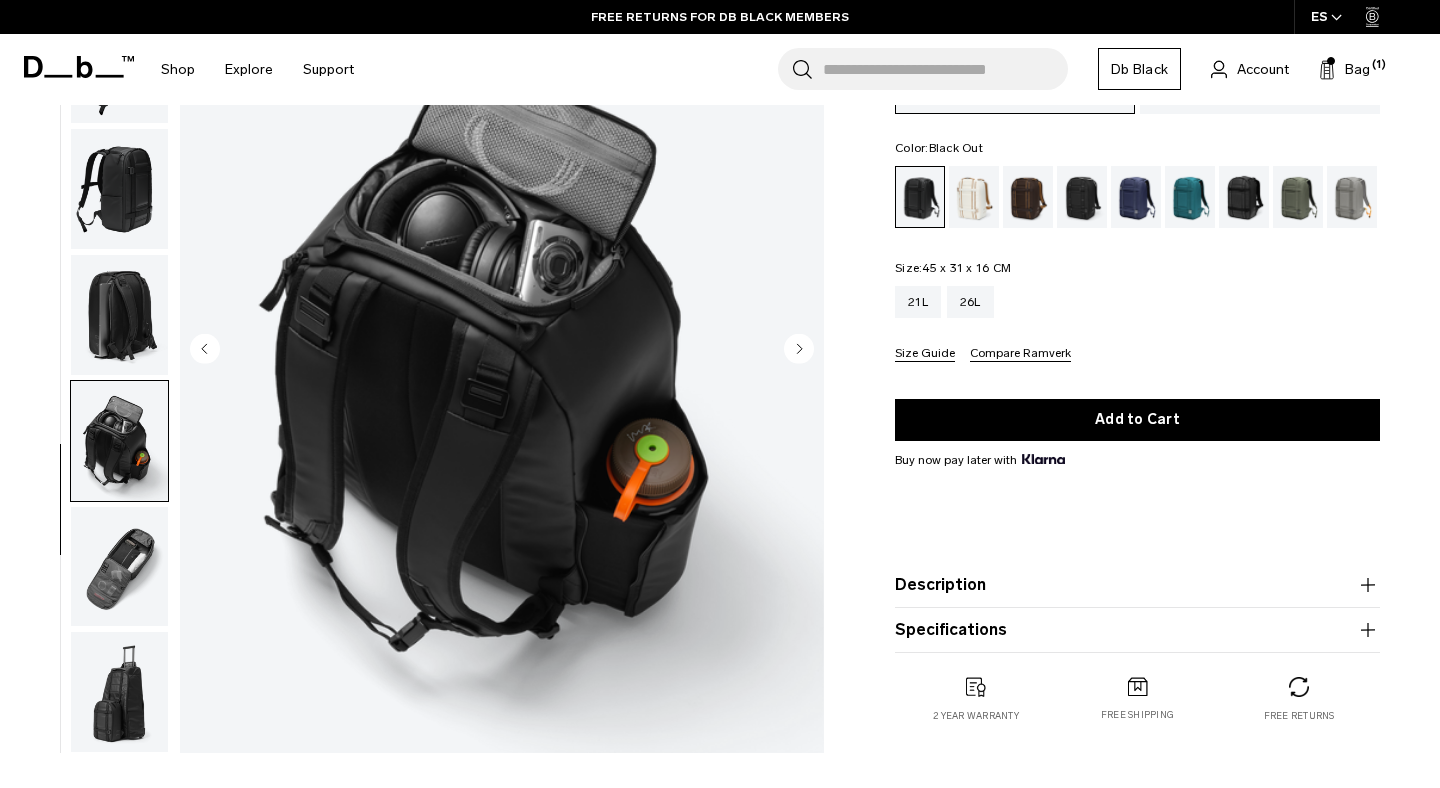 scroll, scrollTop: 193, scrollLeft: 0, axis: vertical 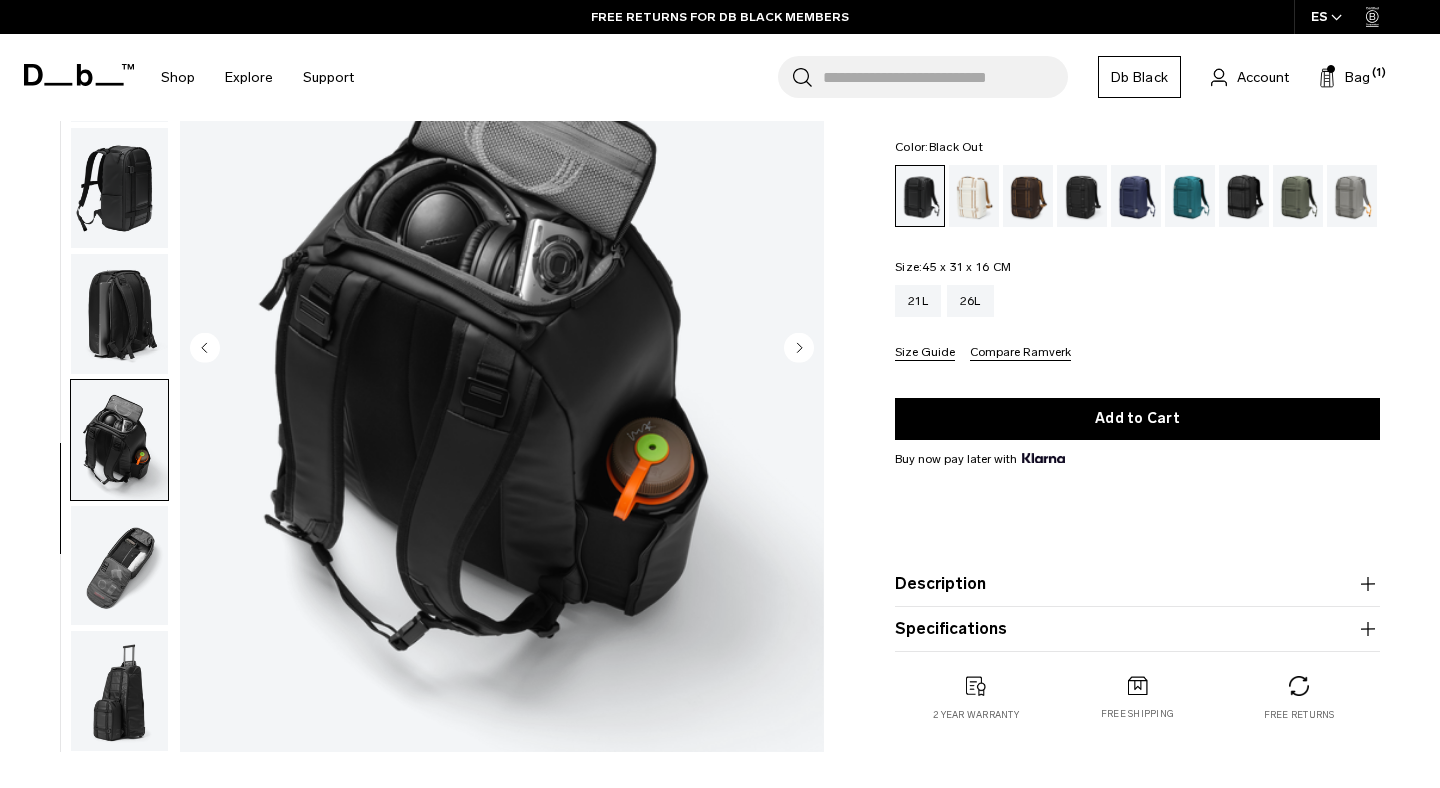 click at bounding box center [119, 565] 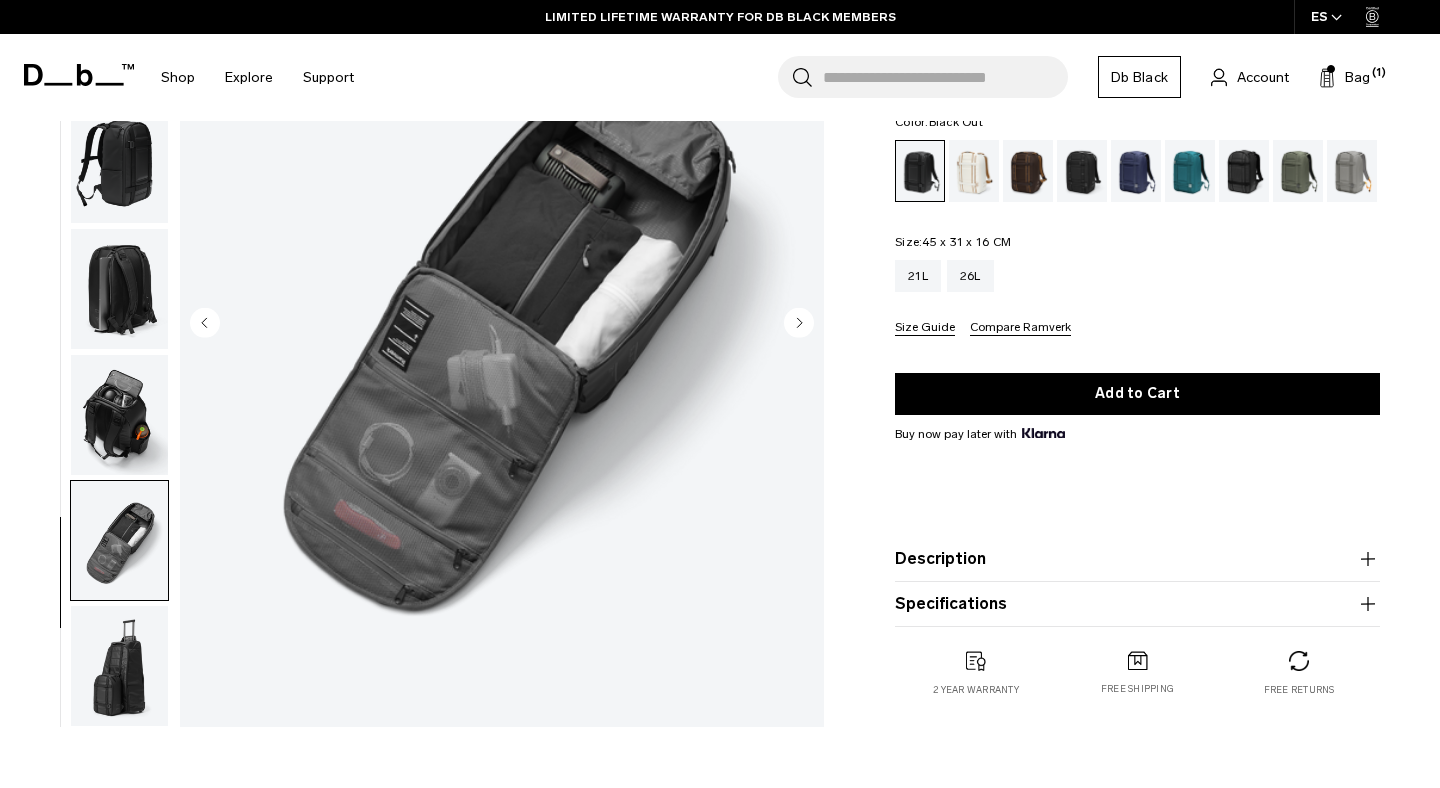 scroll, scrollTop: 227, scrollLeft: 0, axis: vertical 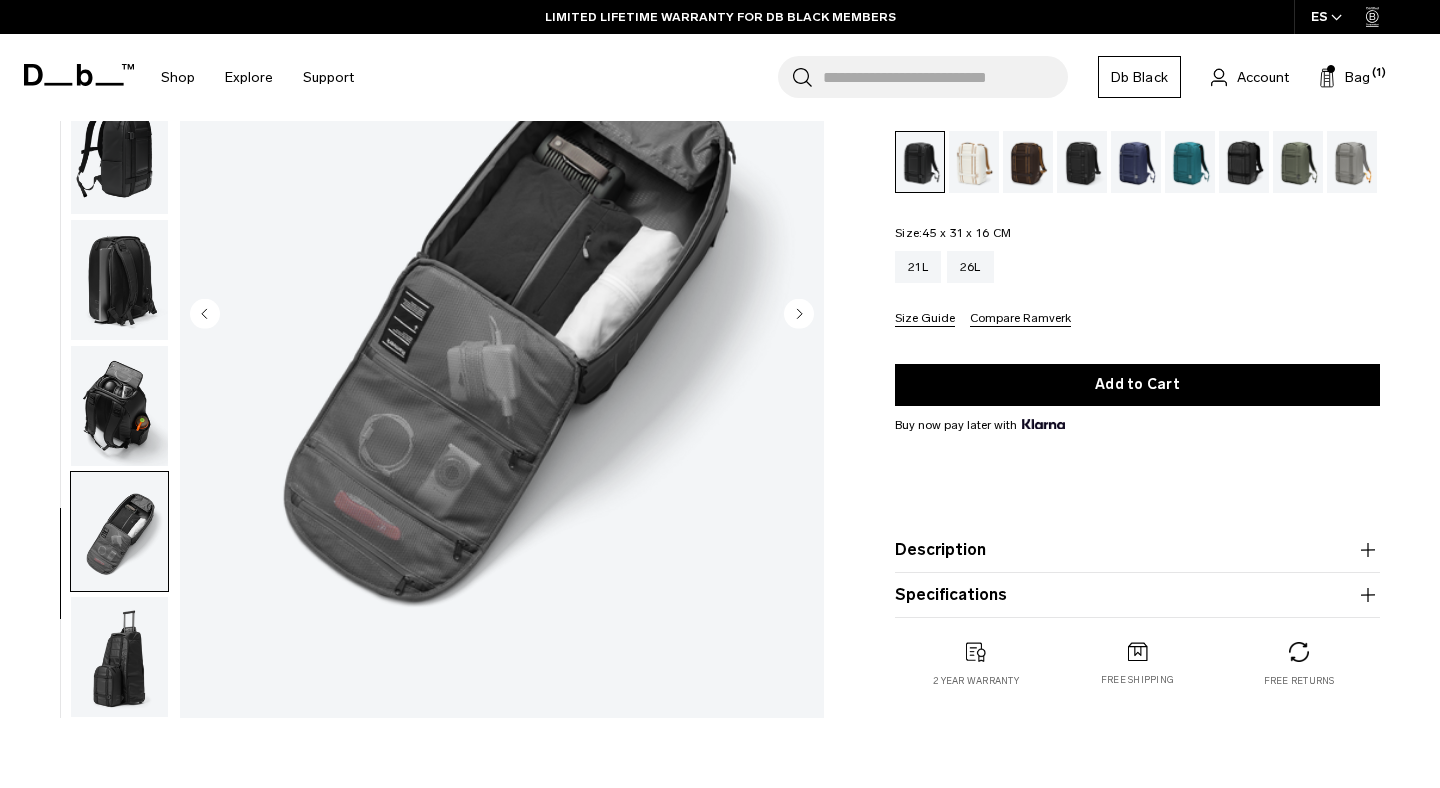 click at bounding box center (119, 657) 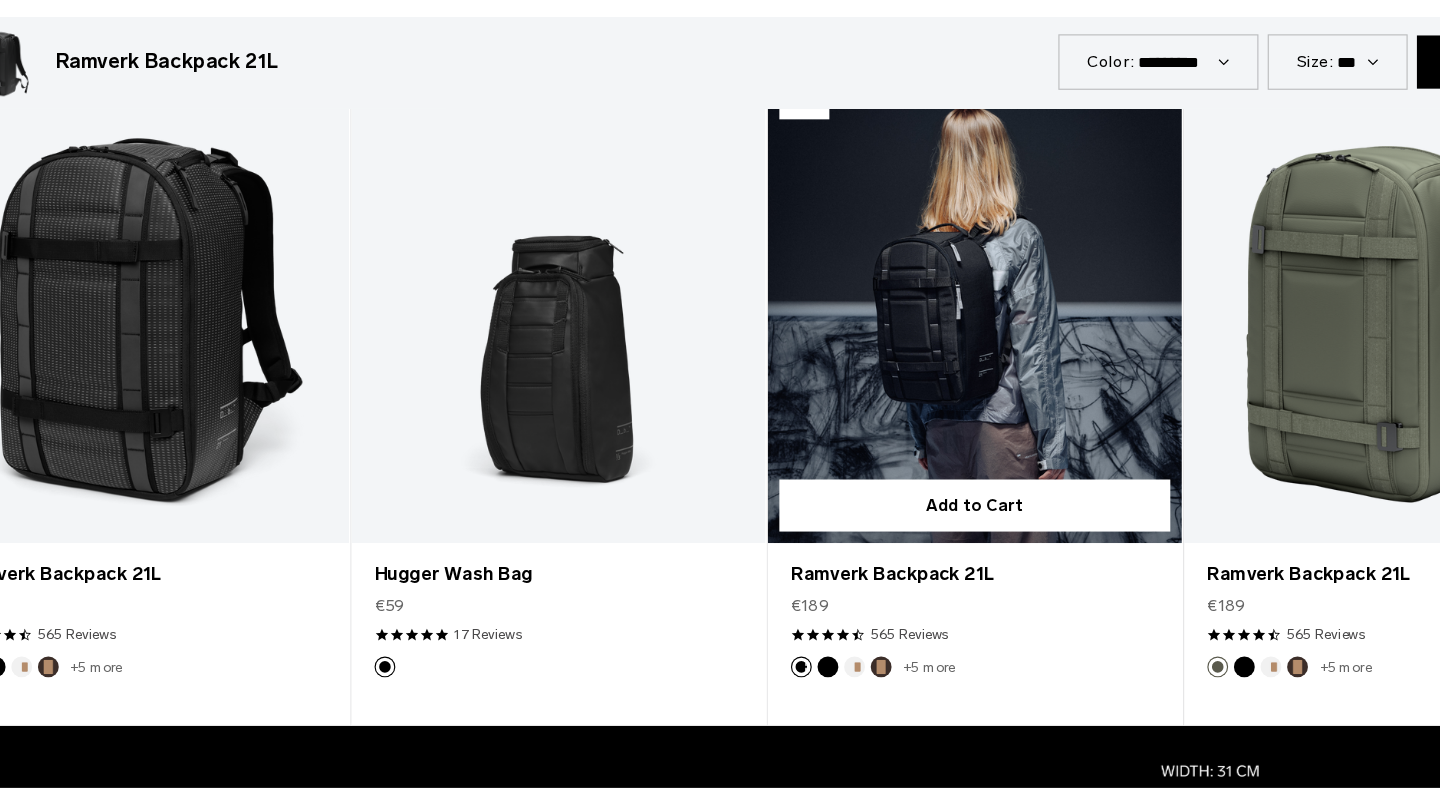 scroll, scrollTop: 944, scrollLeft: 0, axis: vertical 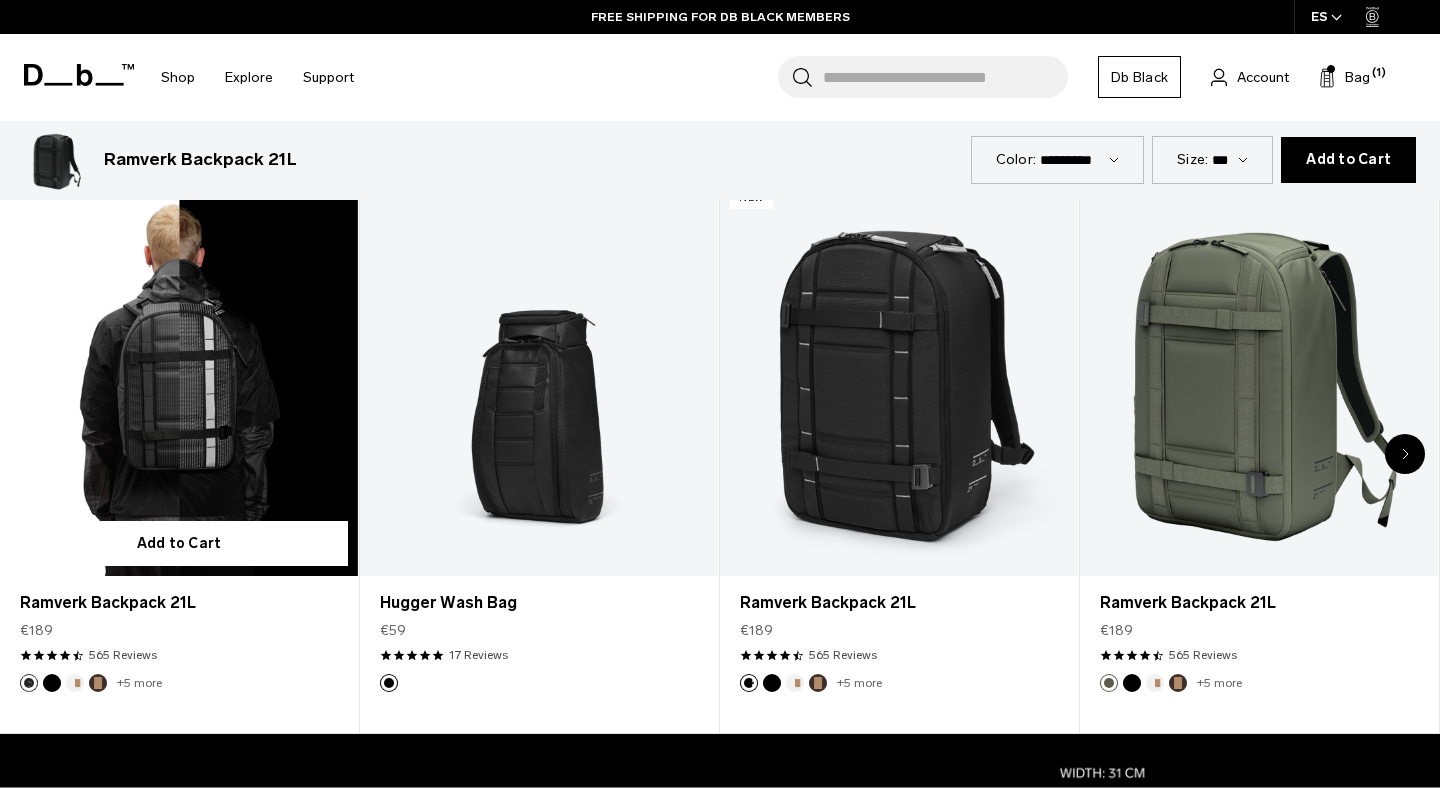 click at bounding box center (179, 377) 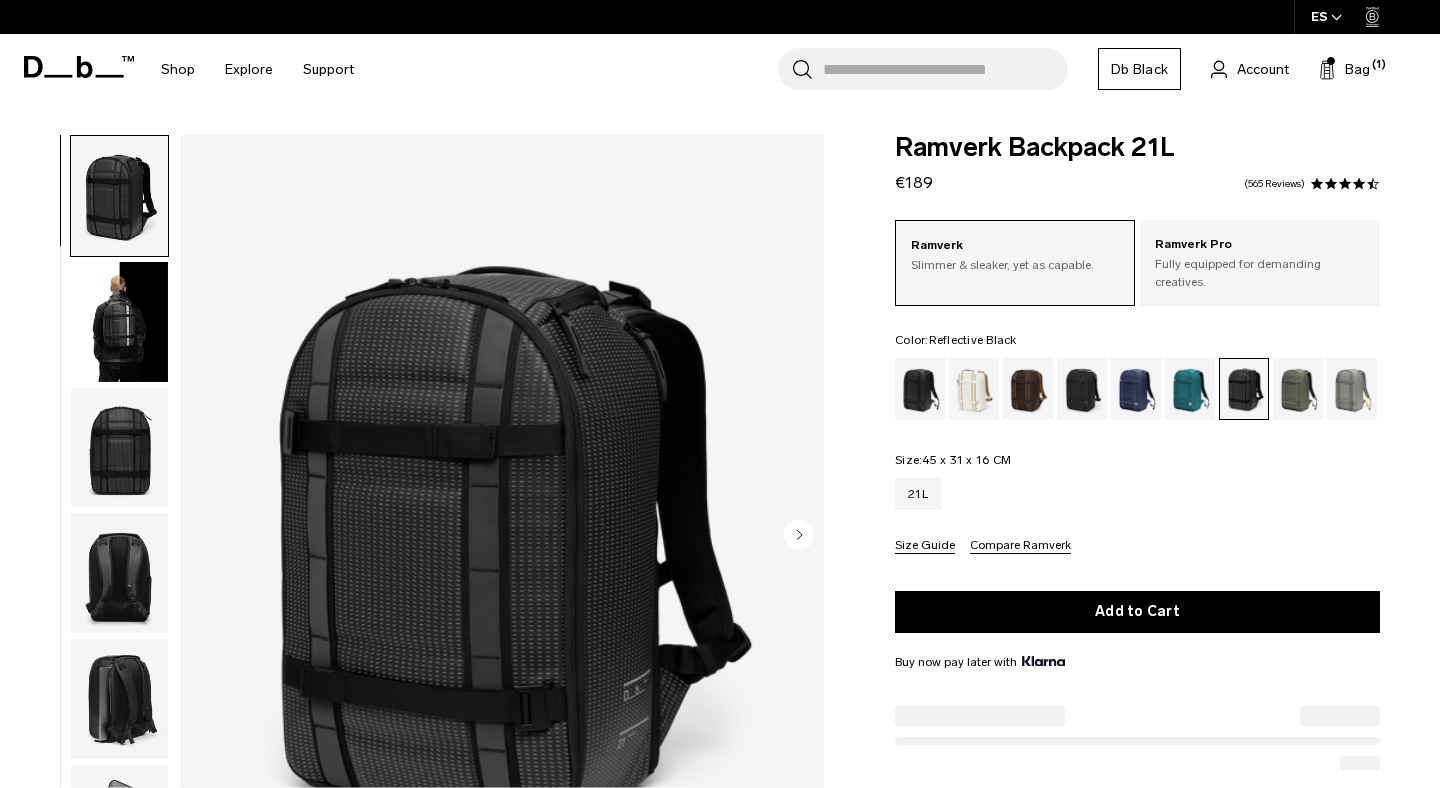scroll, scrollTop: 0, scrollLeft: 0, axis: both 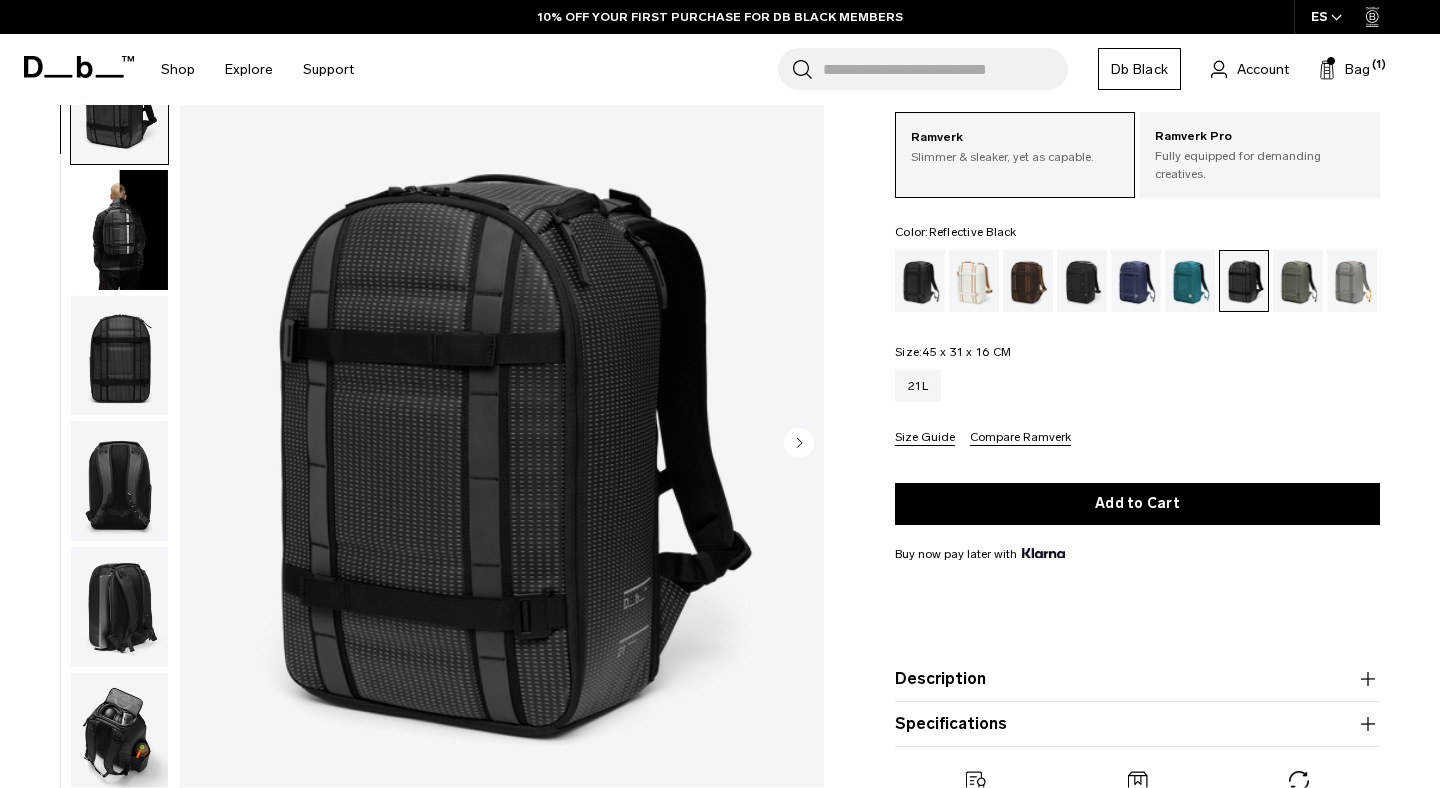 click at bounding box center [119, 229] 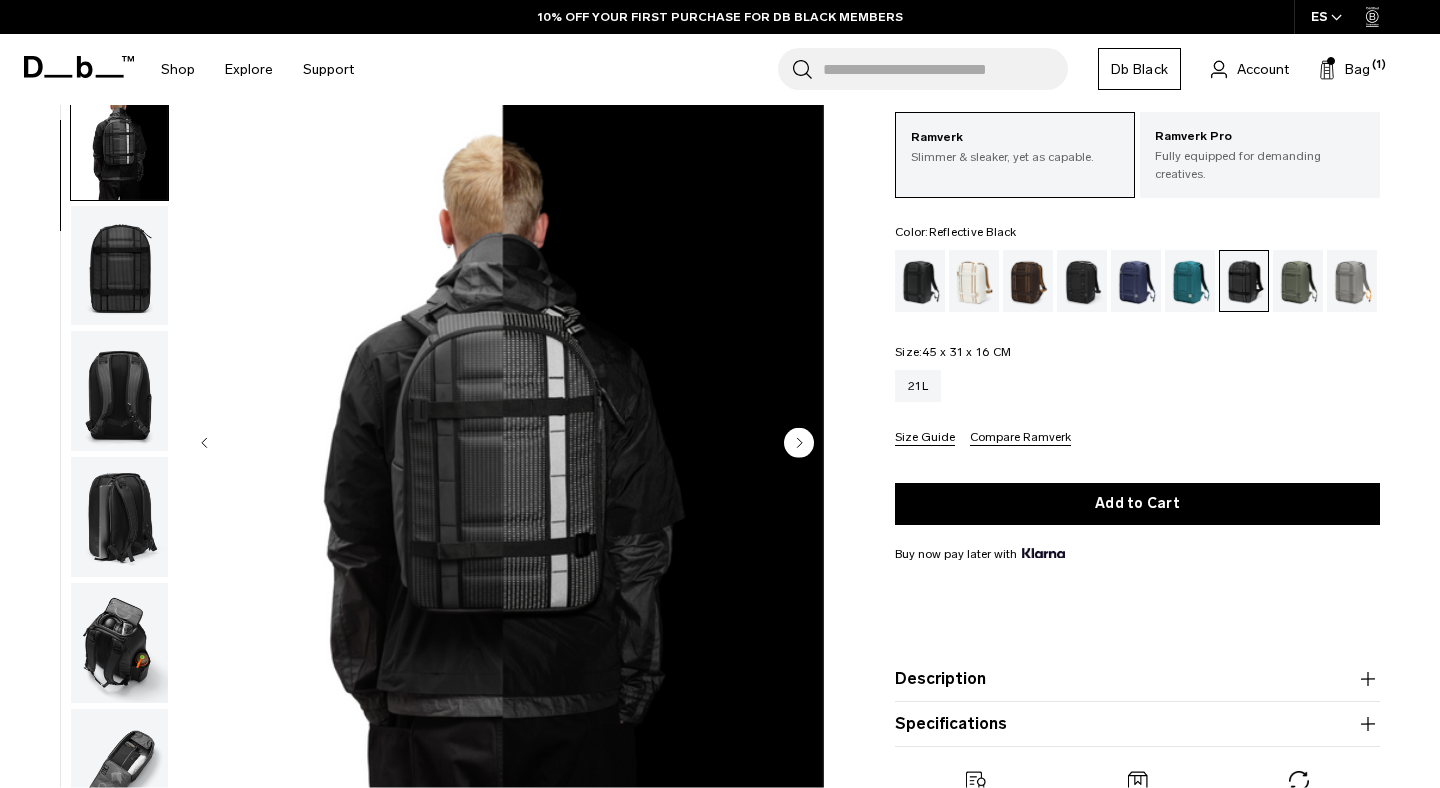 scroll, scrollTop: 126, scrollLeft: 0, axis: vertical 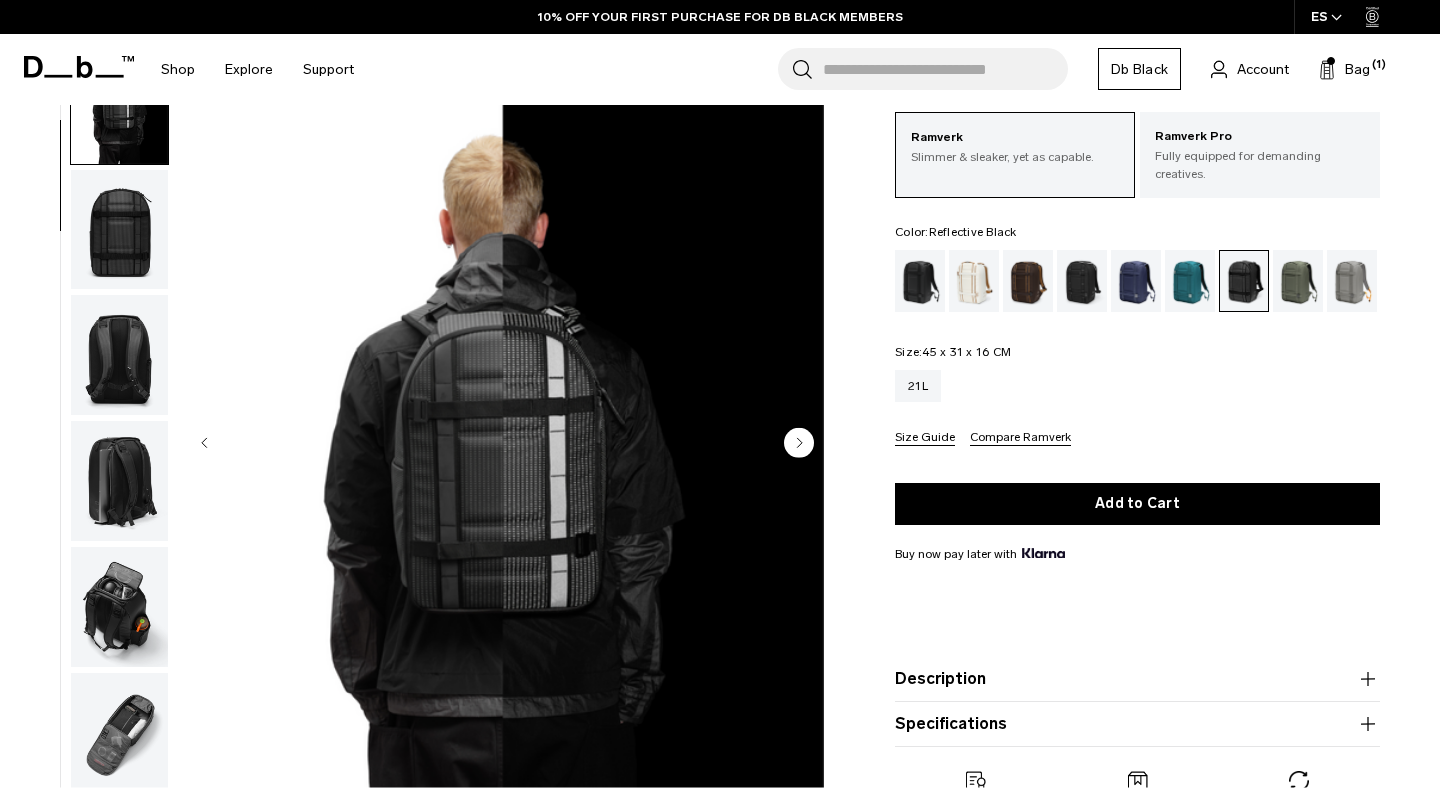 click at bounding box center [119, 229] 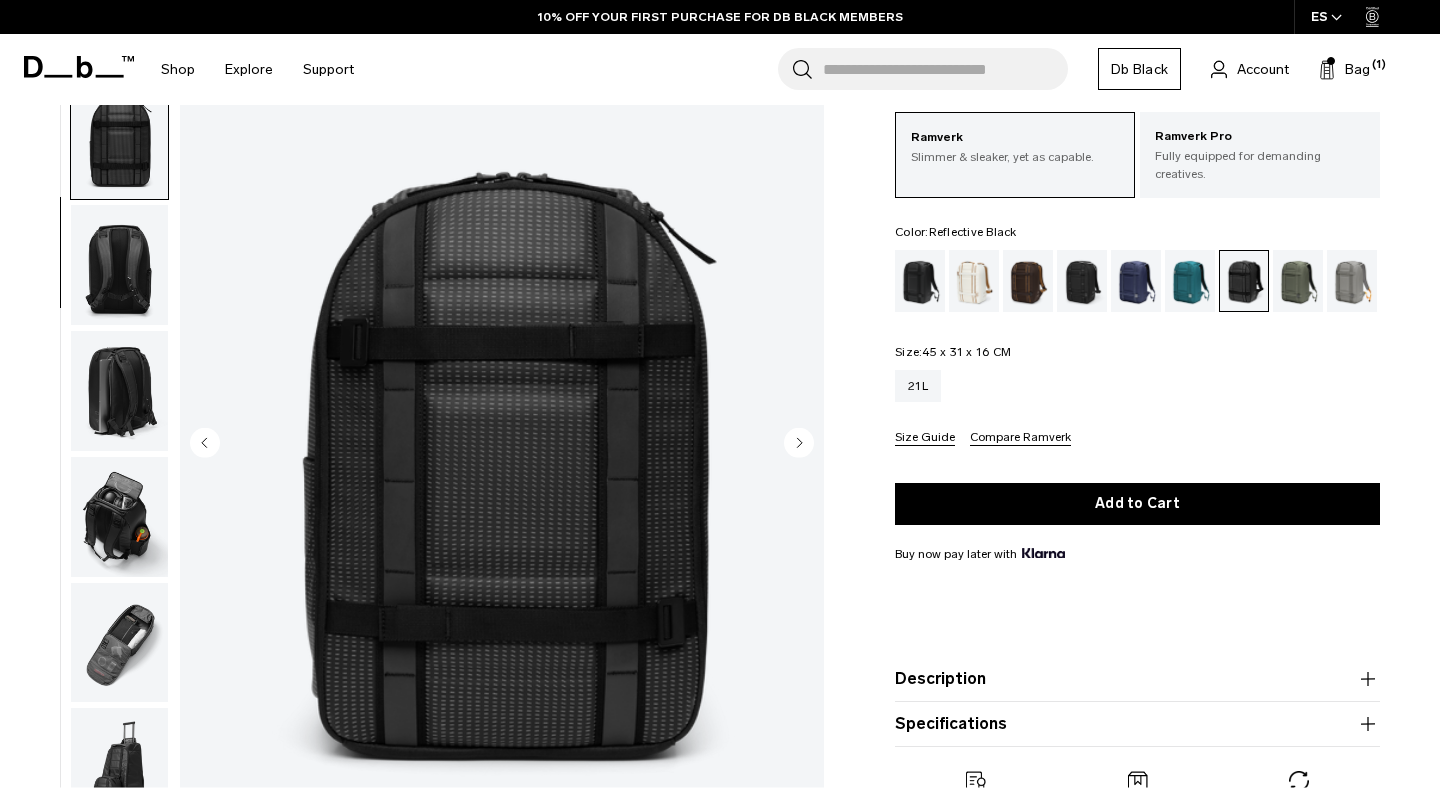 scroll, scrollTop: 252, scrollLeft: 0, axis: vertical 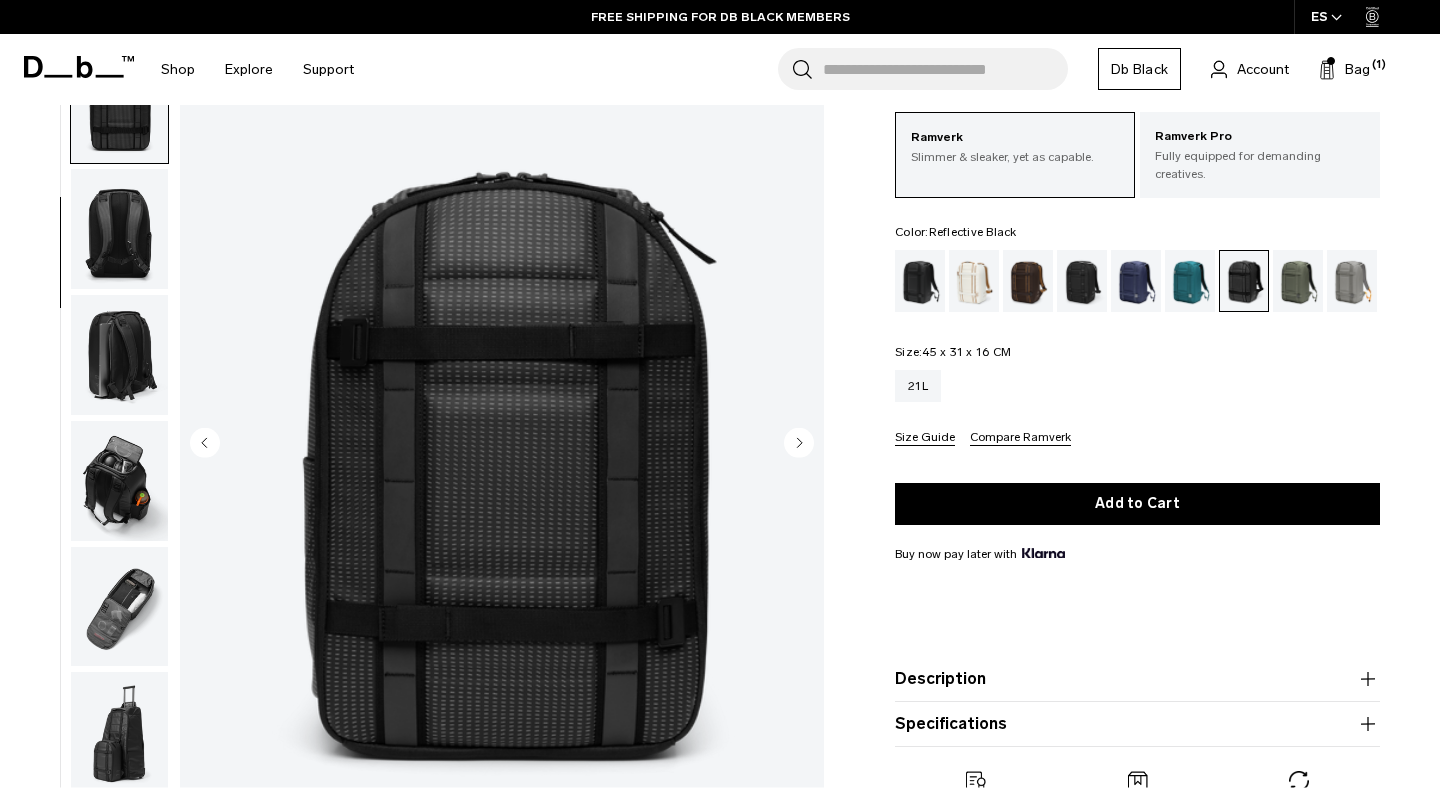 click at bounding box center [119, 229] 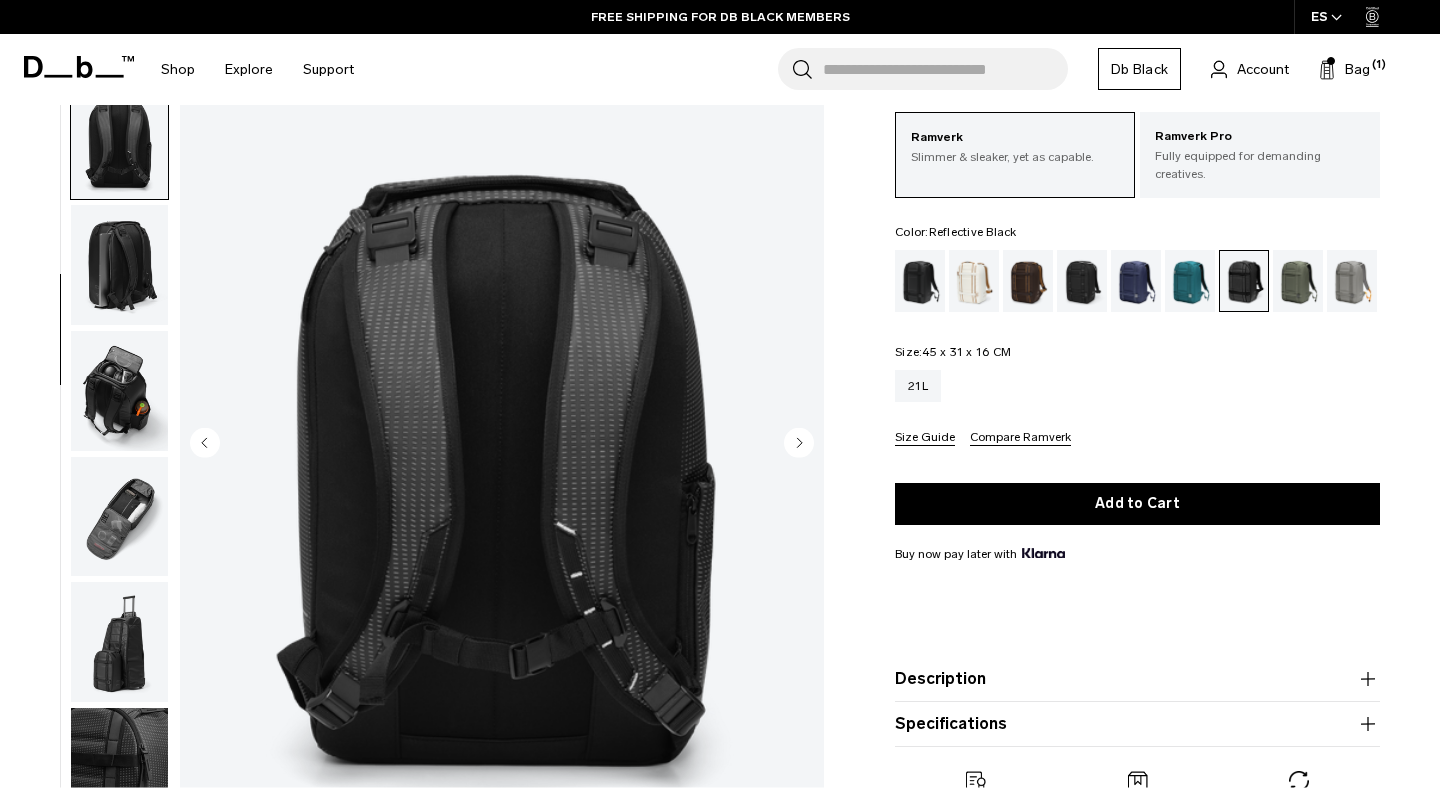 scroll, scrollTop: 377, scrollLeft: 0, axis: vertical 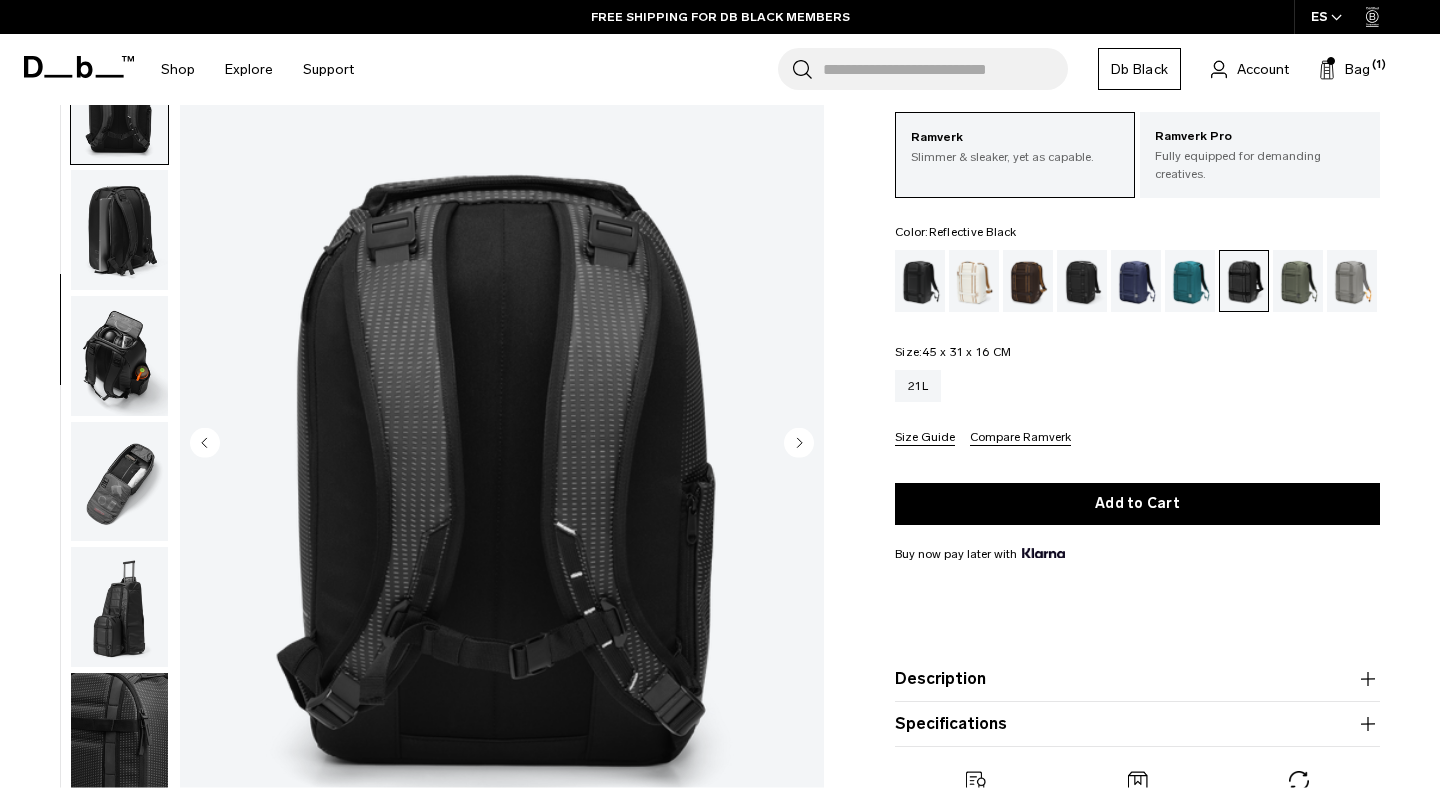 click at bounding box center (119, 230) 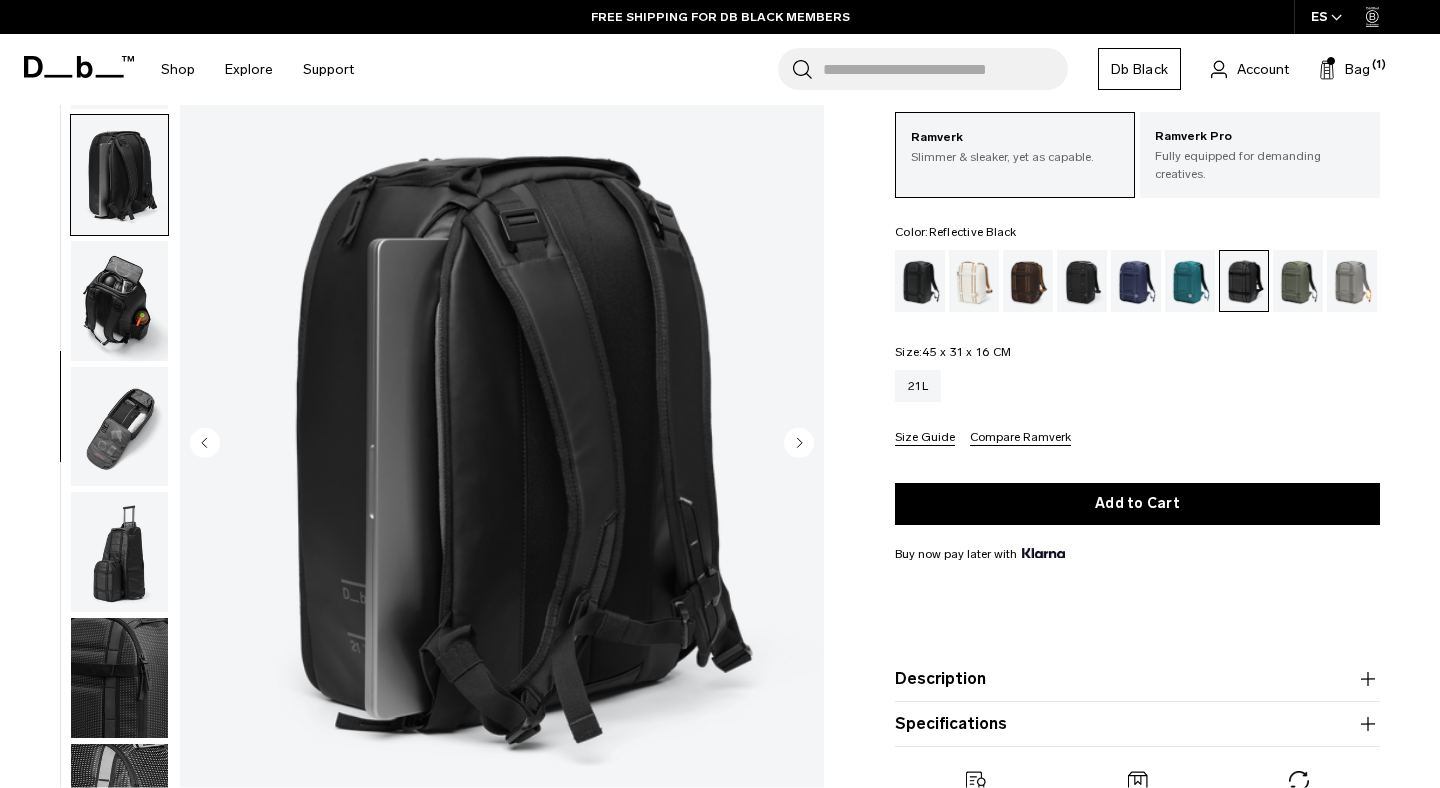 scroll, scrollTop: 450, scrollLeft: 0, axis: vertical 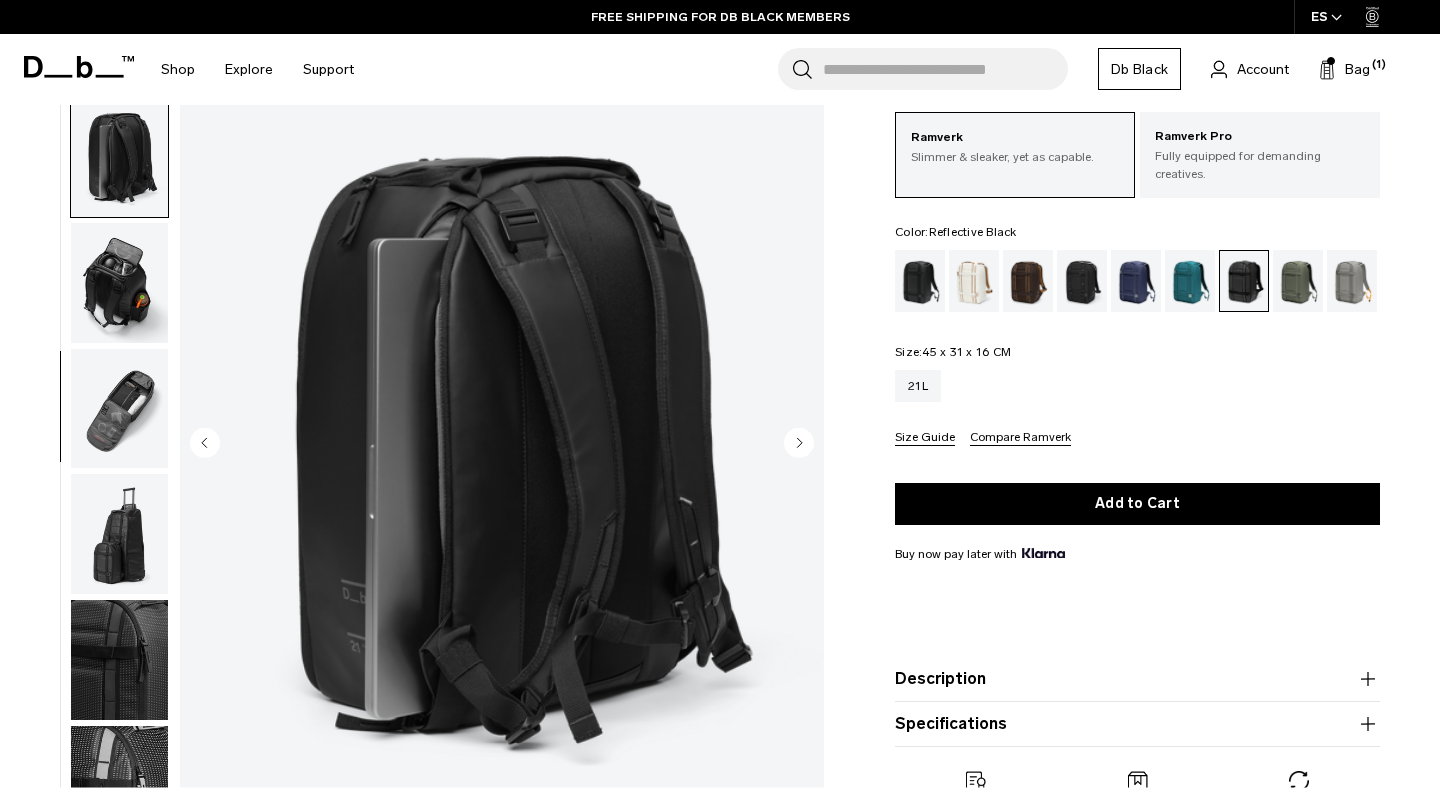 click at bounding box center (119, 283) 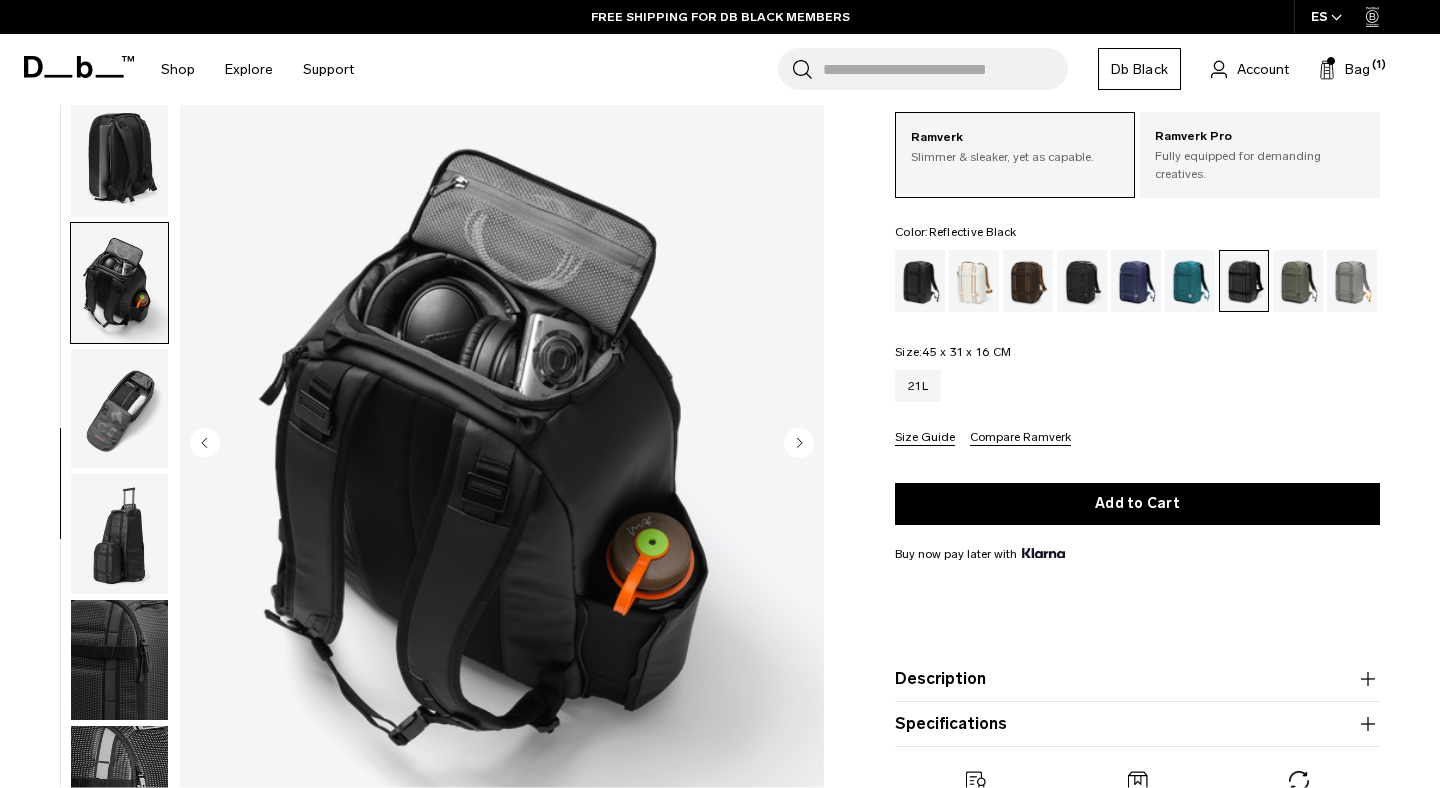 click at bounding box center (119, 408) 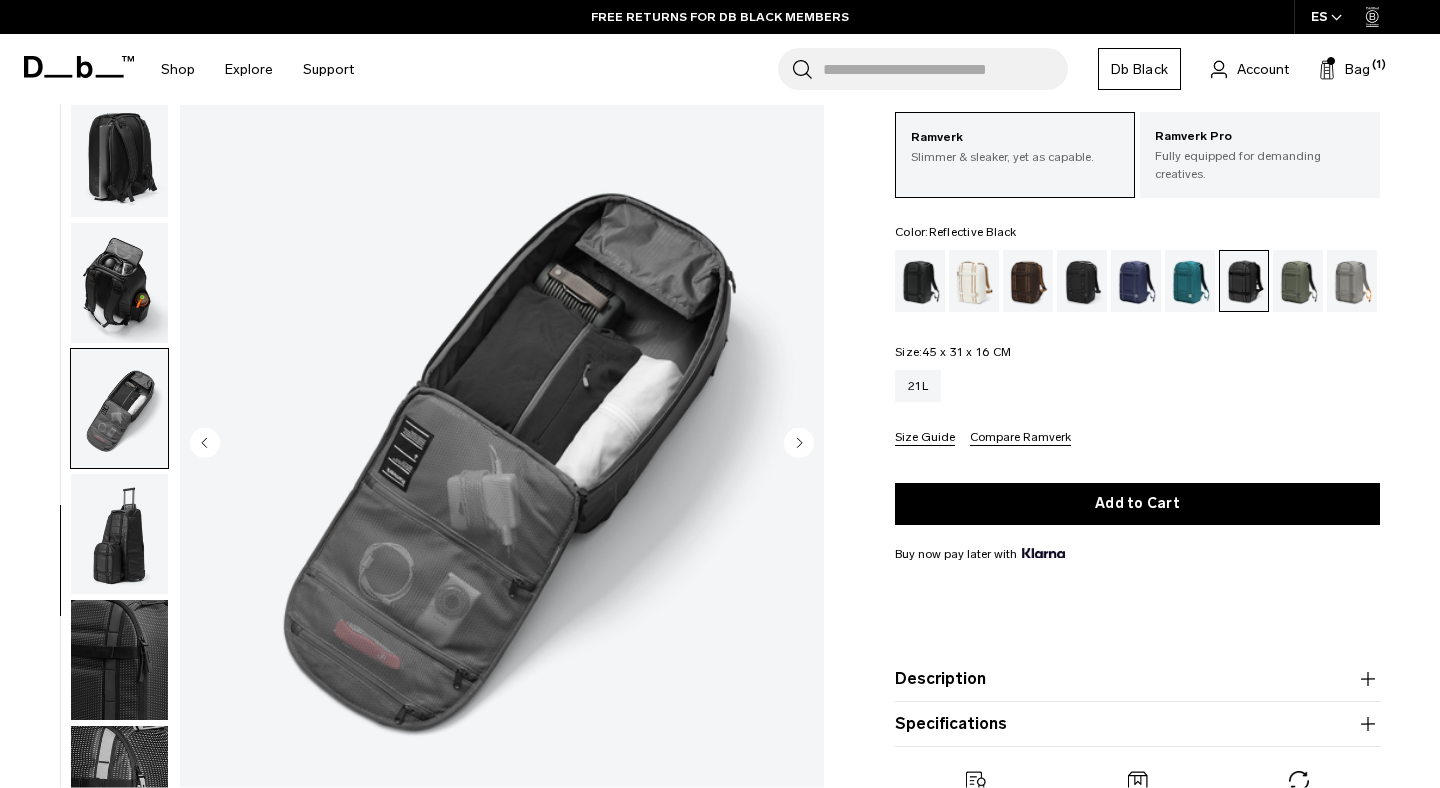 click at bounding box center [119, 445] 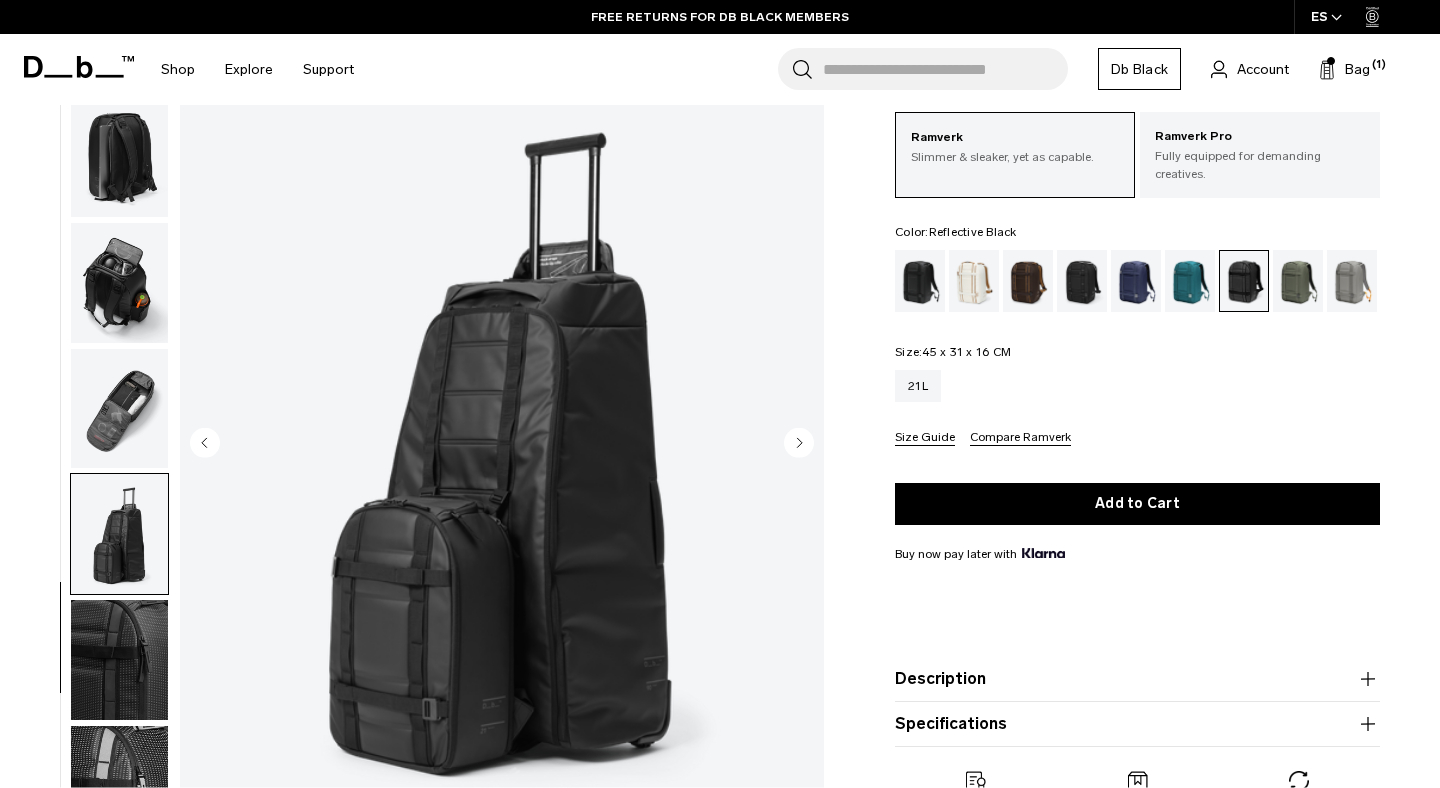 click at bounding box center (119, 660) 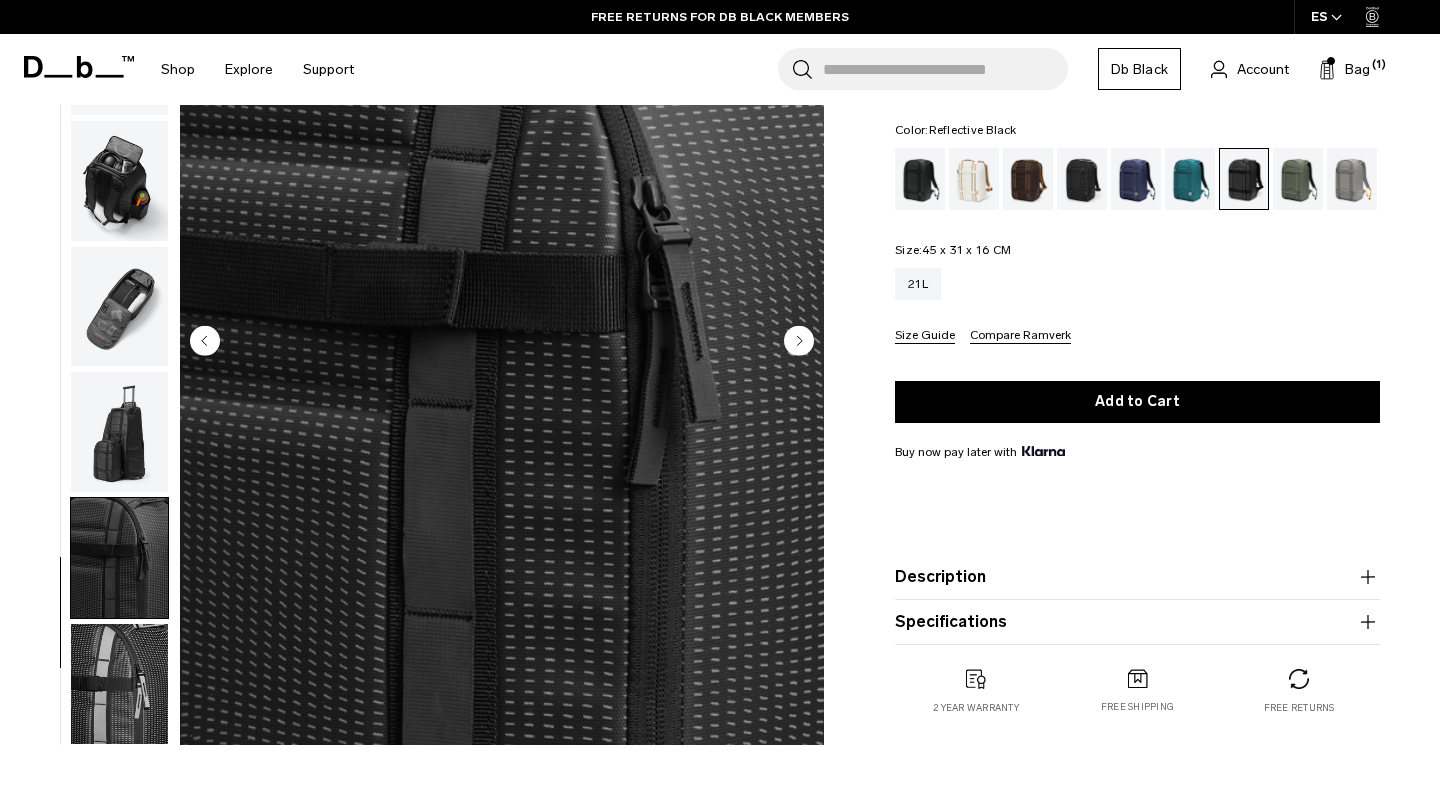 scroll, scrollTop: 214, scrollLeft: 0, axis: vertical 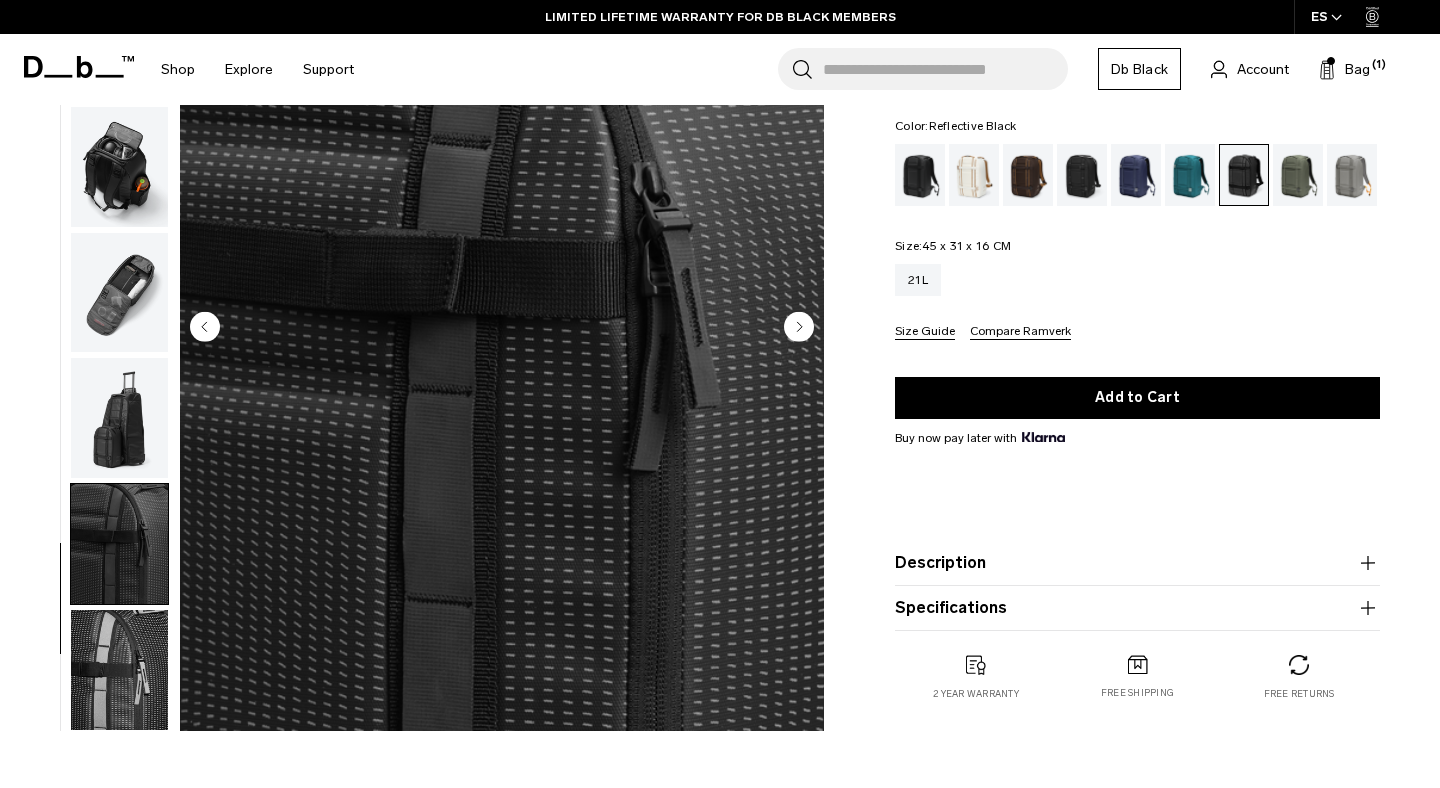 click at bounding box center (119, 670) 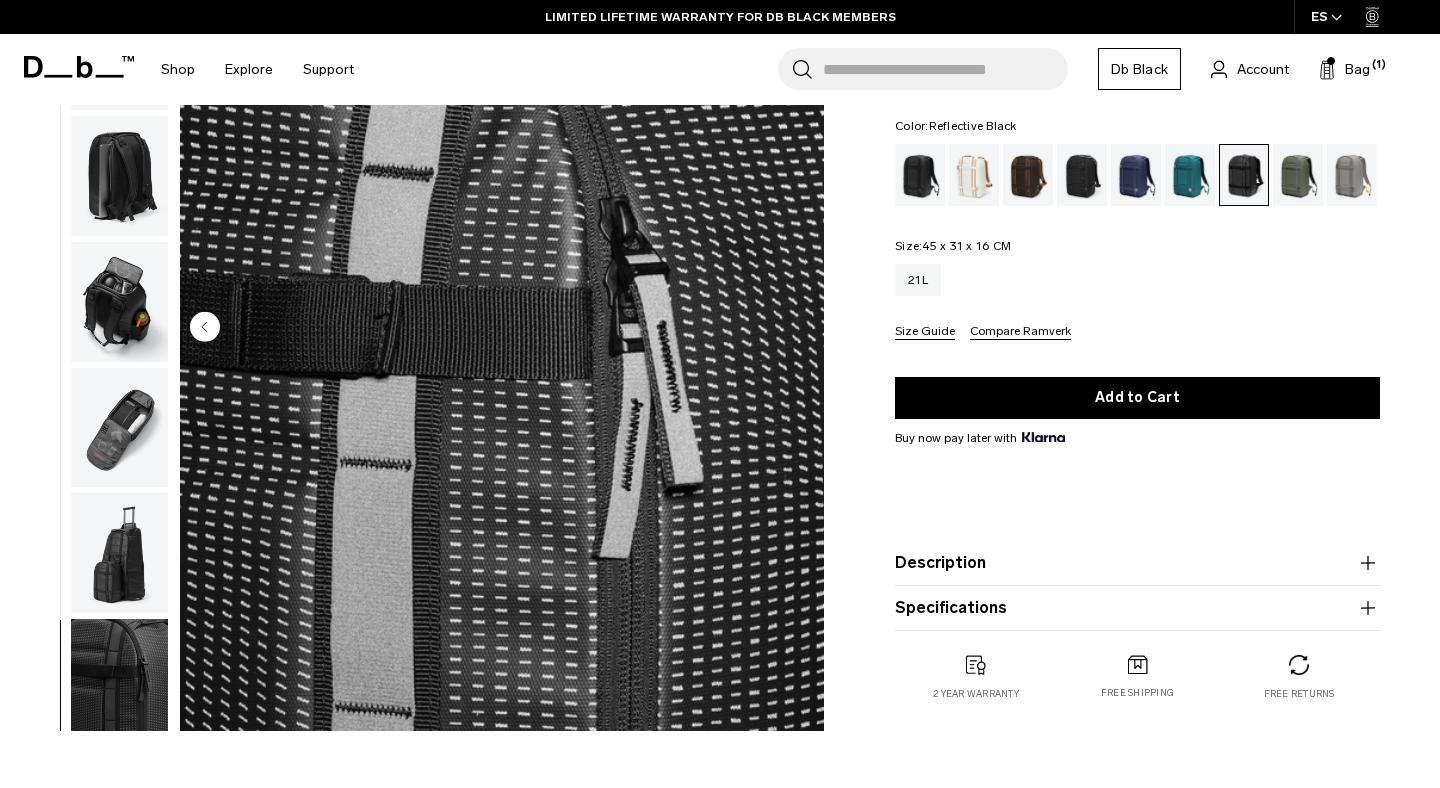scroll, scrollTop: 0, scrollLeft: 0, axis: both 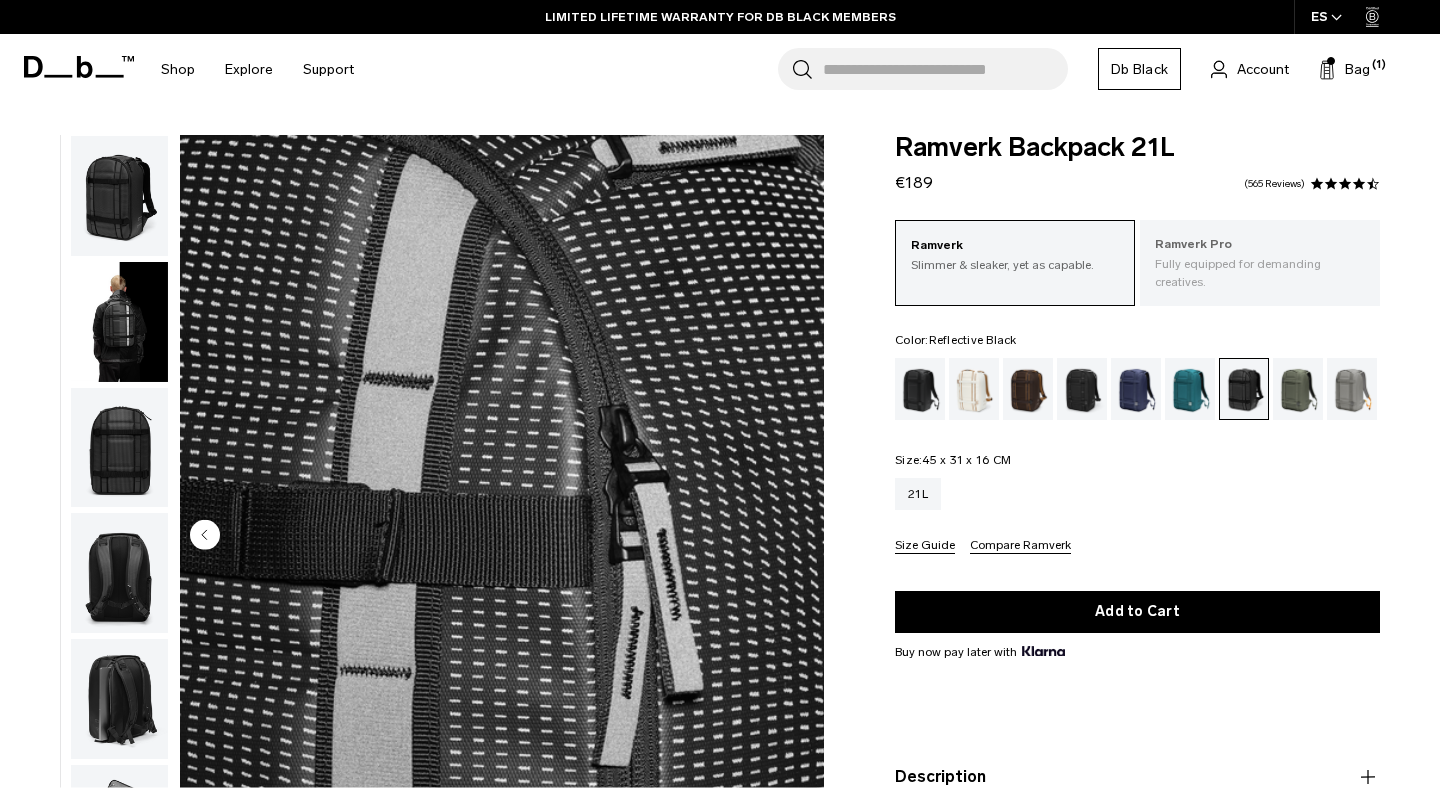 click on "Fully equipped for demanding creatives." at bounding box center [1260, 273] 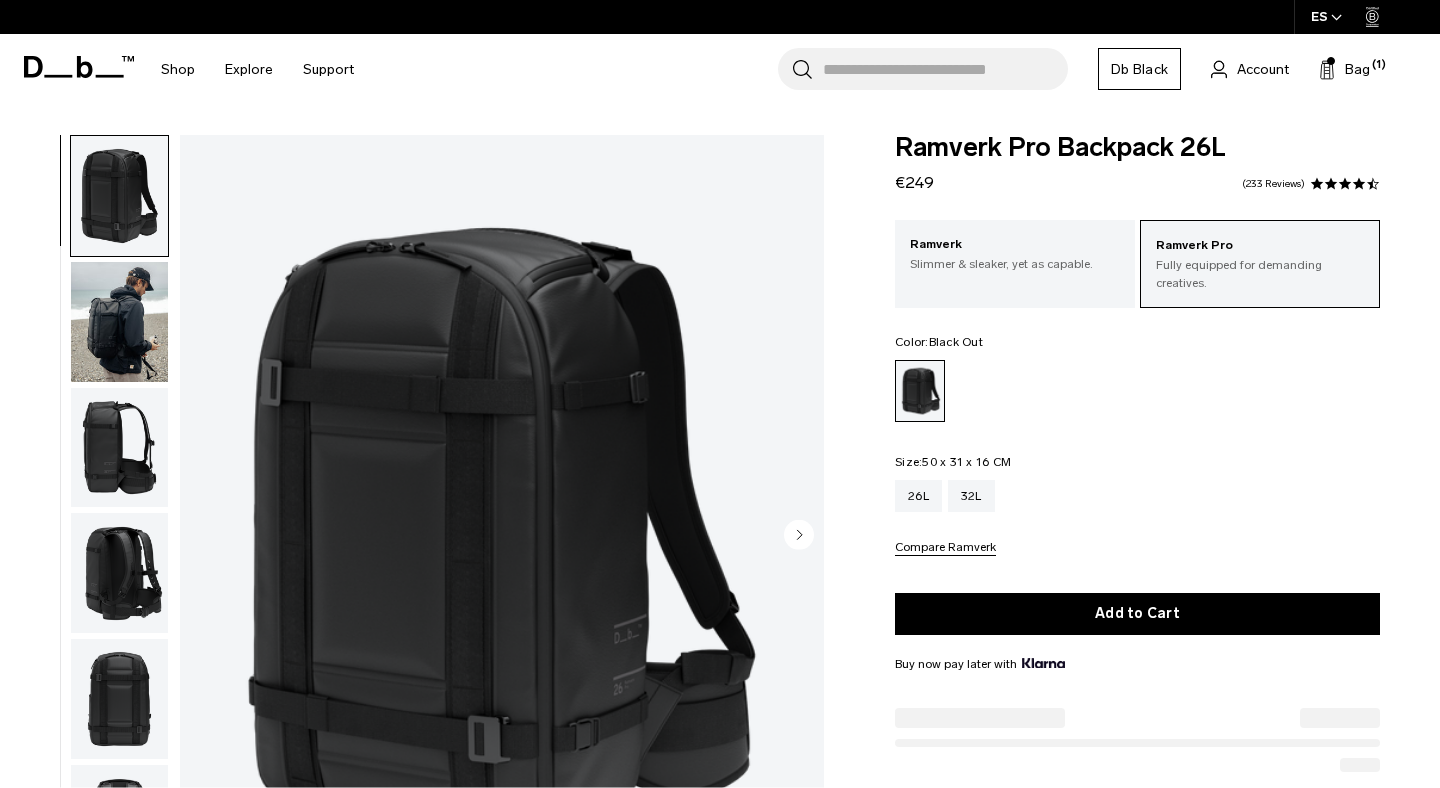 scroll, scrollTop: 0, scrollLeft: 0, axis: both 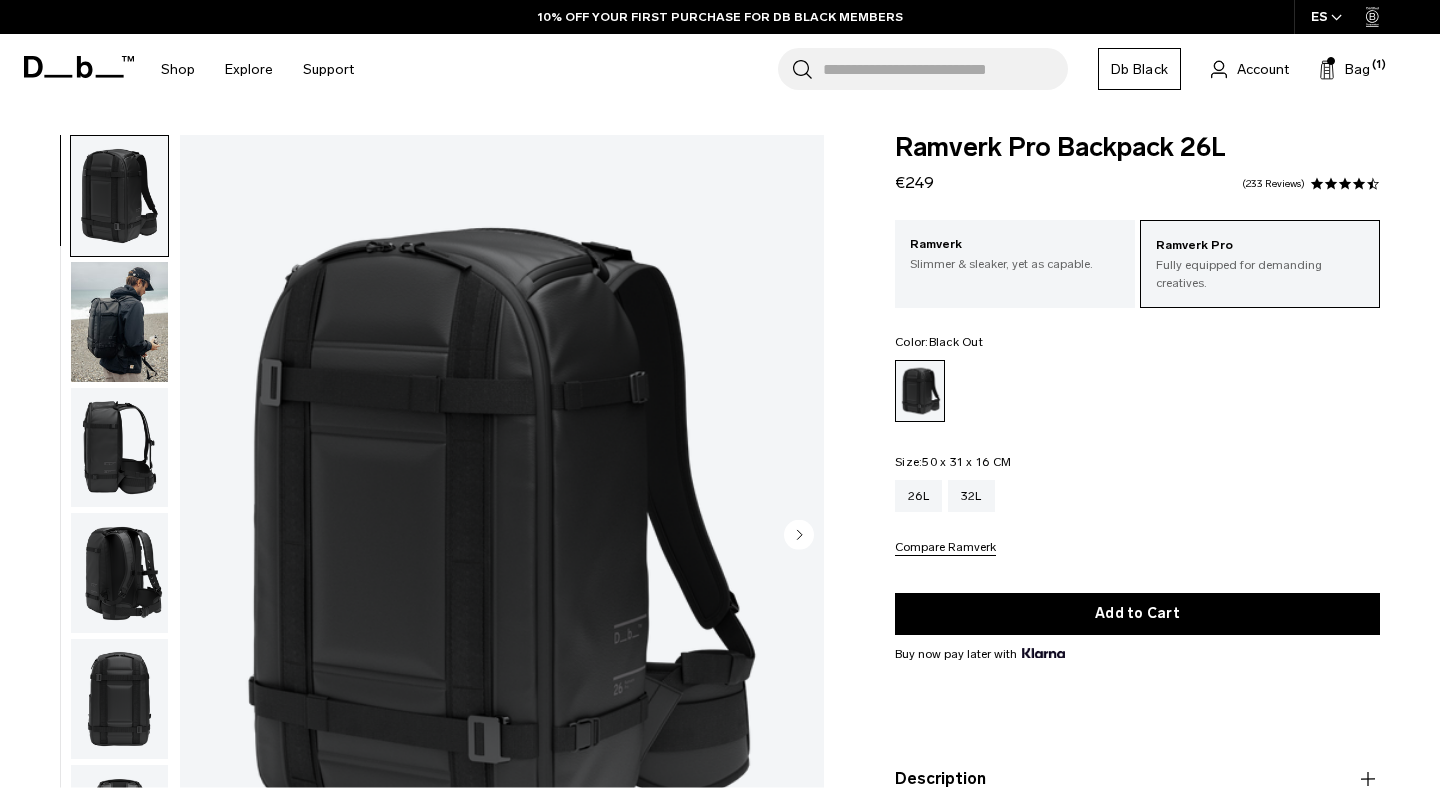 click at bounding box center (119, 322) 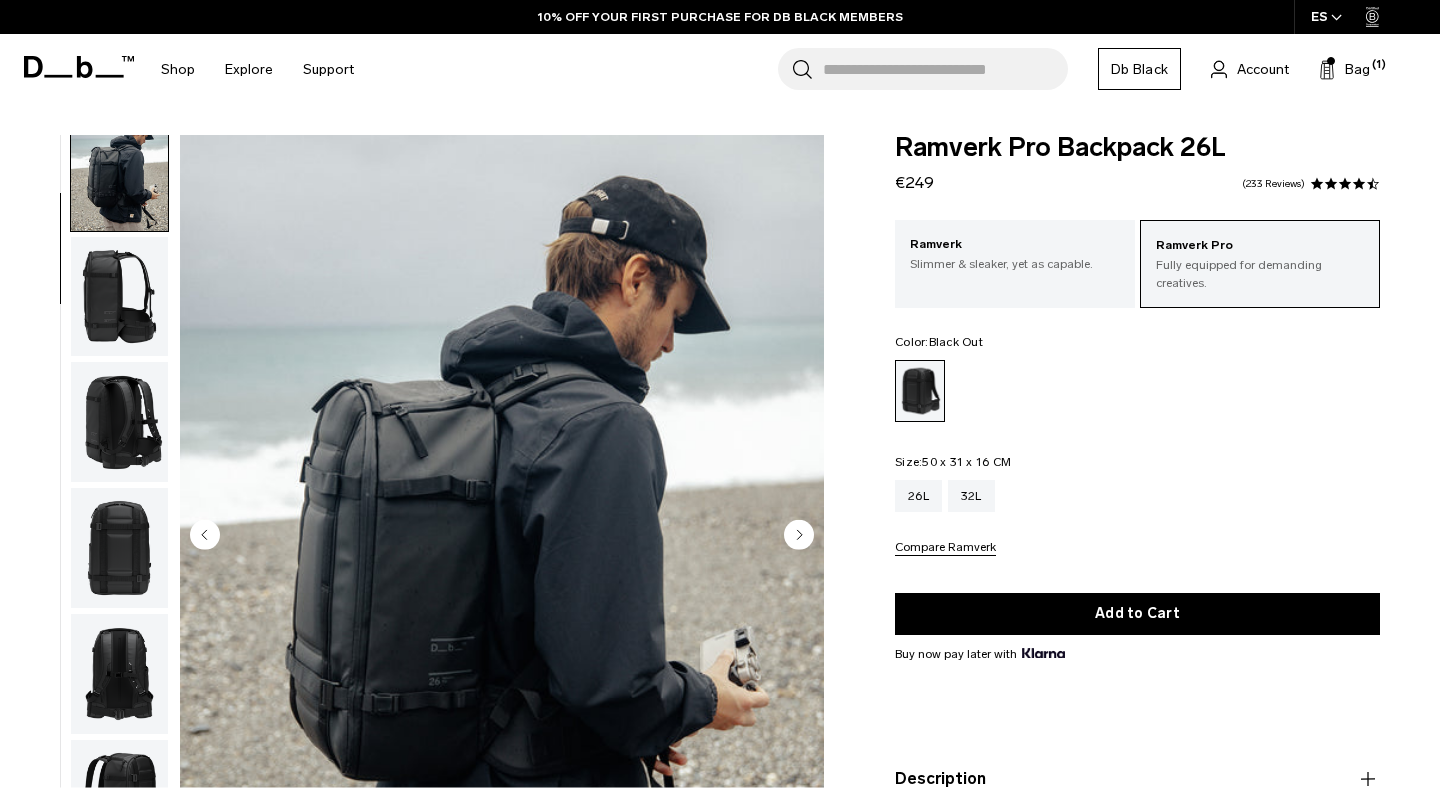 scroll, scrollTop: 155, scrollLeft: 0, axis: vertical 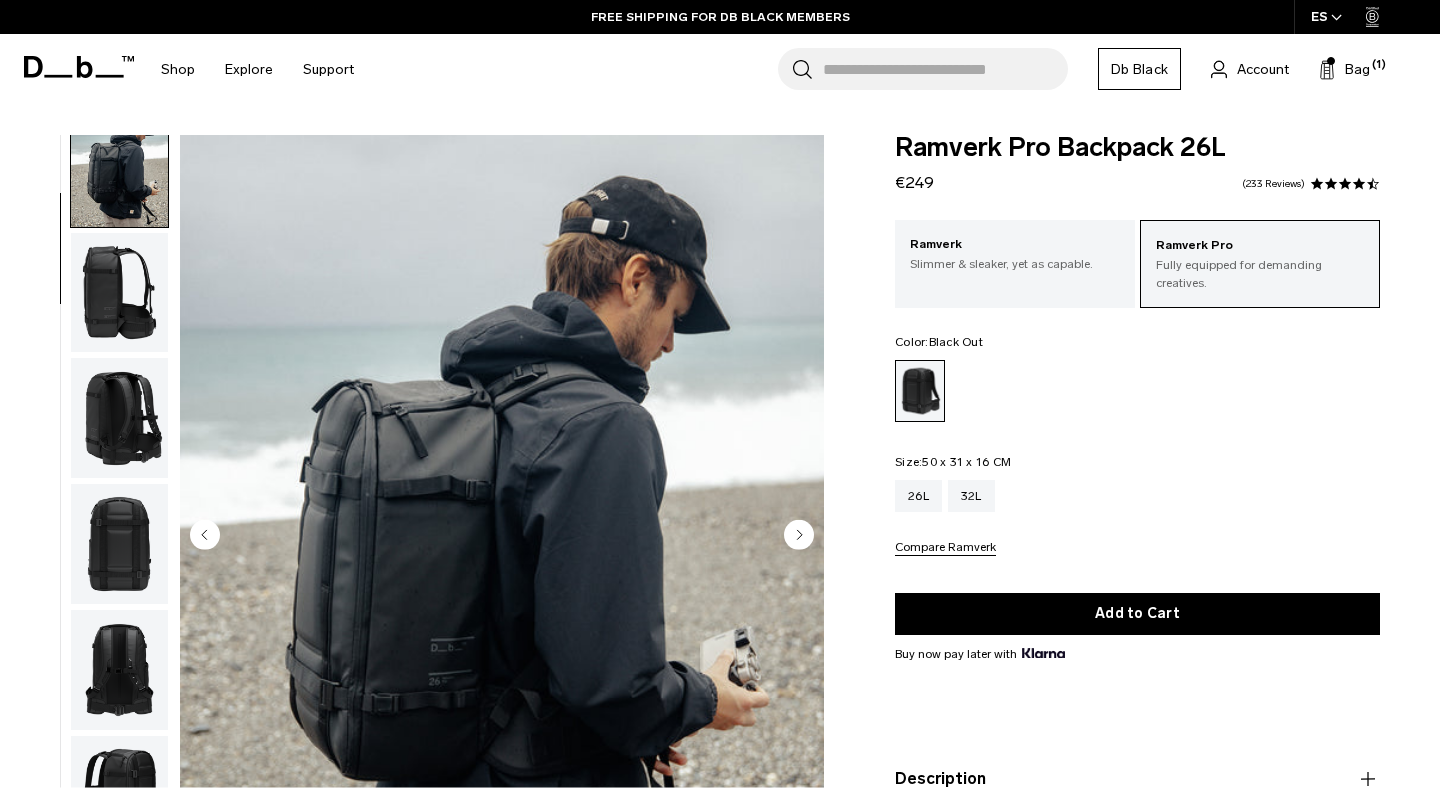 click at bounding box center (119, 293) 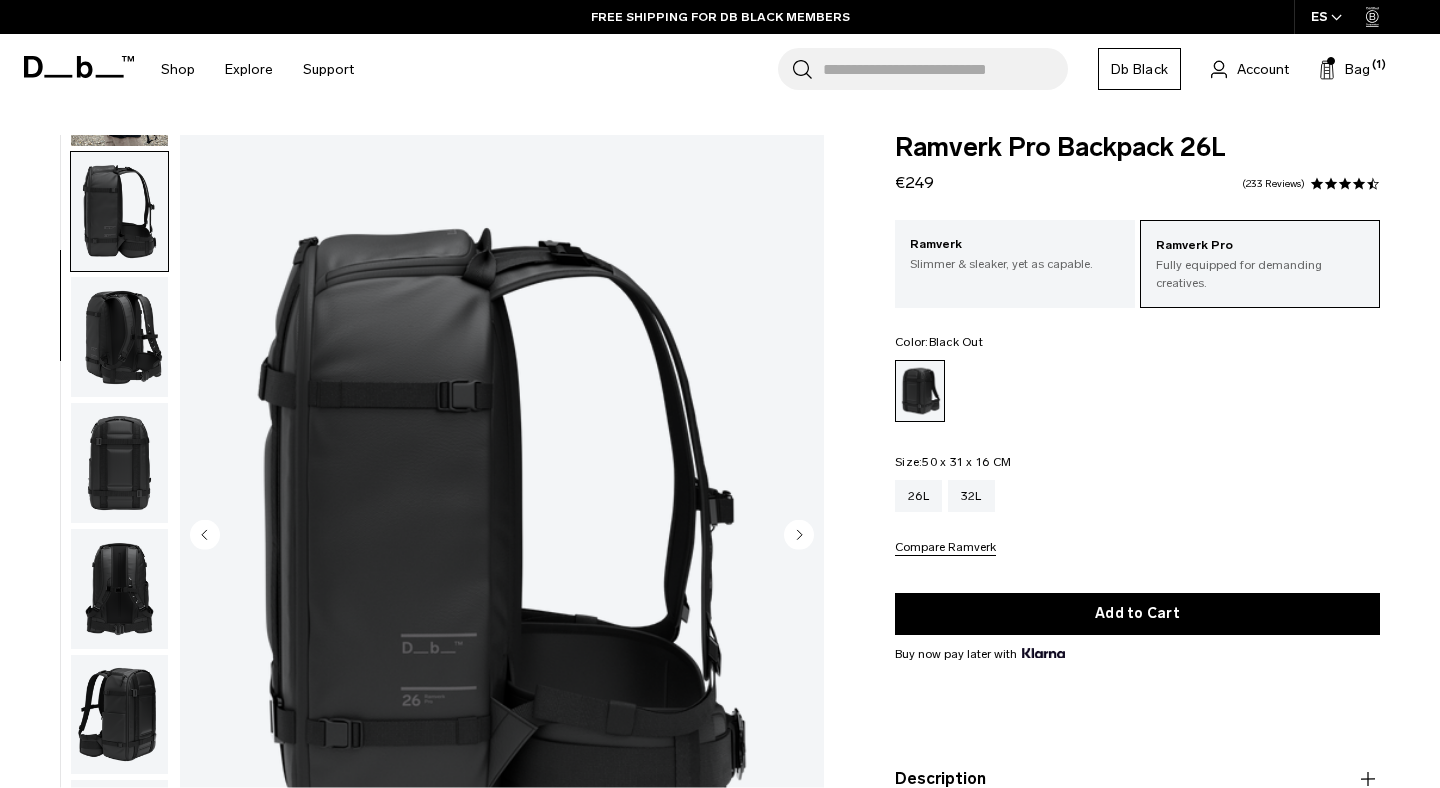 scroll, scrollTop: 252, scrollLeft: 0, axis: vertical 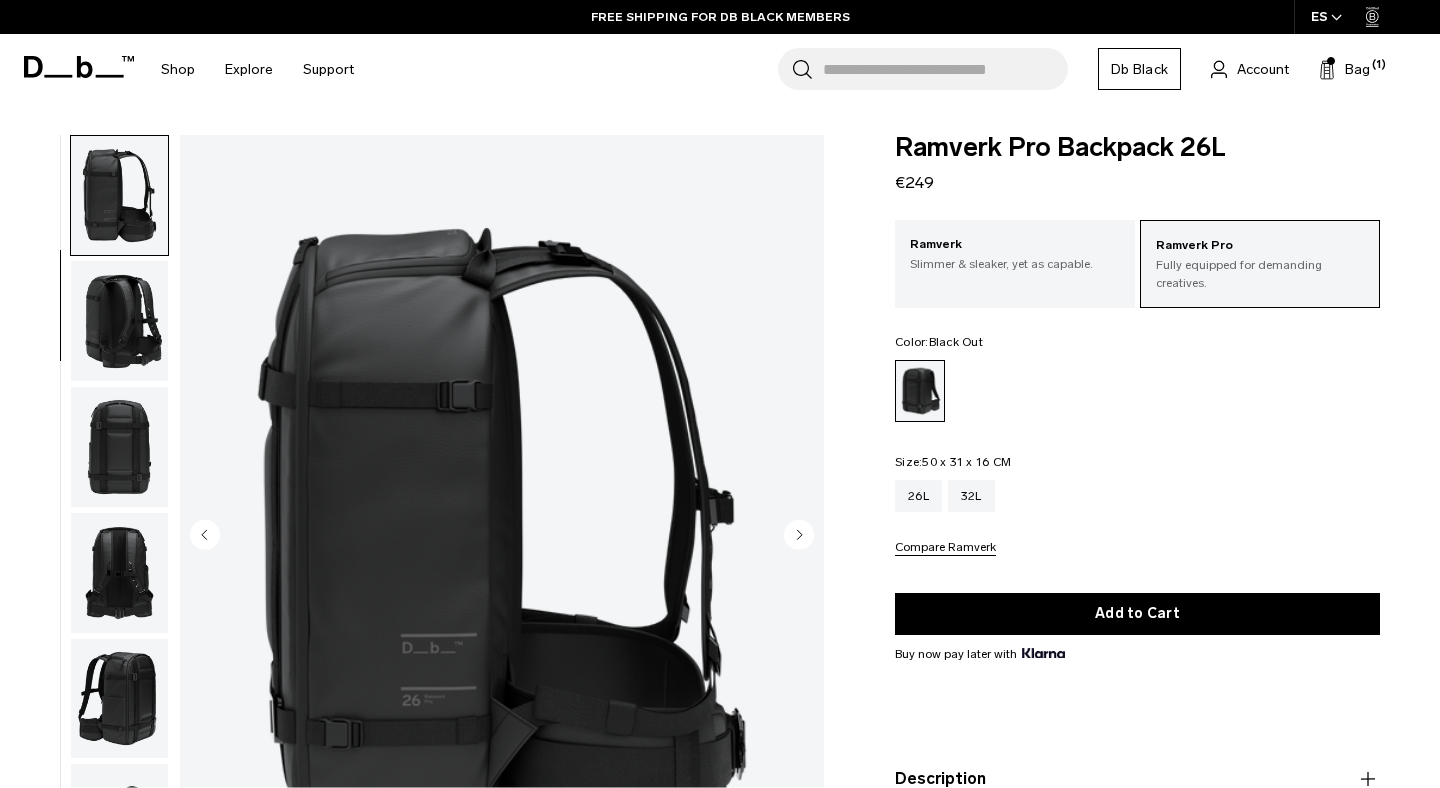 click at bounding box center [119, 321] 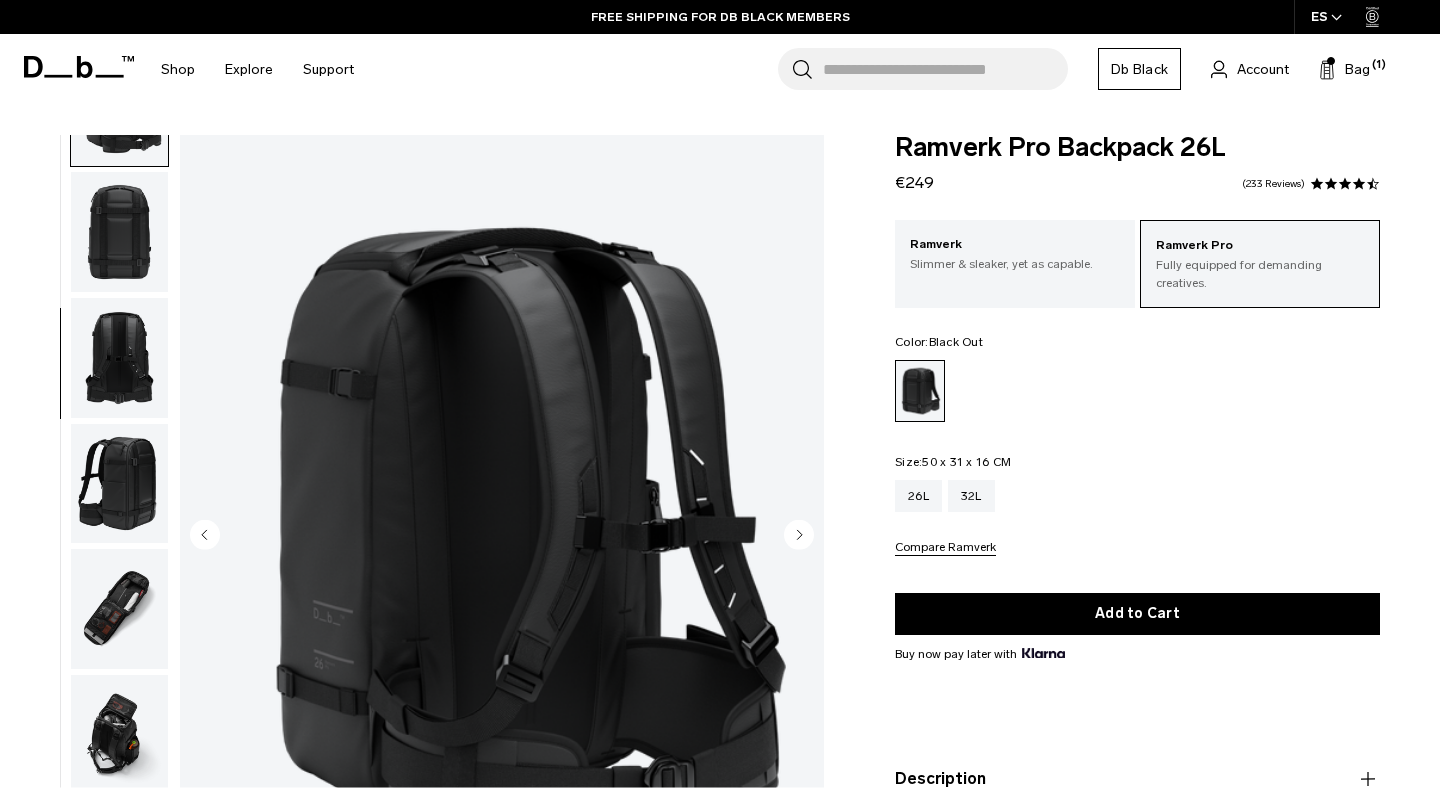 scroll, scrollTop: 479, scrollLeft: 0, axis: vertical 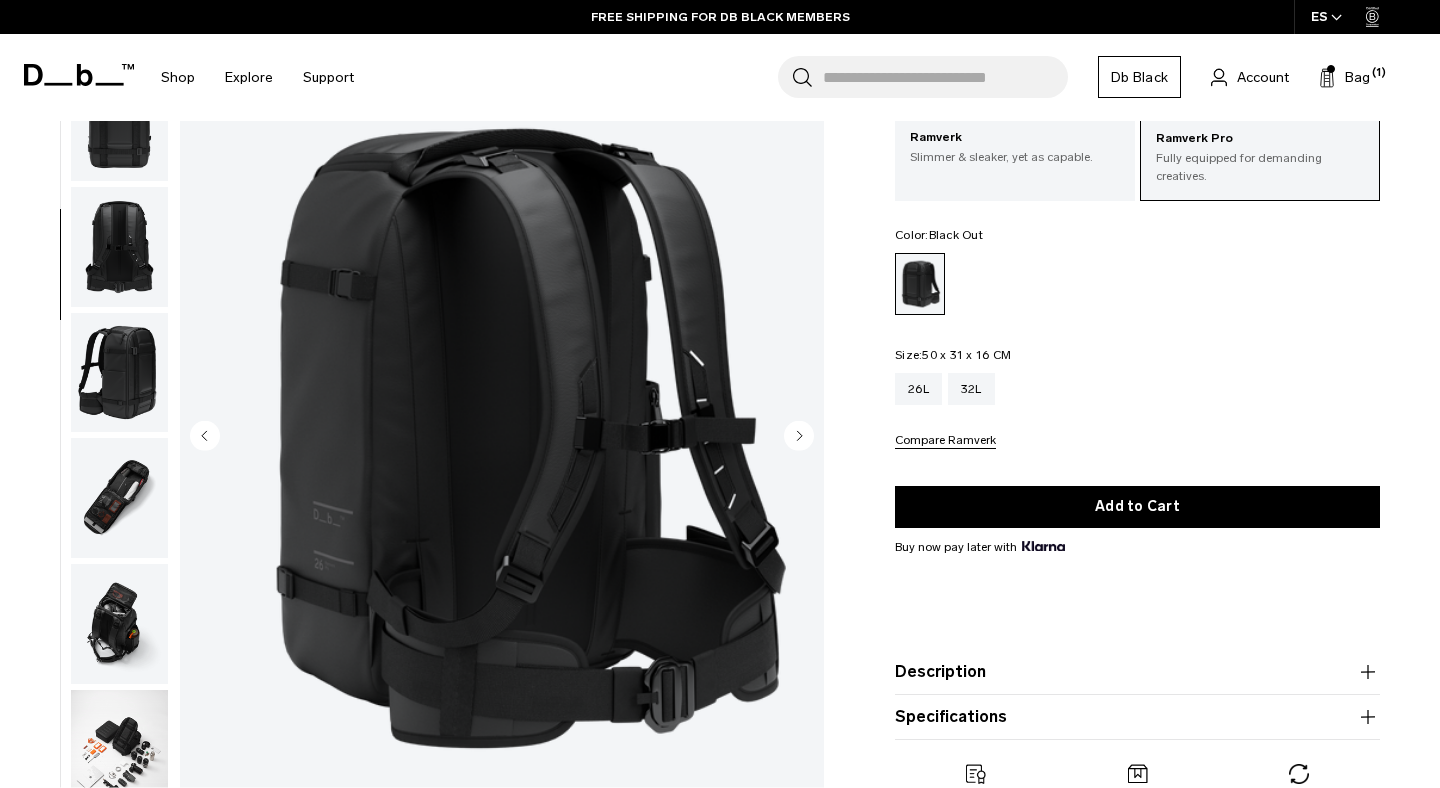 click at bounding box center [119, 372] 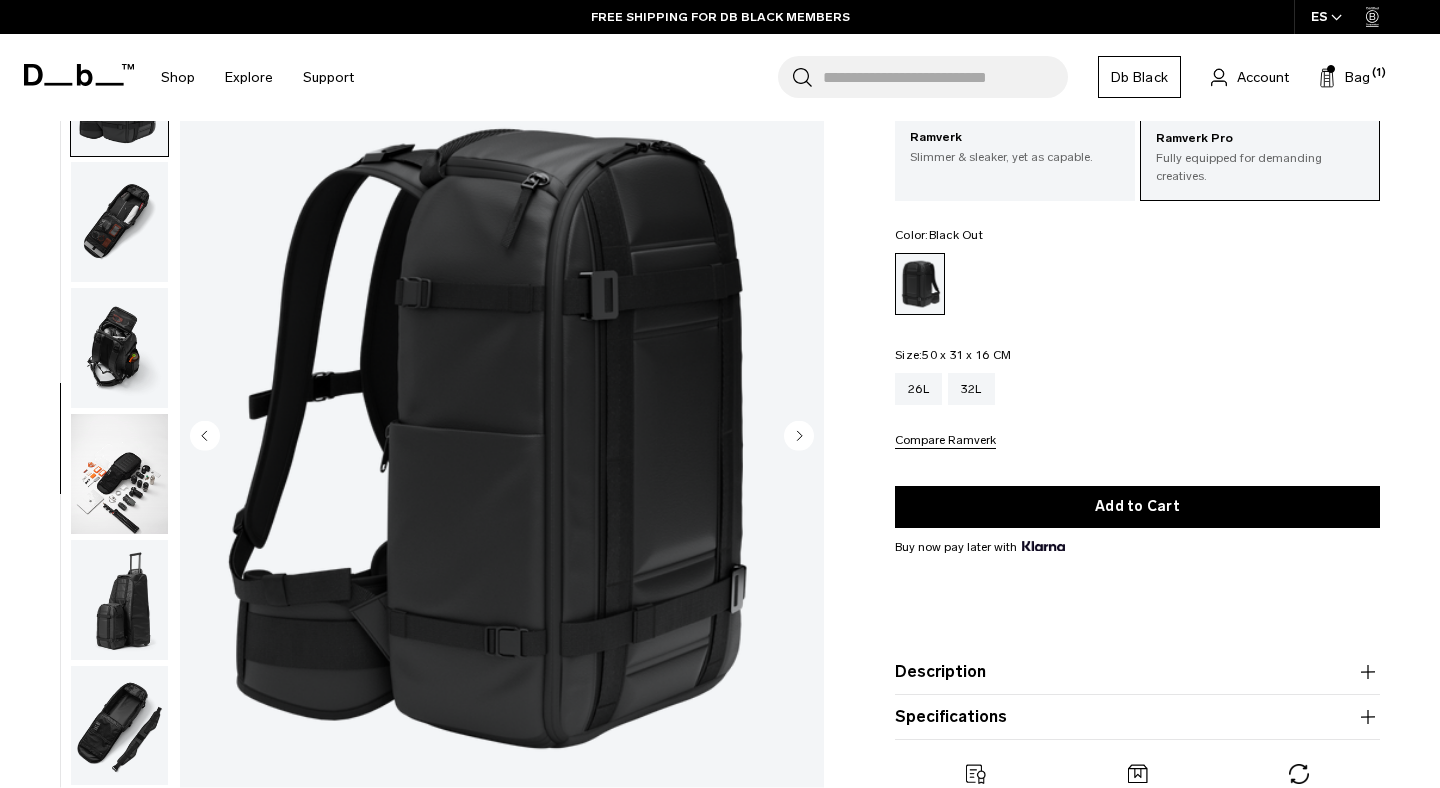 click at bounding box center (119, 348) 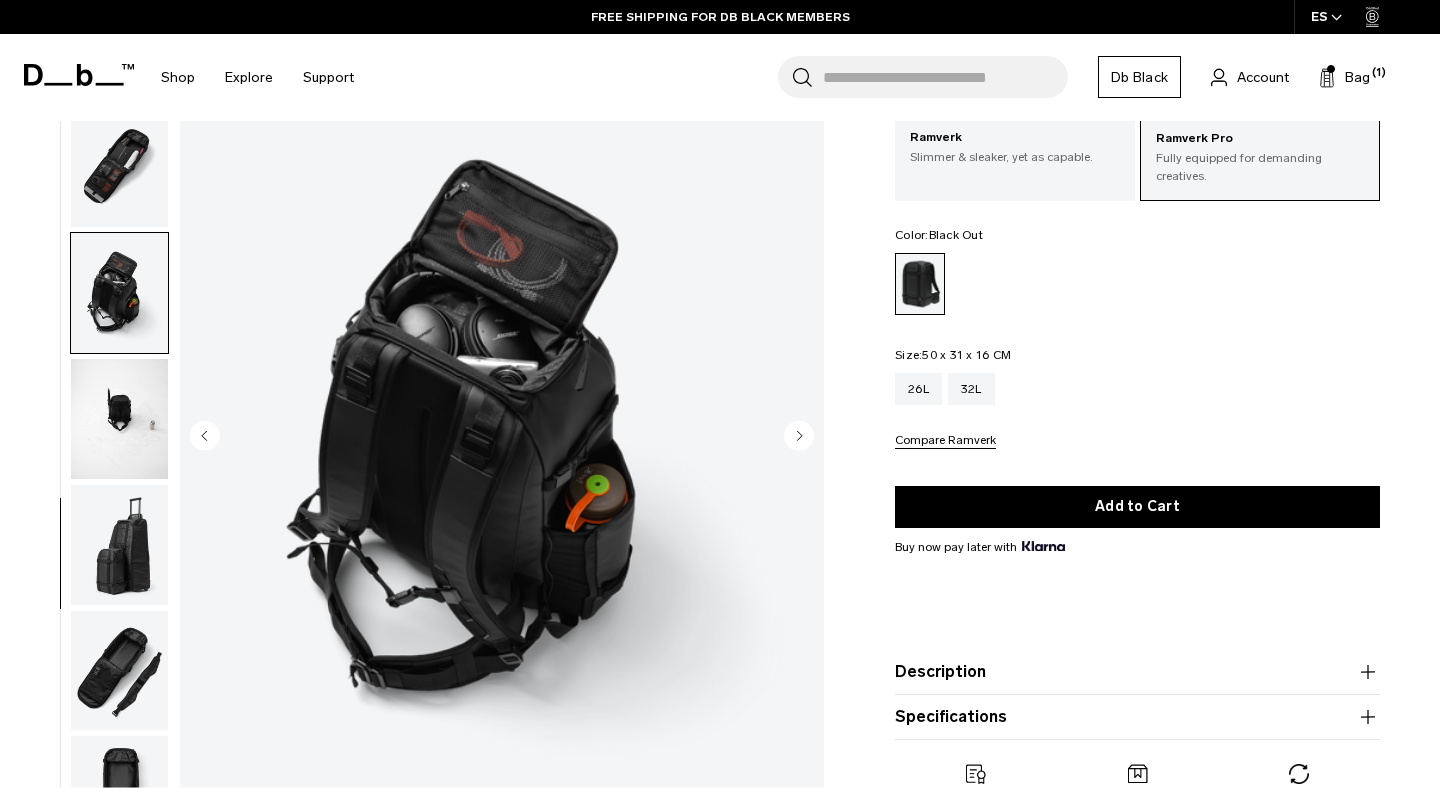 scroll, scrollTop: 827, scrollLeft: 0, axis: vertical 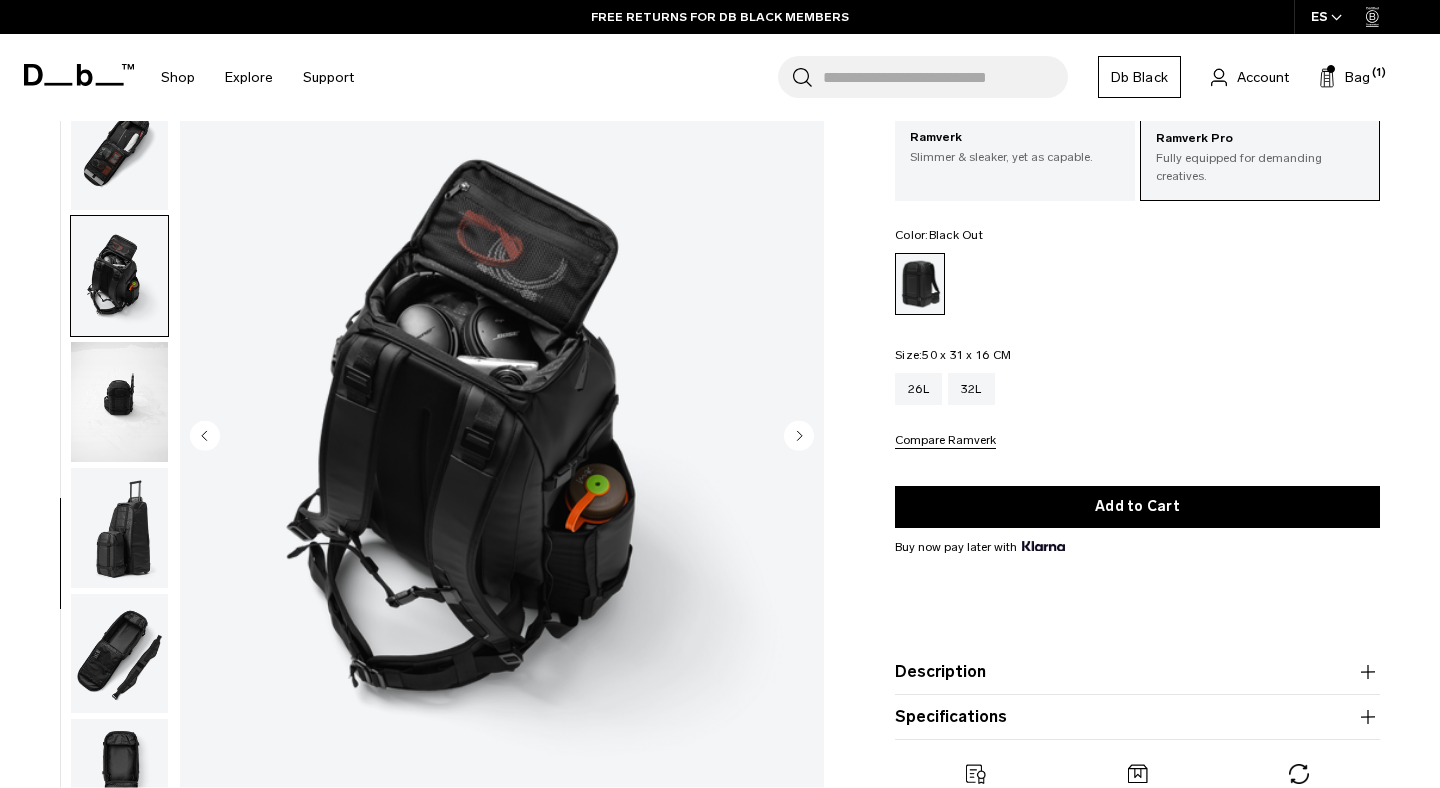 click at bounding box center (119, 402) 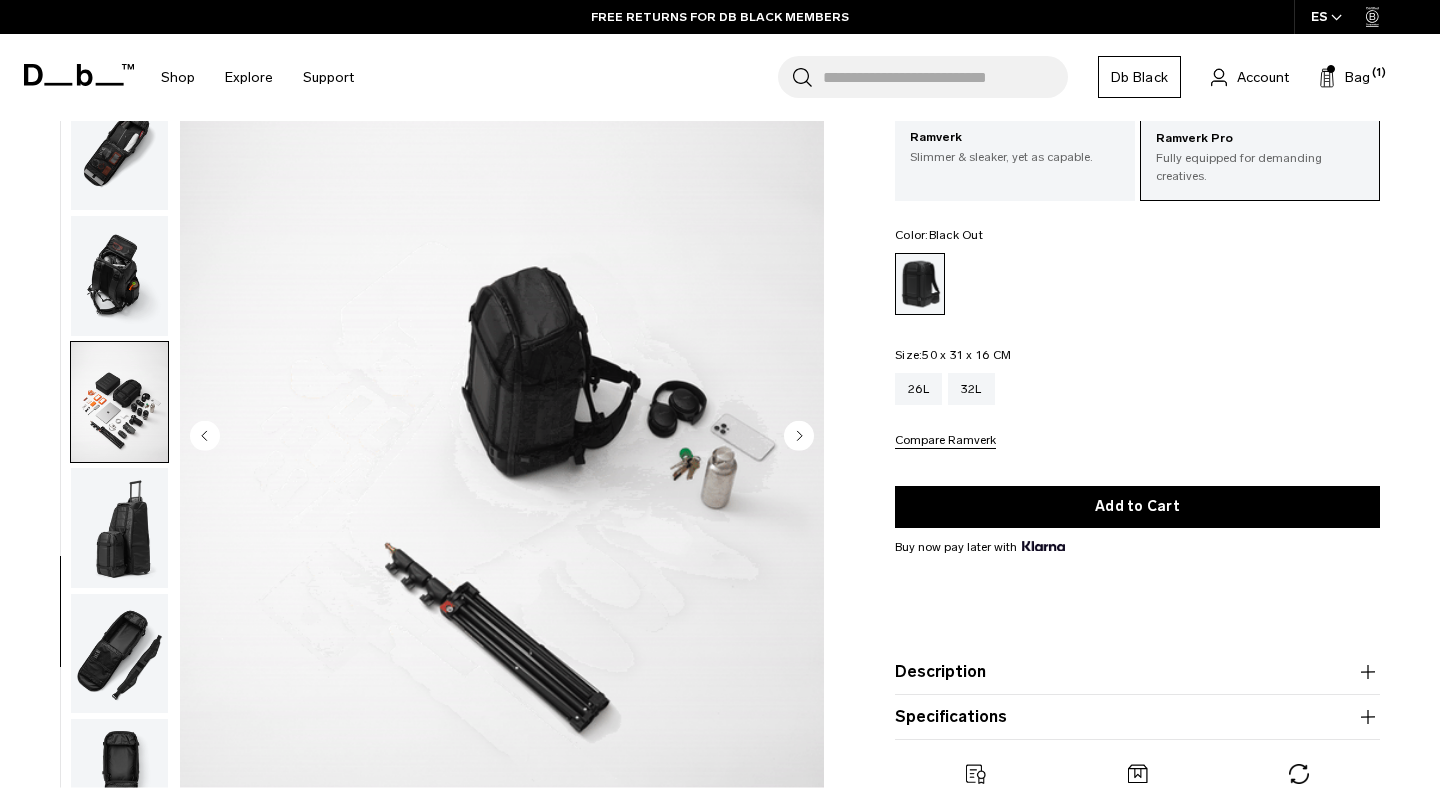 click at bounding box center (119, 528) 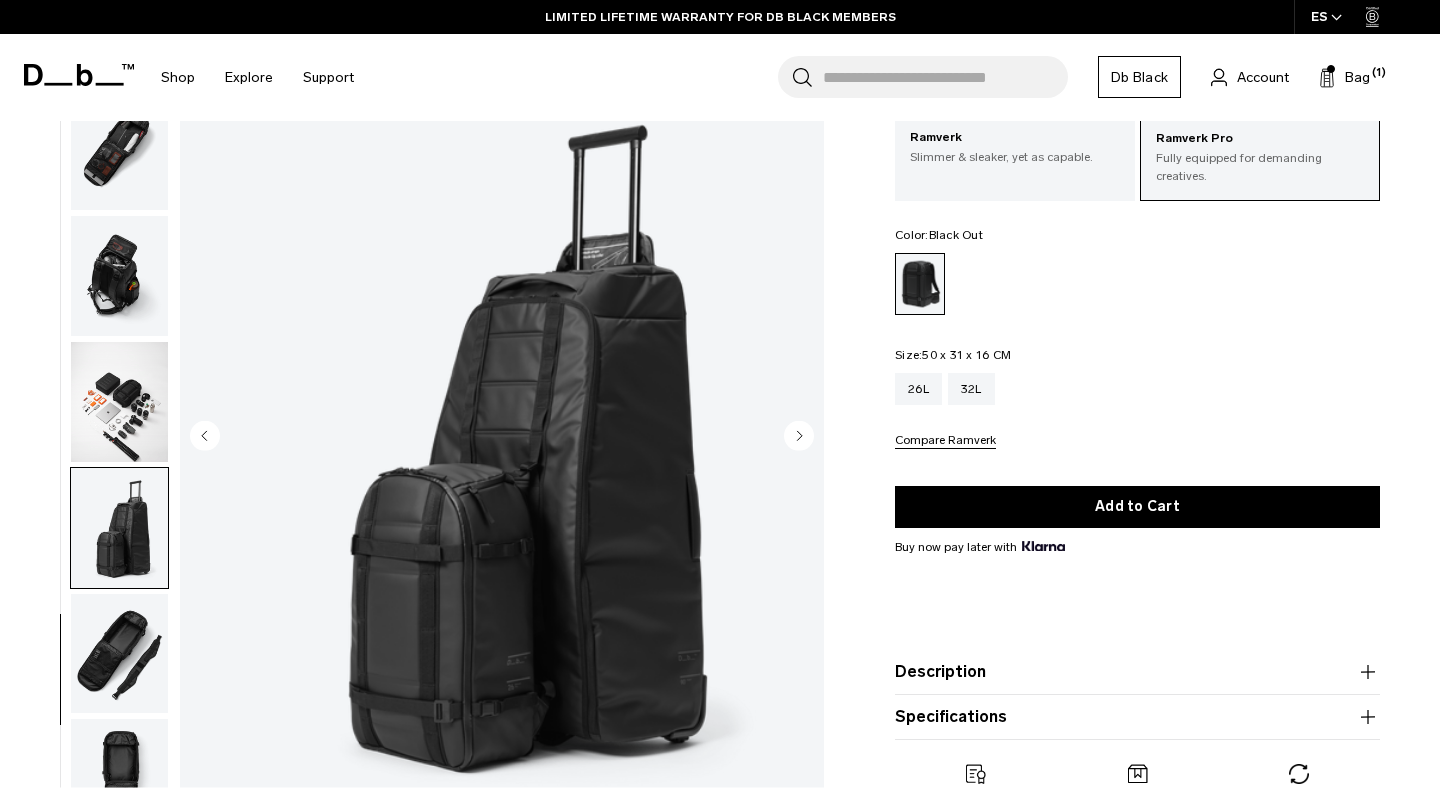 click at bounding box center (119, 653) 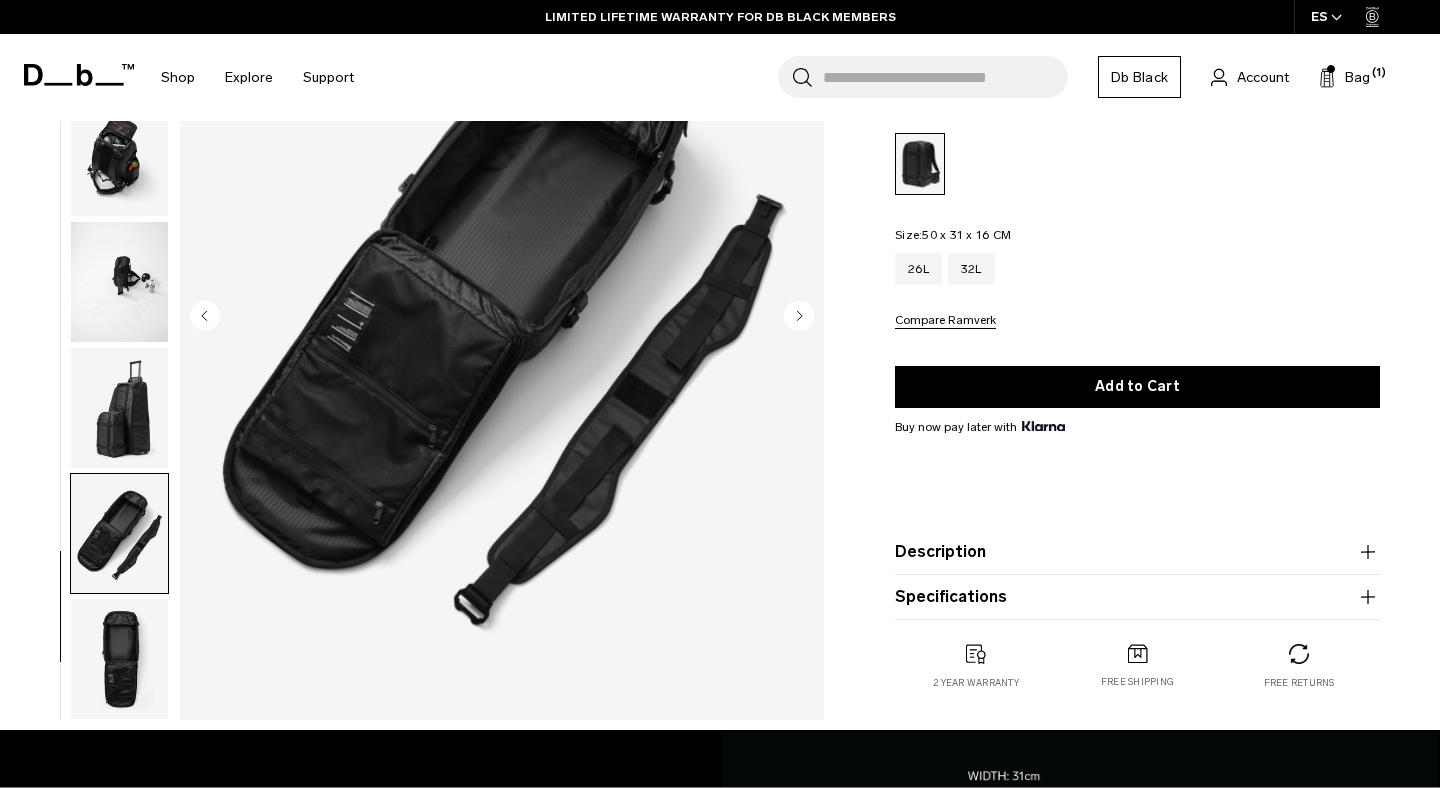 scroll, scrollTop: 235, scrollLeft: 0, axis: vertical 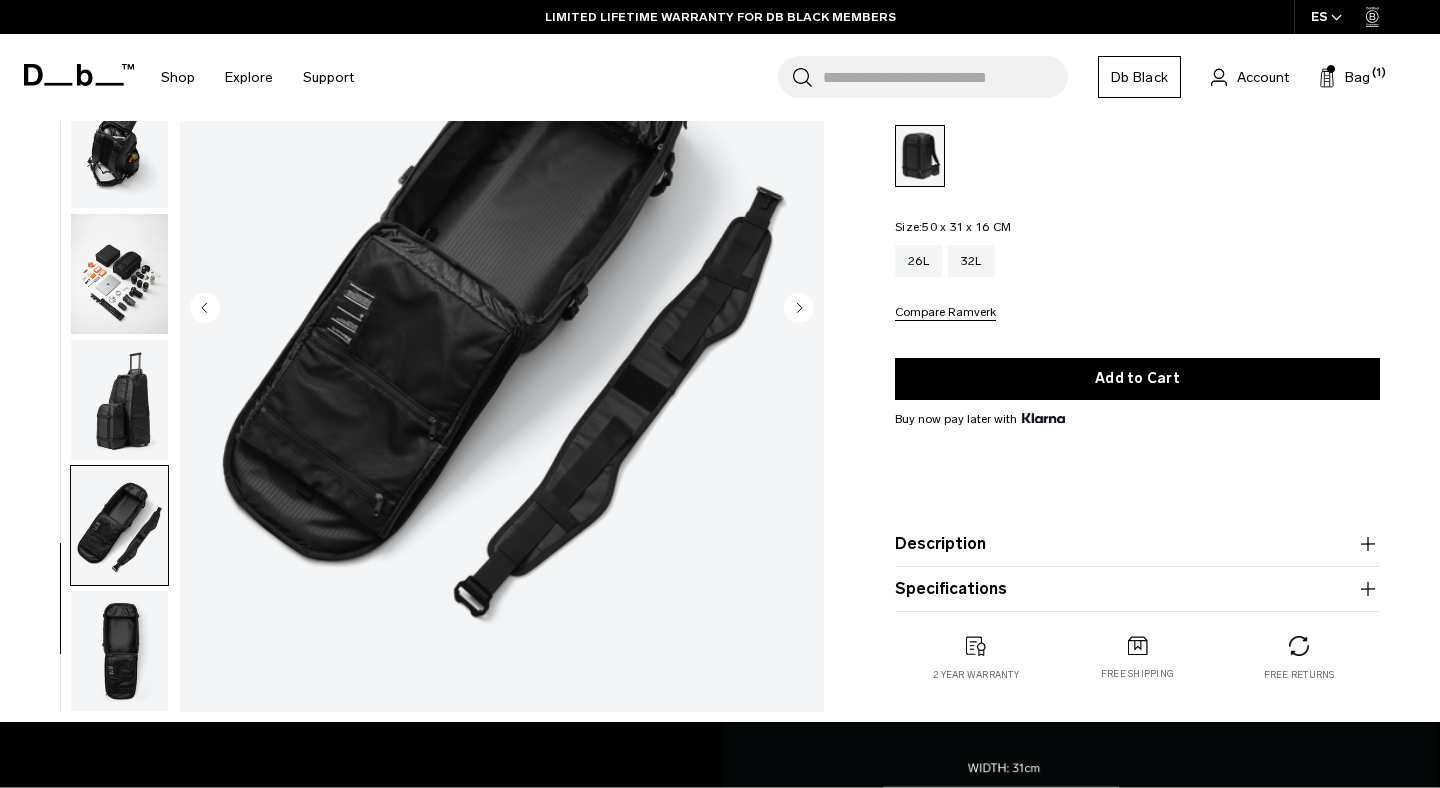 click at bounding box center (119, 651) 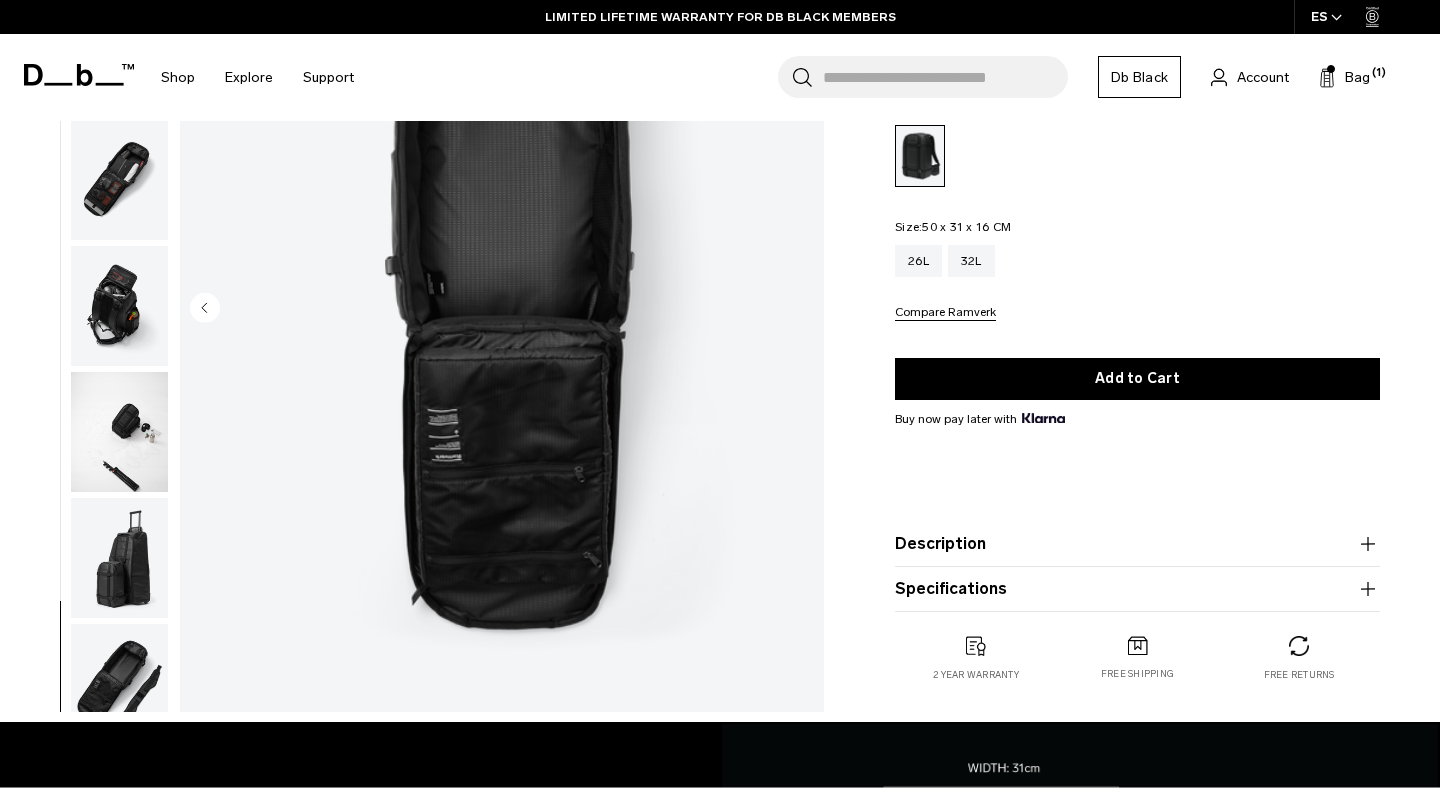 scroll, scrollTop: 477, scrollLeft: 0, axis: vertical 